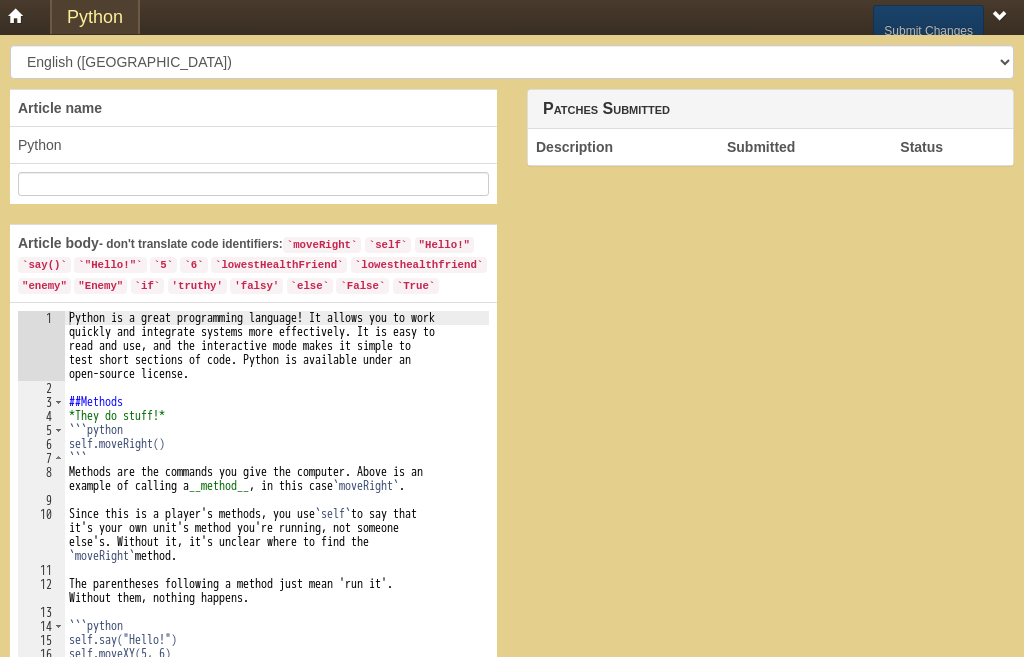 scroll, scrollTop: 0, scrollLeft: 0, axis: both 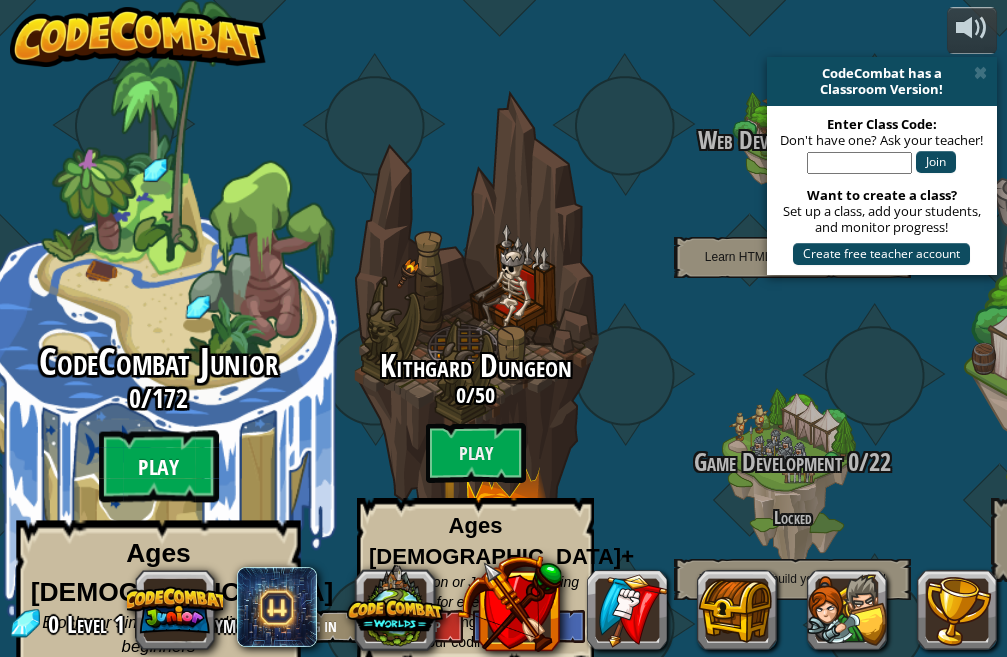 click on "Play" at bounding box center [159, 467] 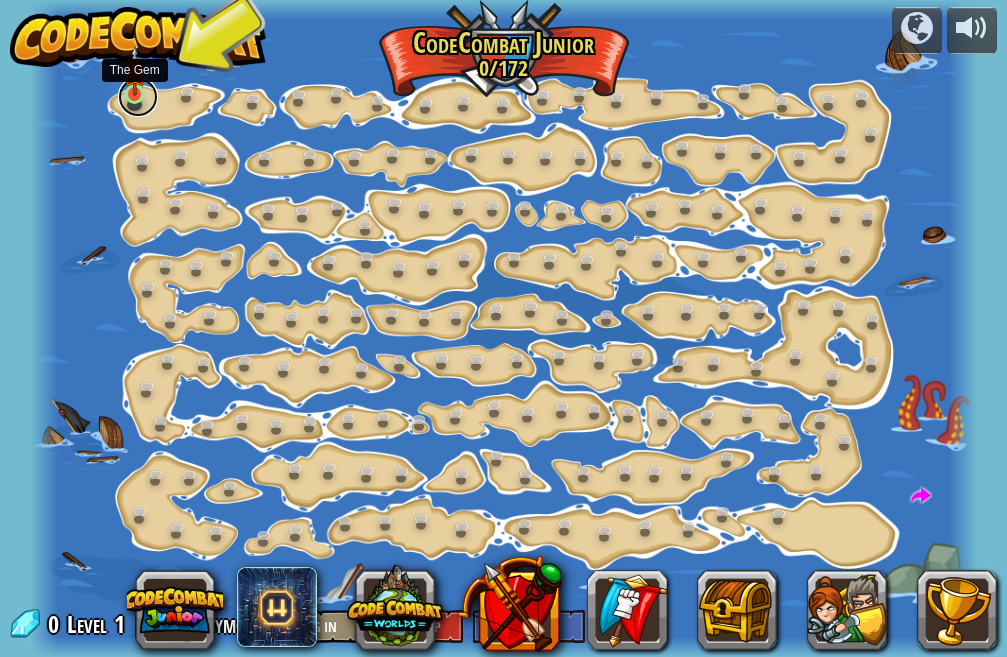 click at bounding box center (138, 97) 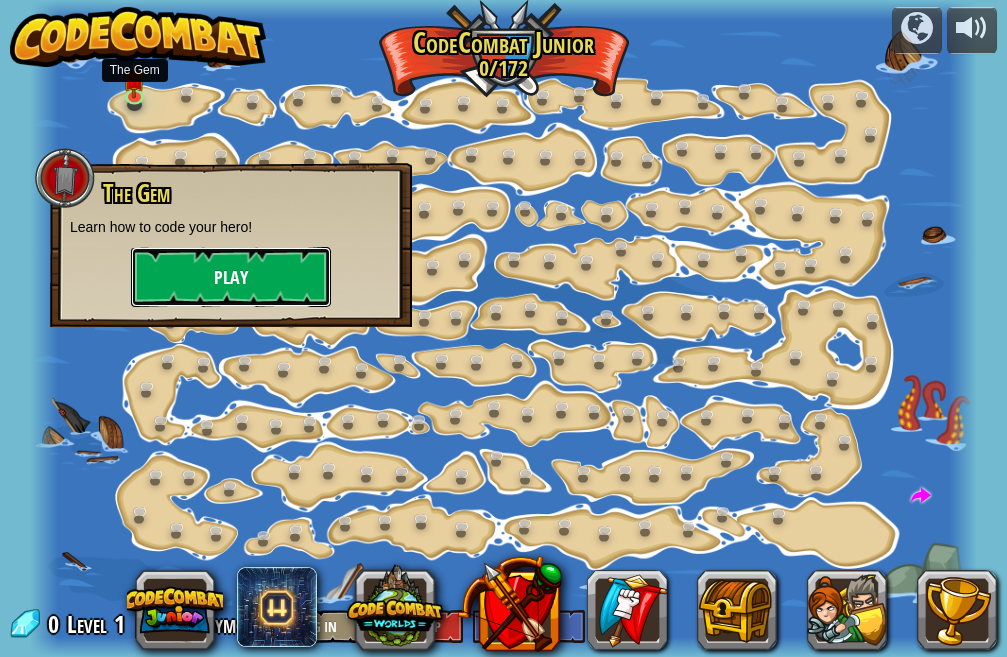 click on "Play" at bounding box center (231, 277) 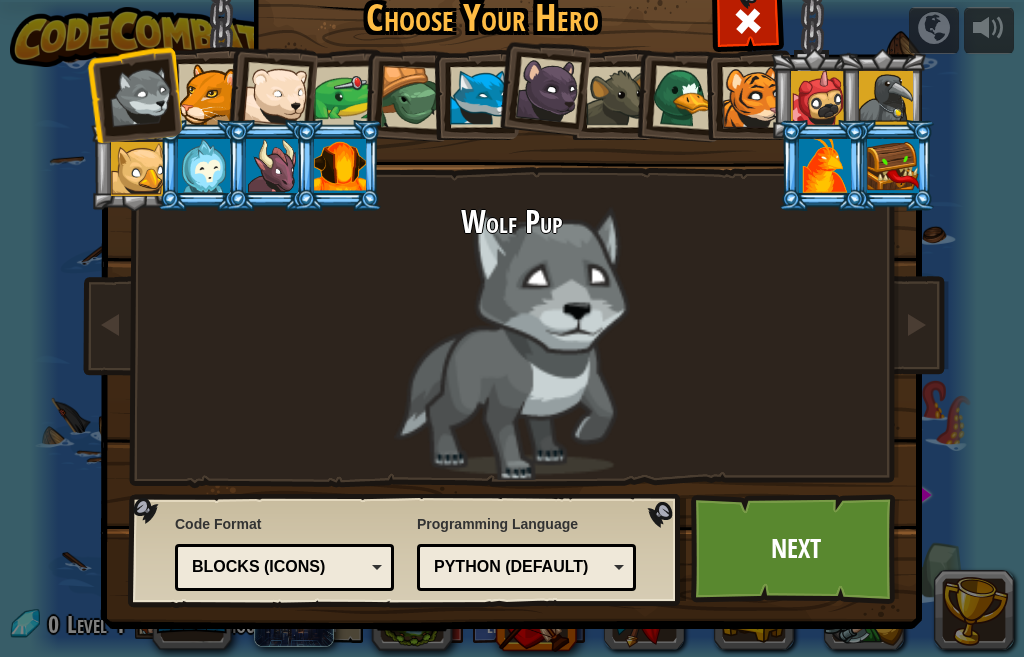 click at bounding box center (208, 94) 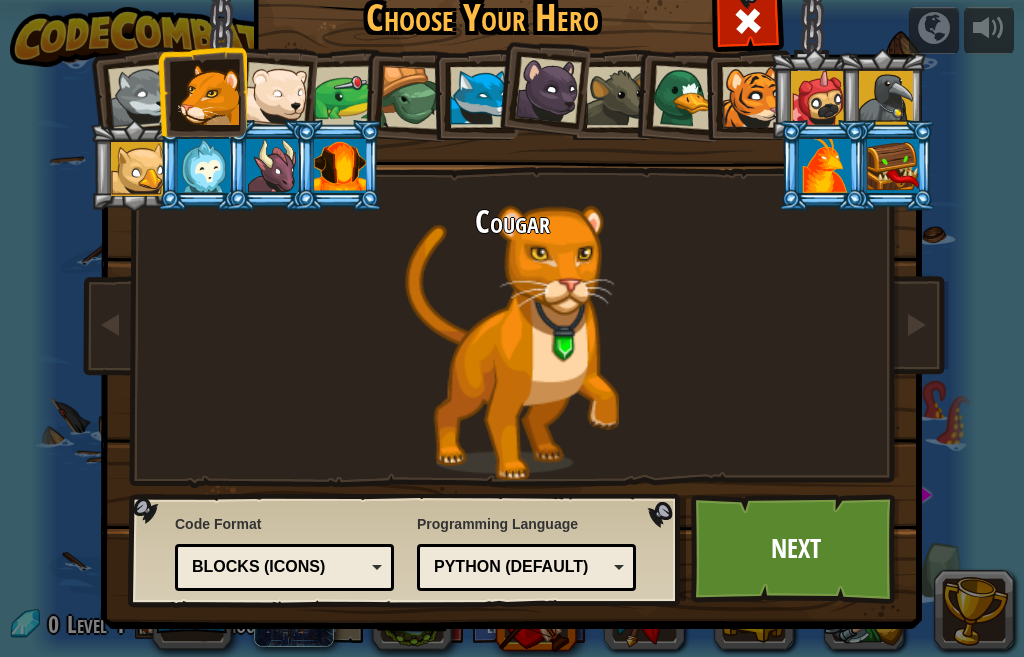 click at bounding box center (345, 97) 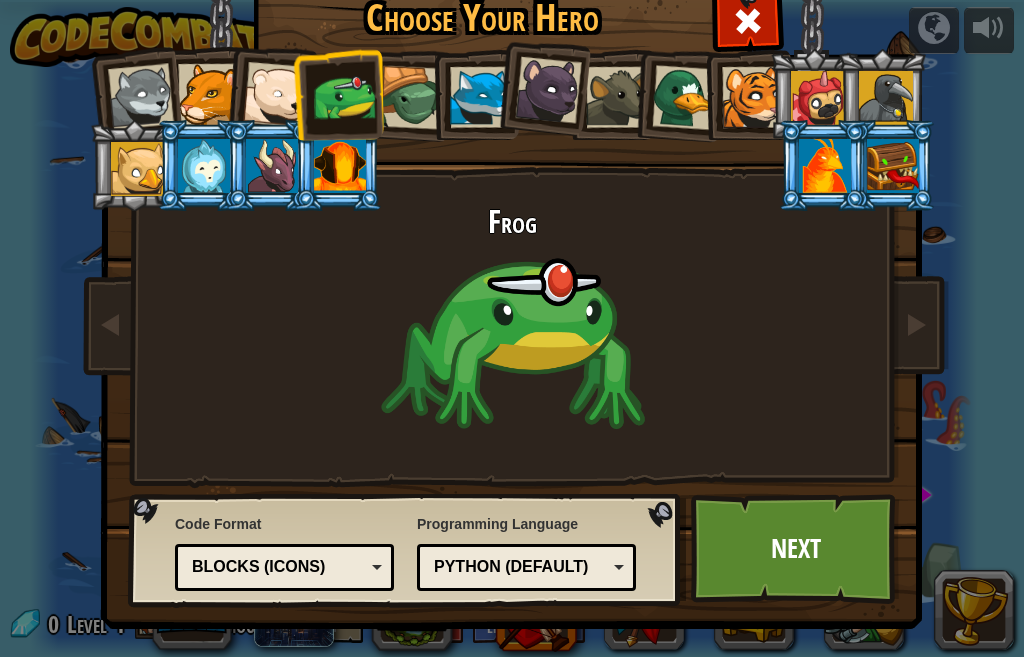 click at bounding box center (818, 98) 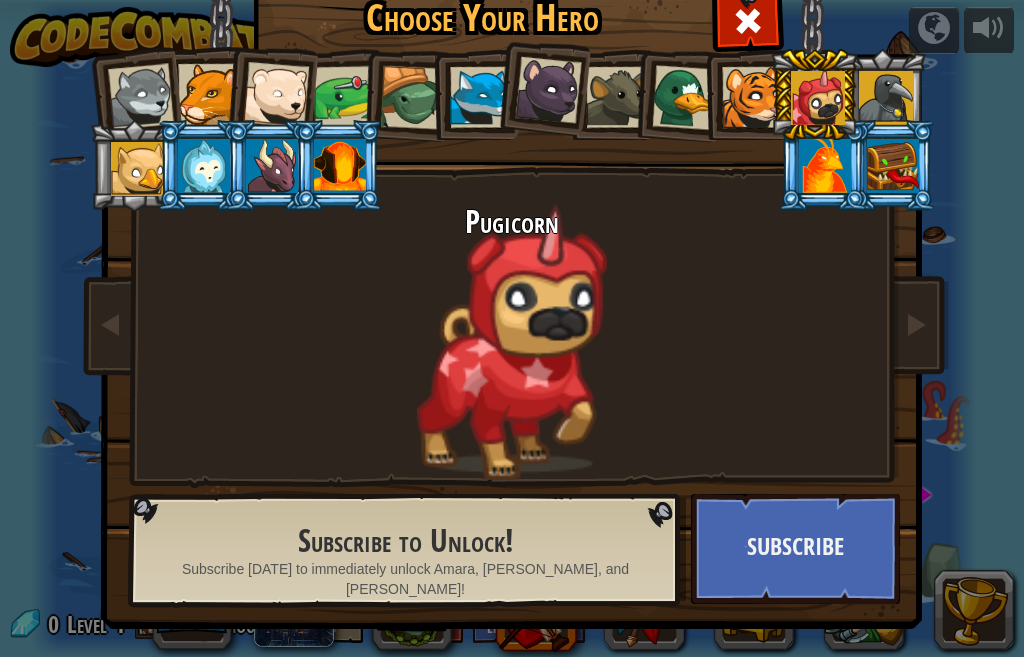 click at bounding box center [886, 98] 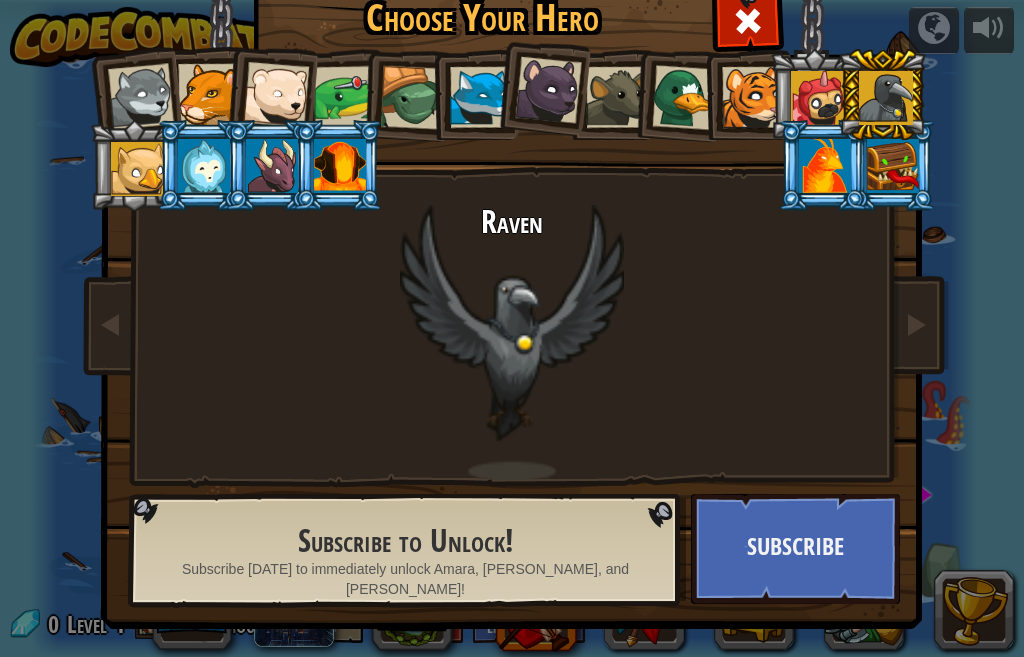 click at bounding box center (893, 166) 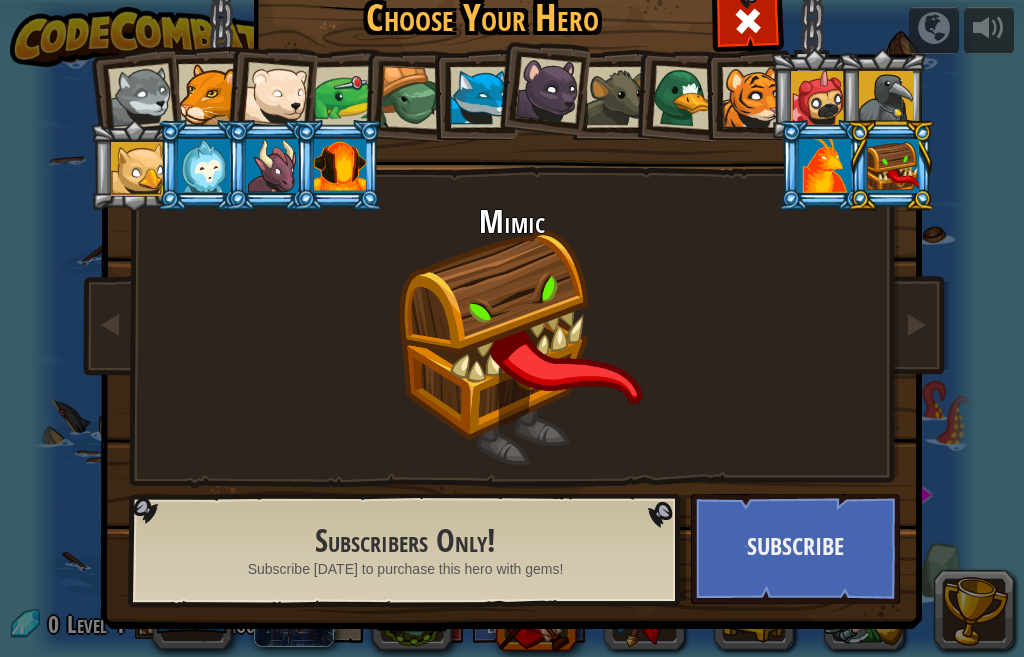 click at bounding box center (886, 98) 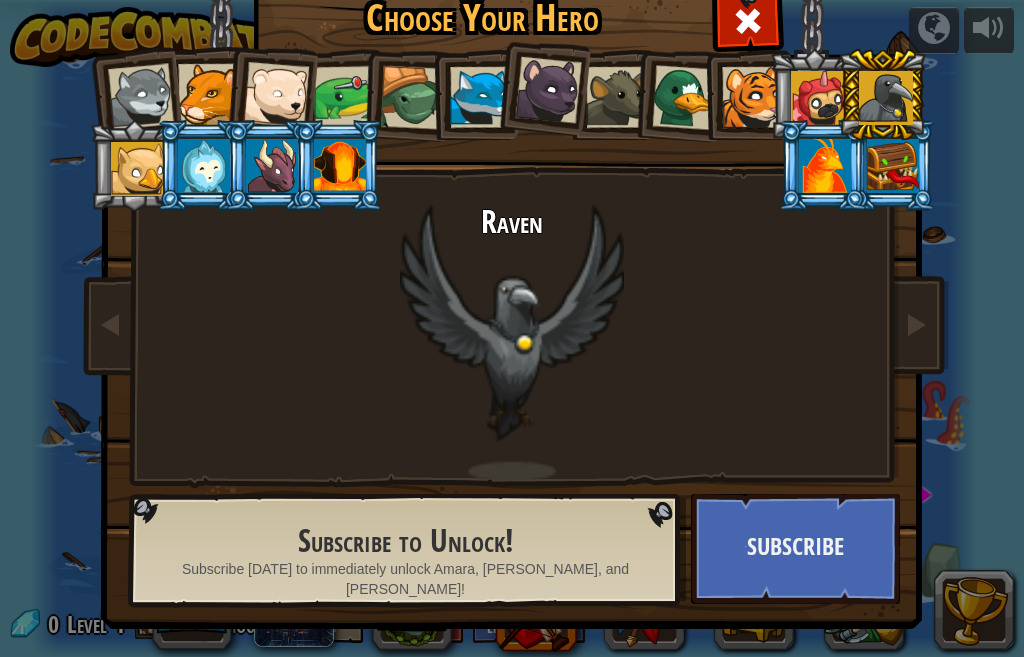 click at bounding box center [825, 166] 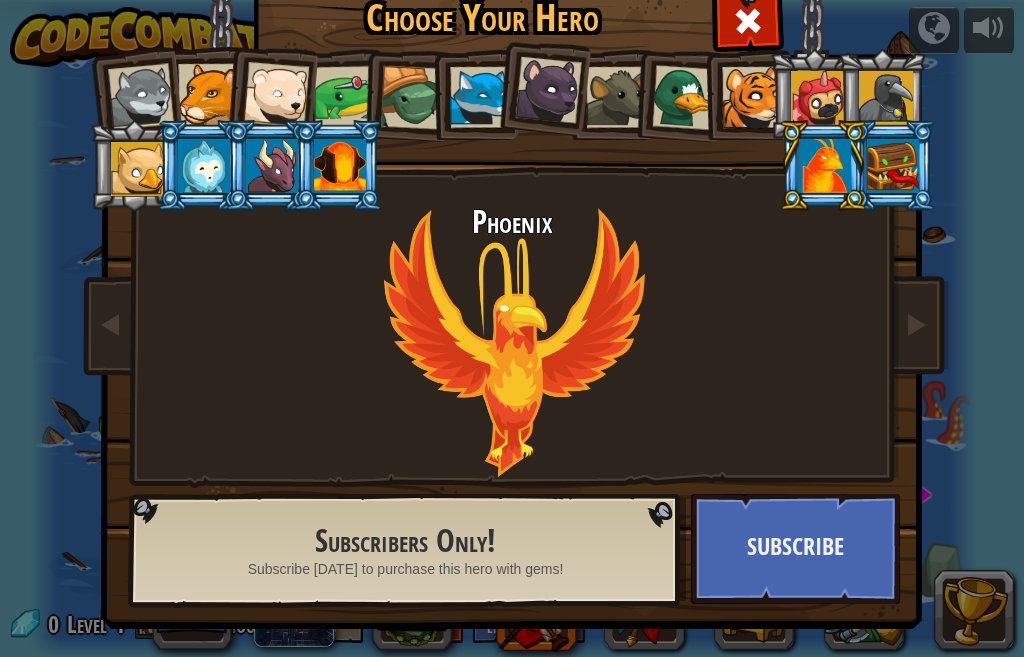 click at bounding box center [548, 90] 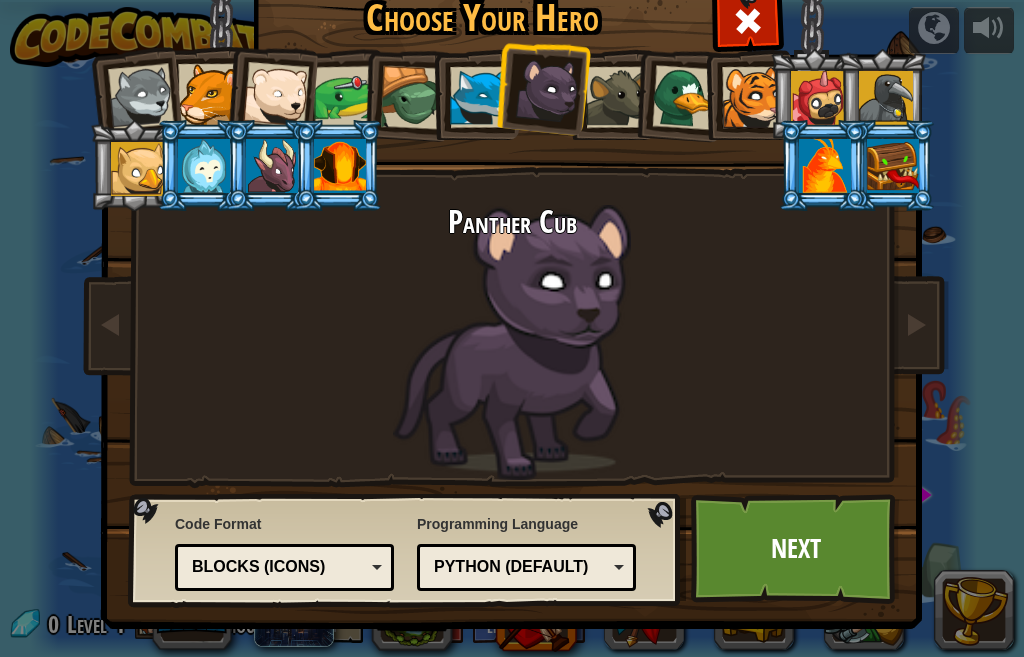 click at bounding box center [480, 97] 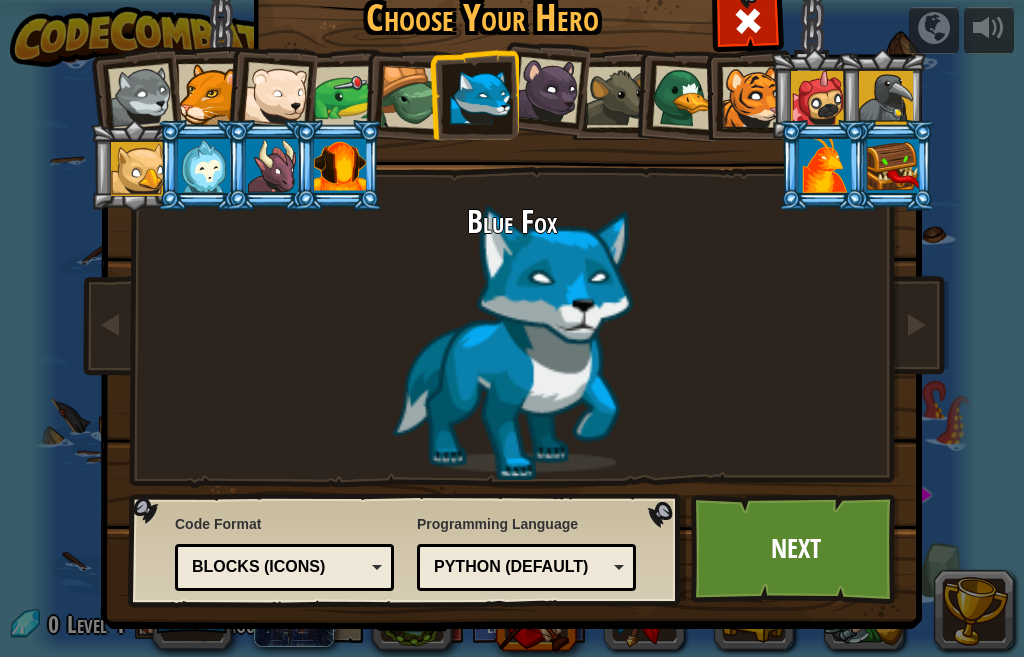 click at bounding box center [208, 94] 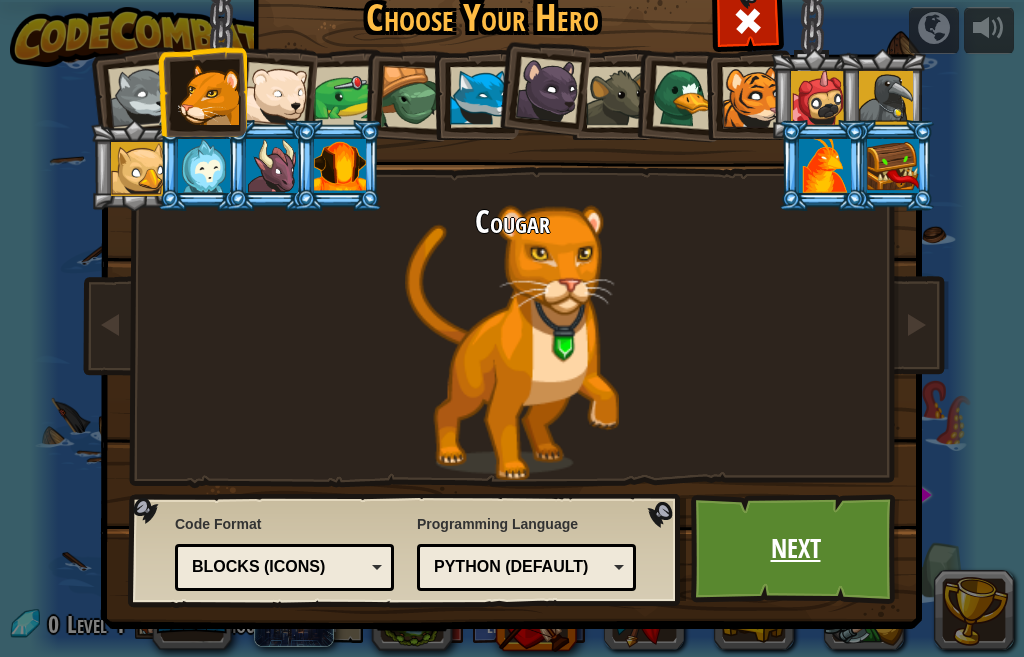 click on "Next" at bounding box center [795, 549] 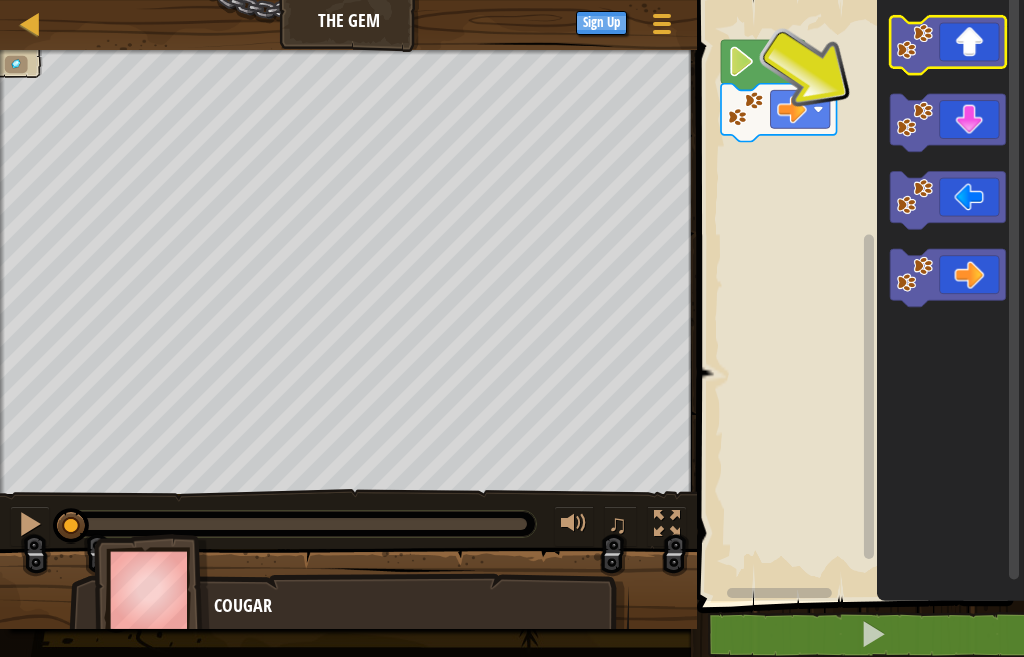click 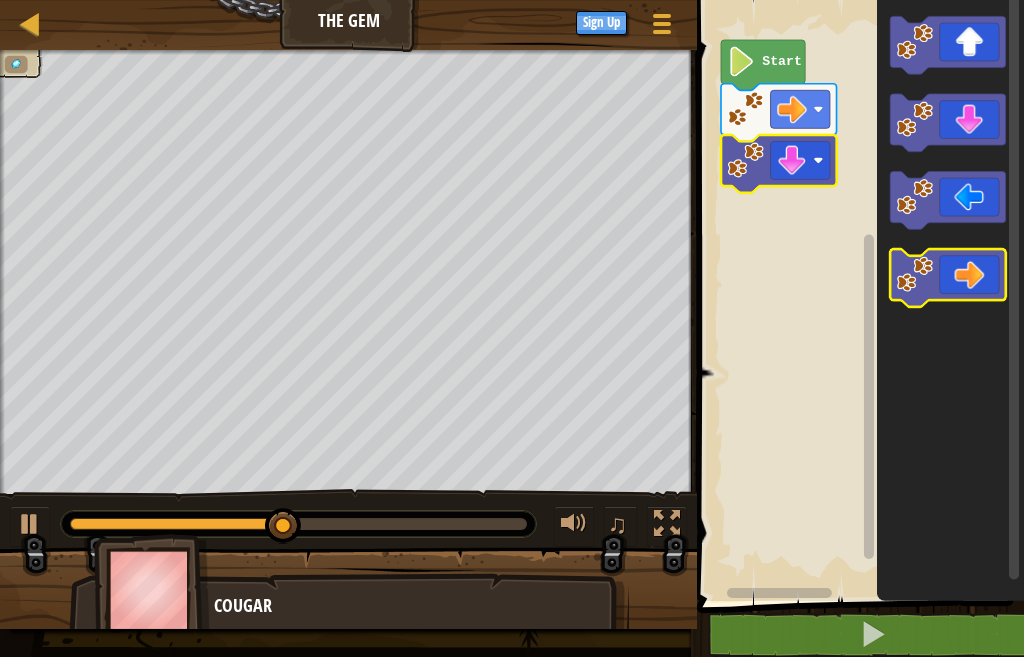 click 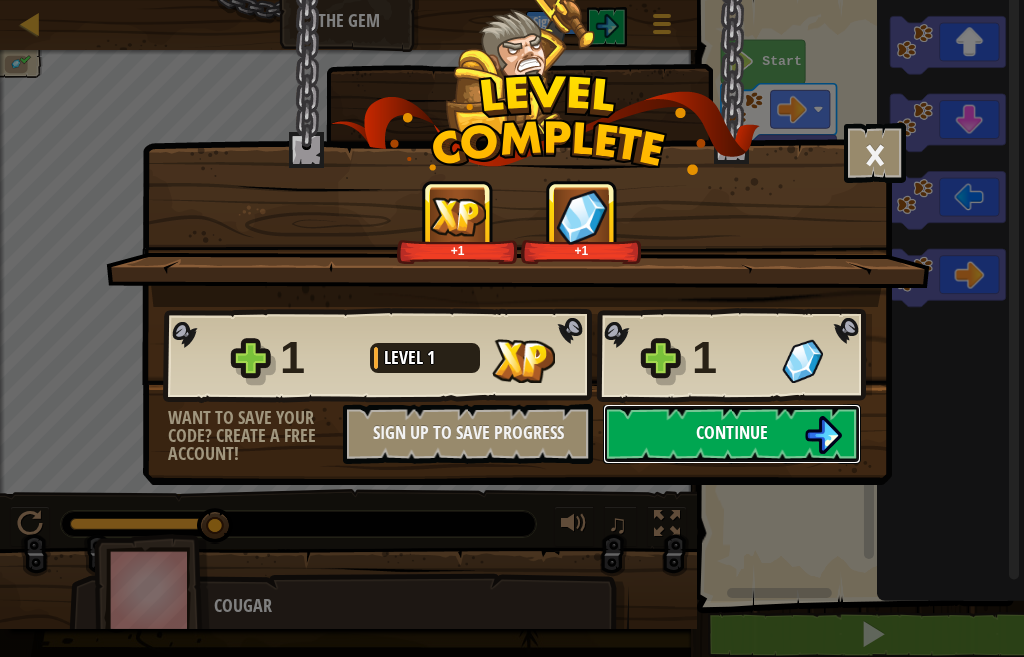 click on "Continue" at bounding box center [732, 434] 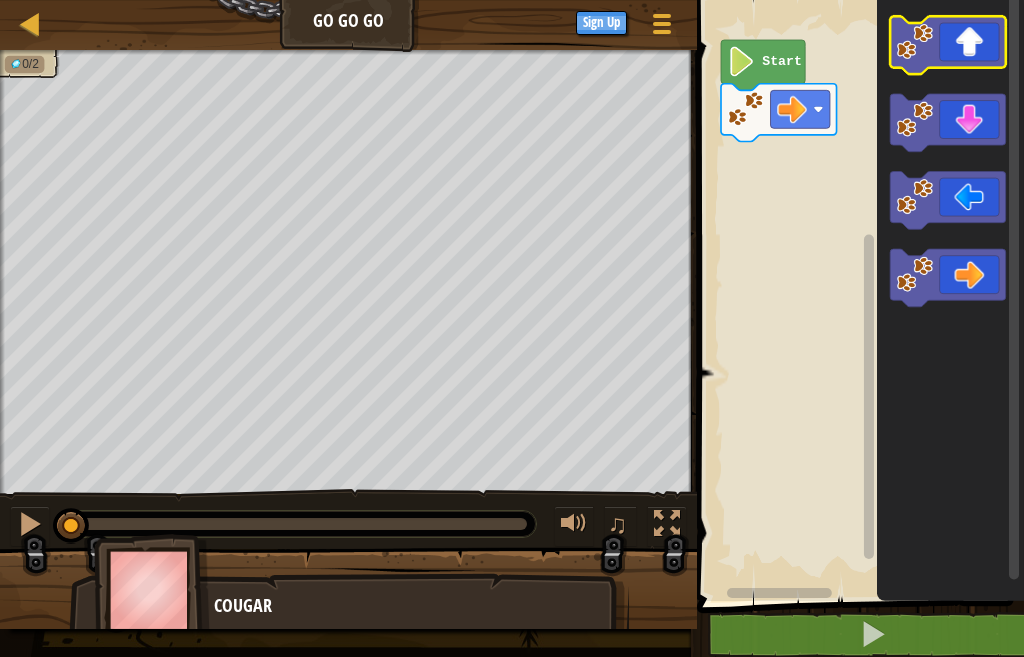 click 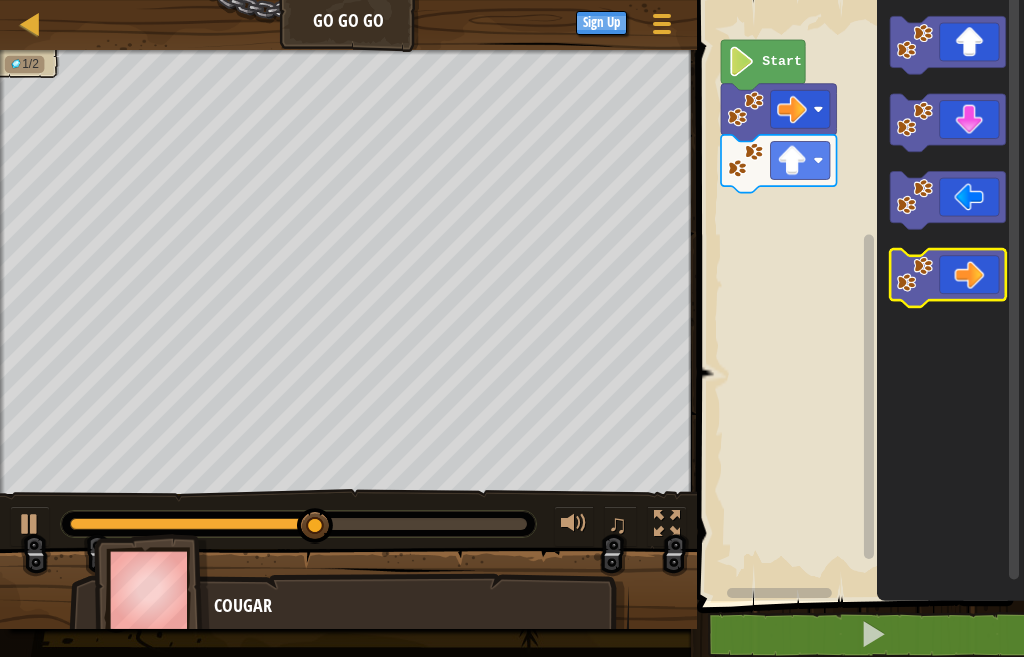 click 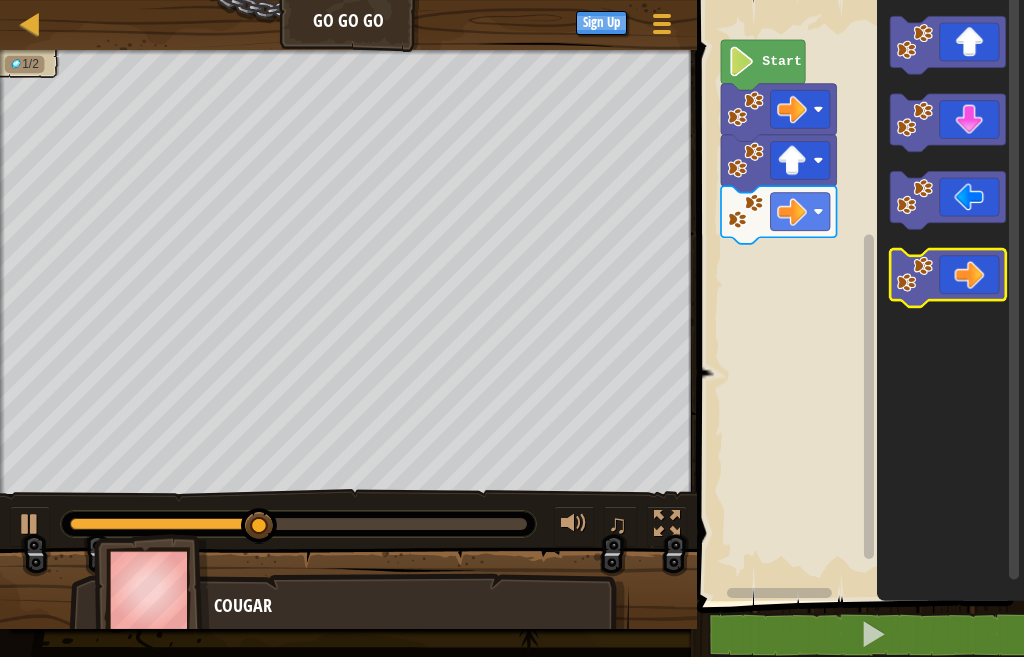 click 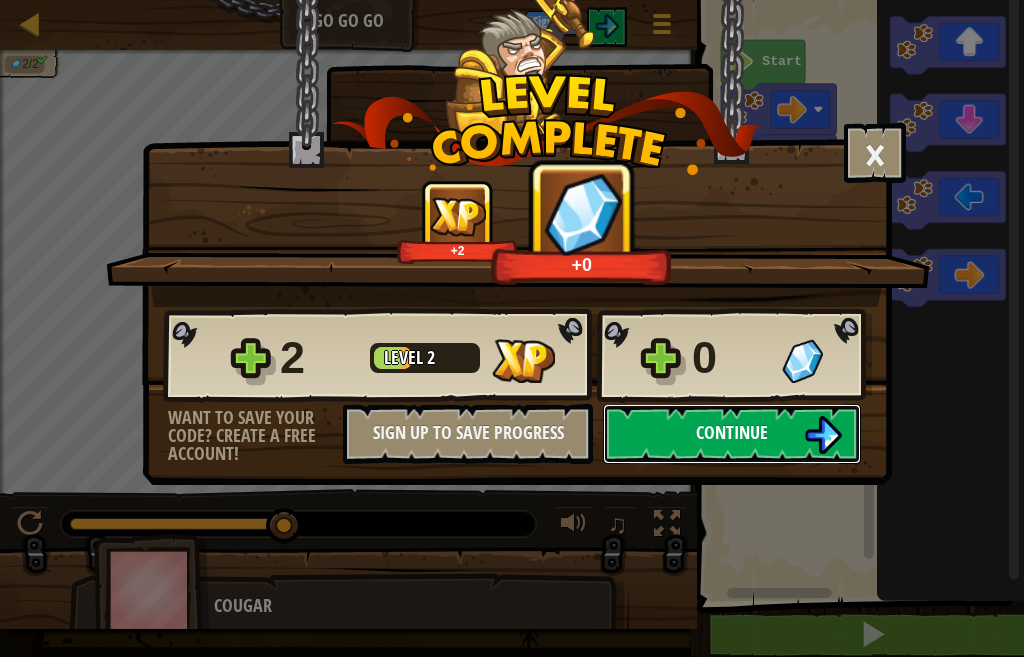 click on "Continue" at bounding box center [732, 432] 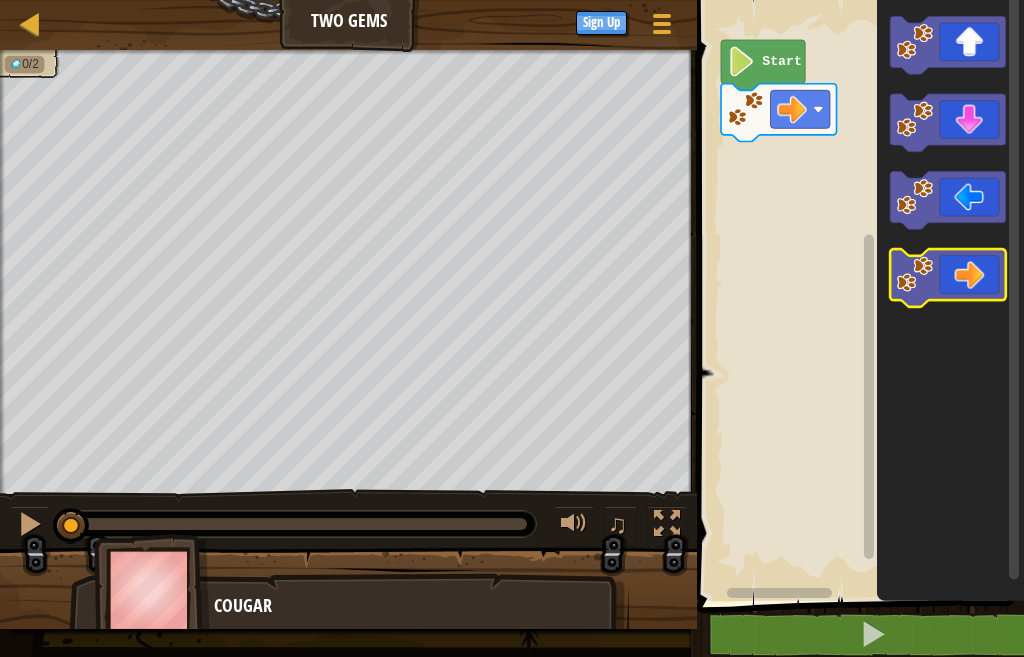 click 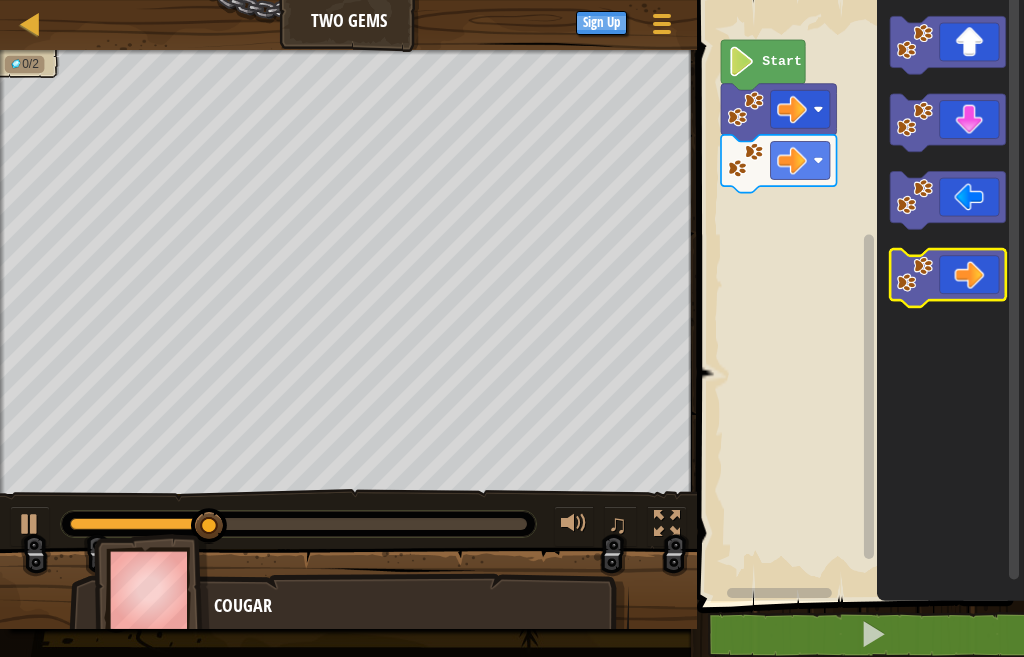 click 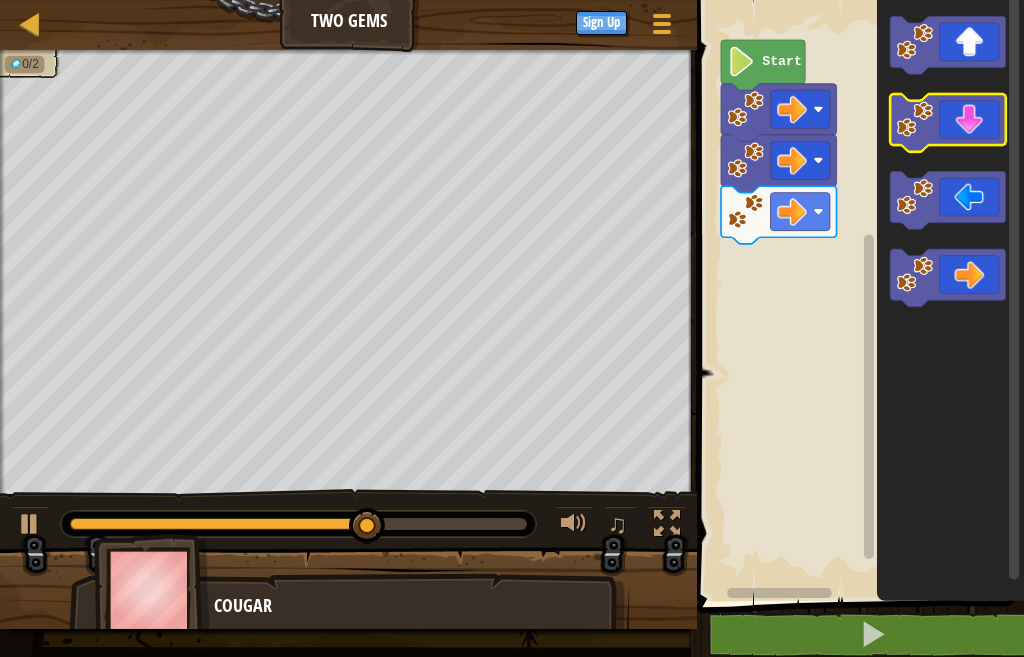 click 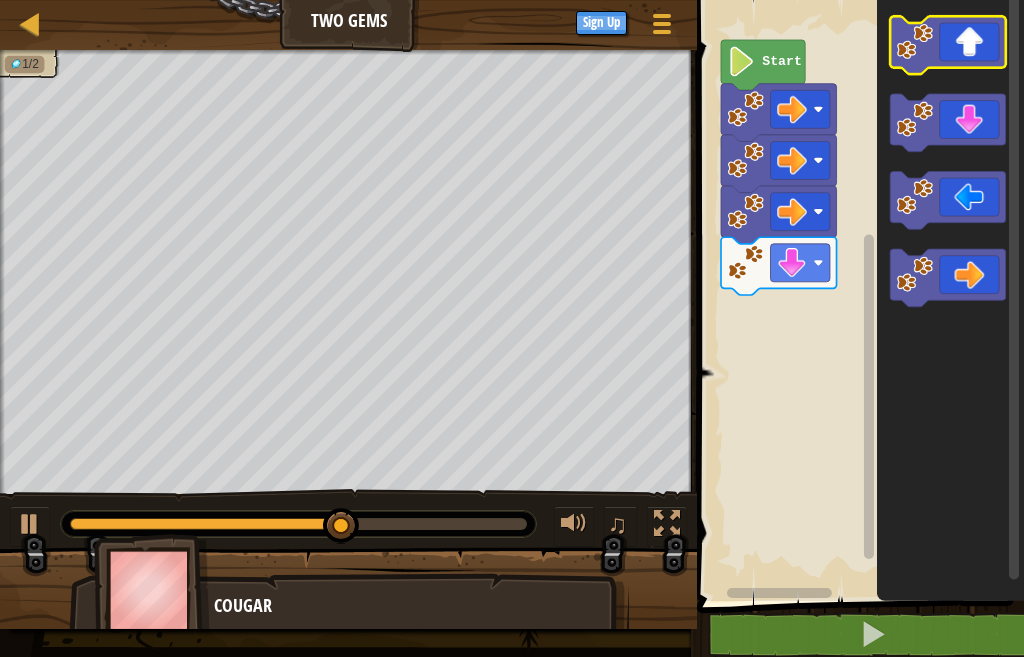 click 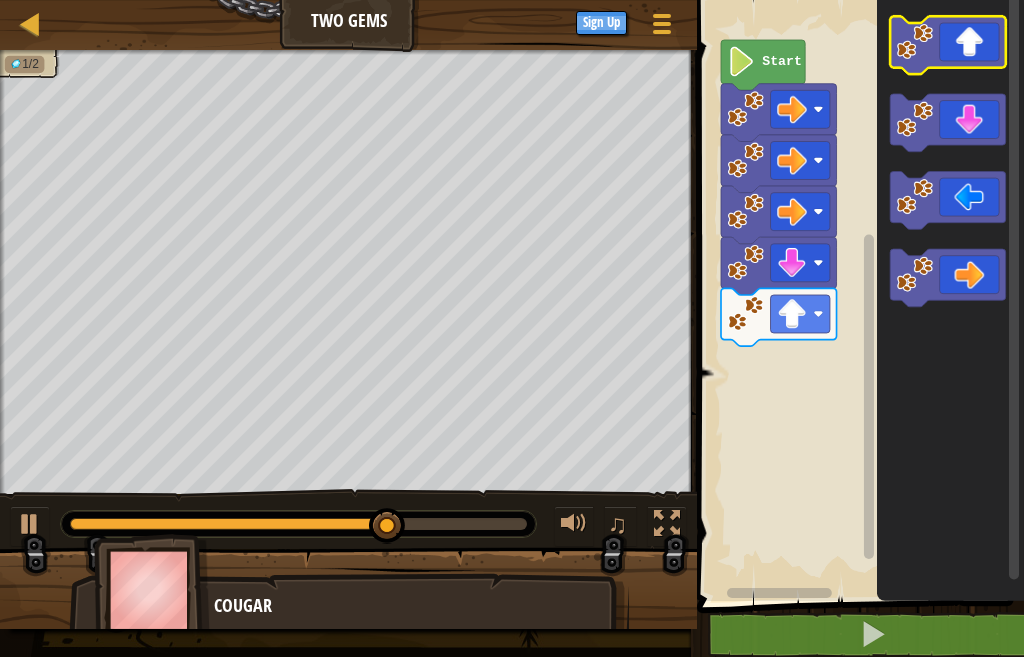 click 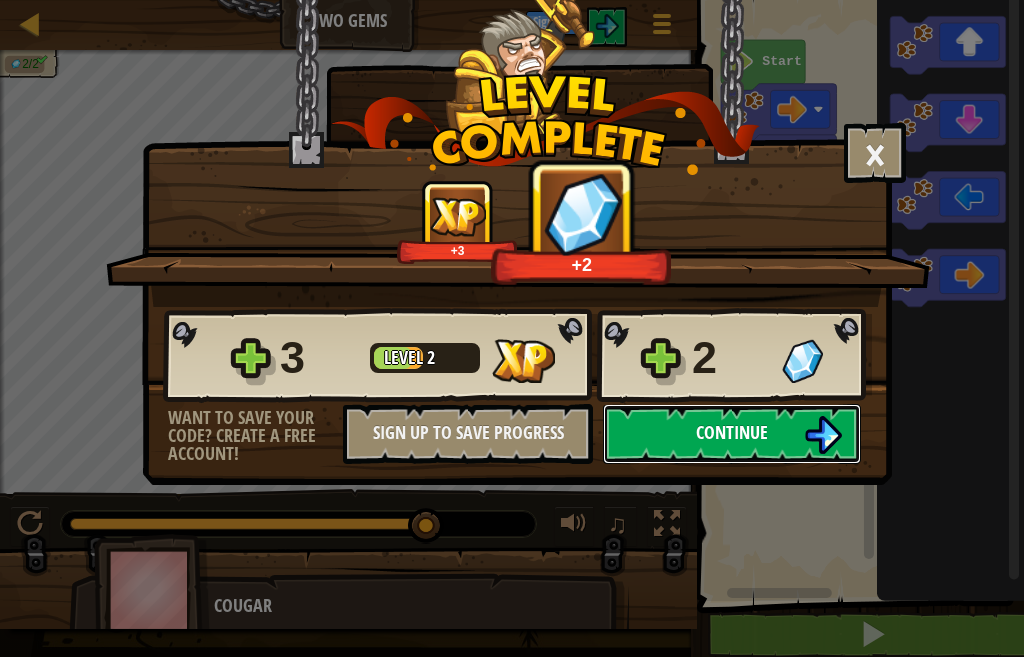 click on "Continue" at bounding box center (732, 432) 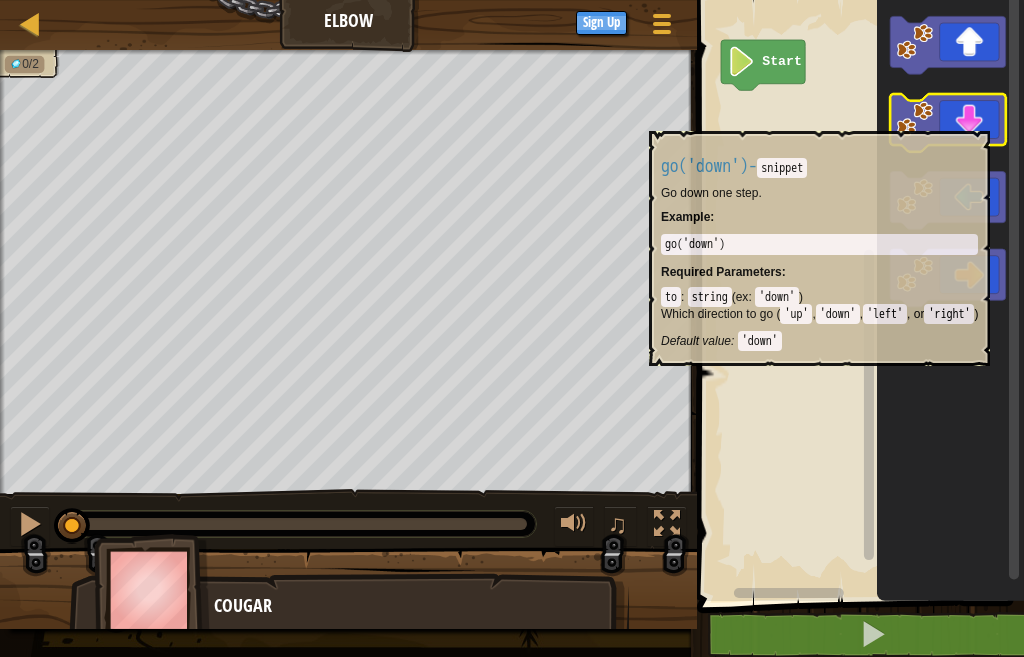 click 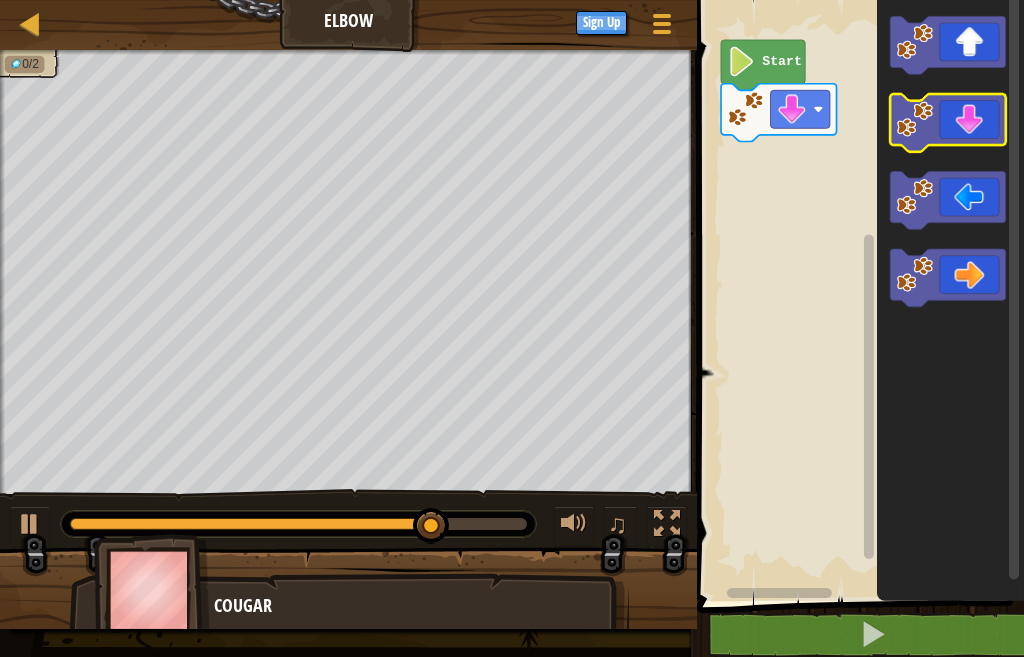 click 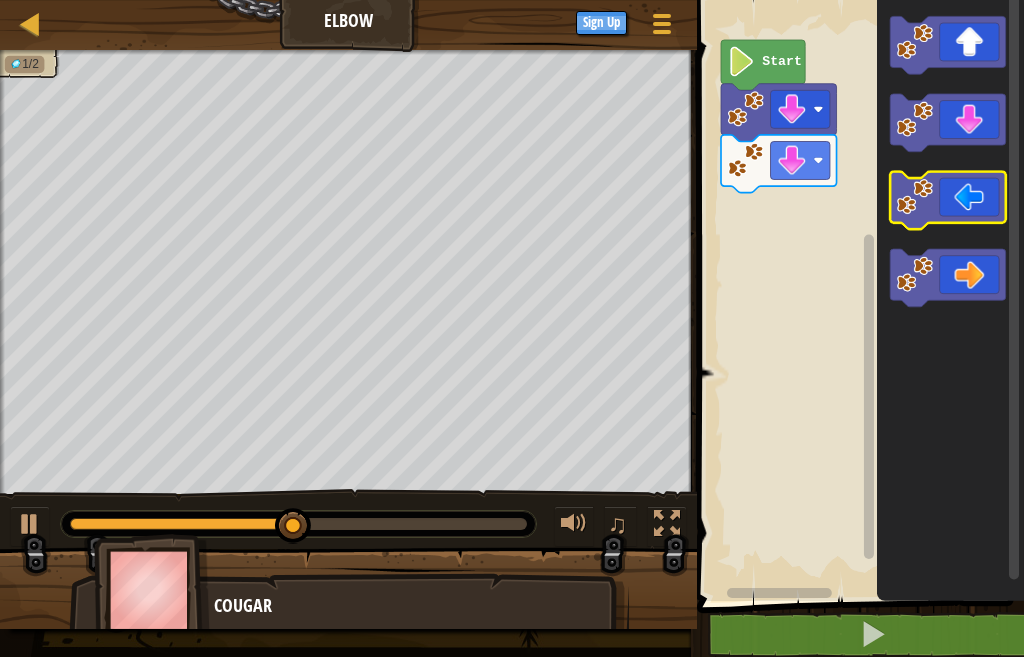 click 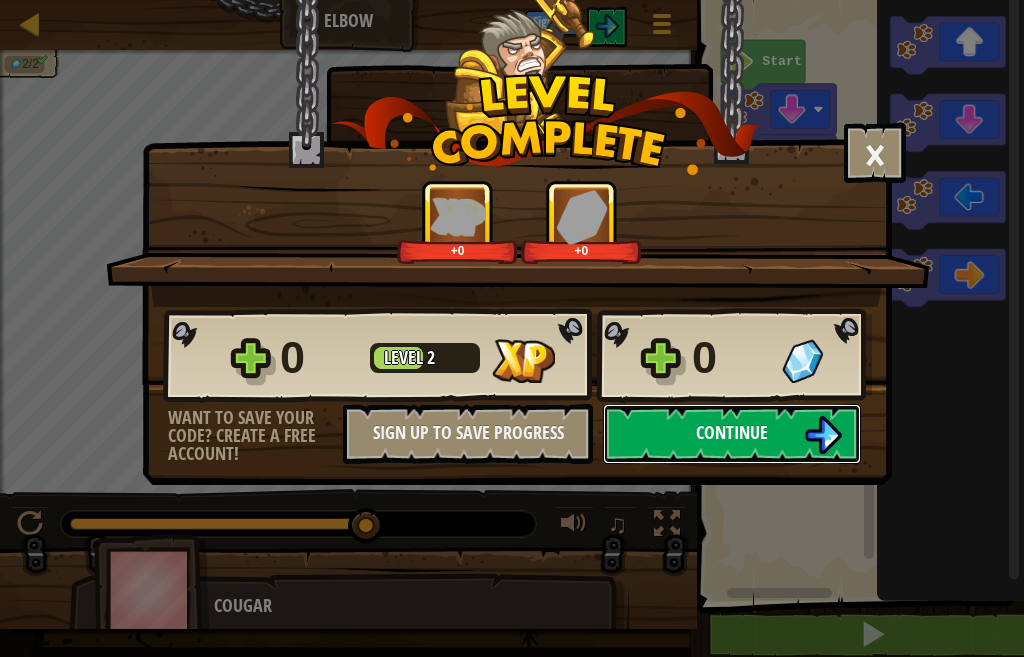 click on "Continue" at bounding box center (732, 434) 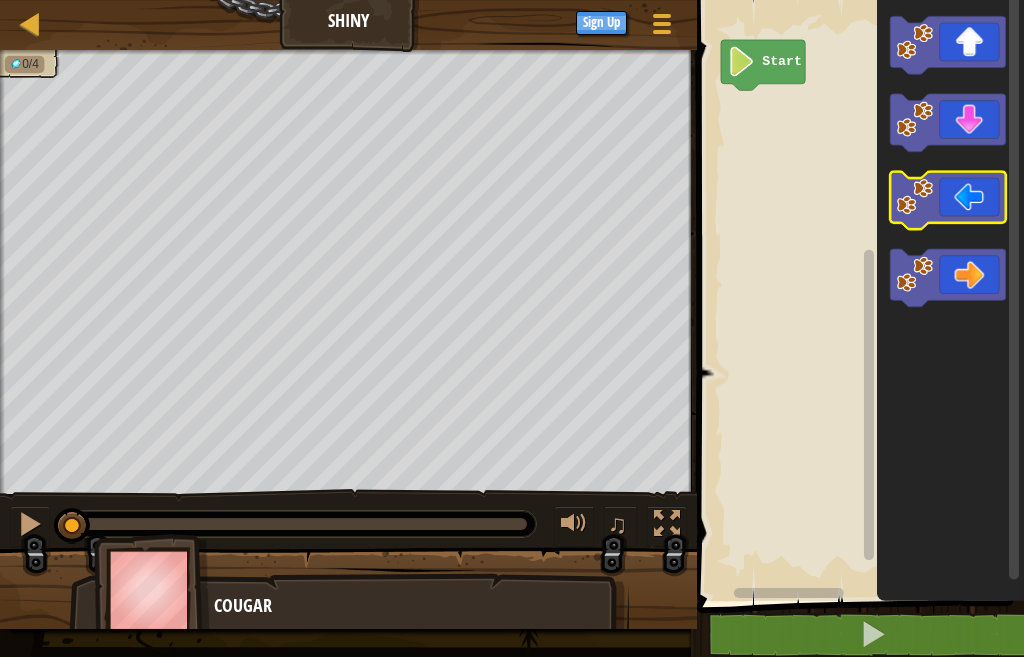 click 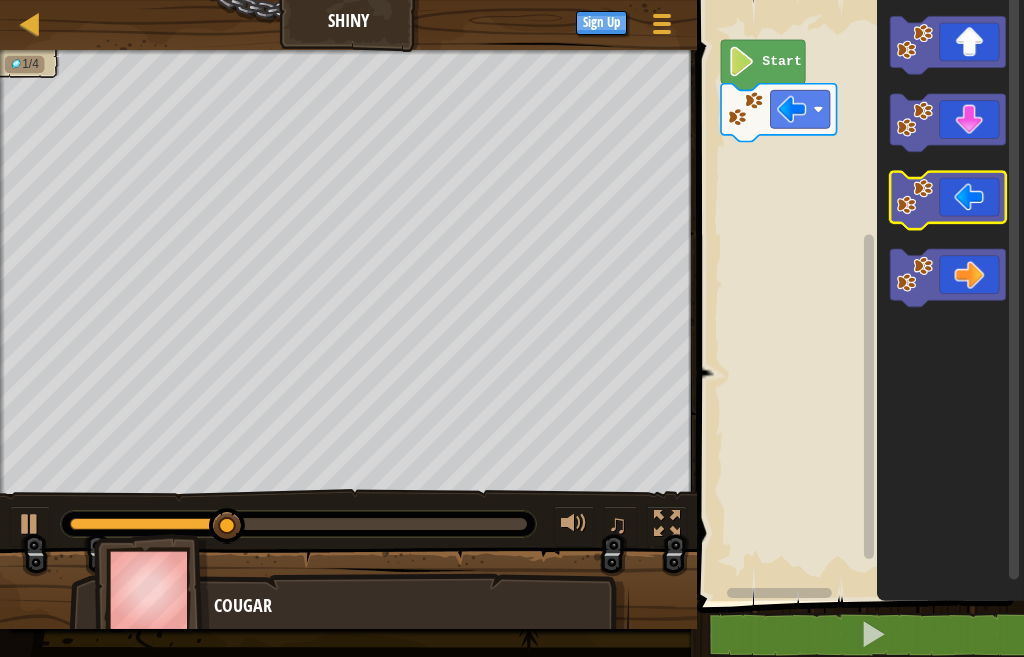 click 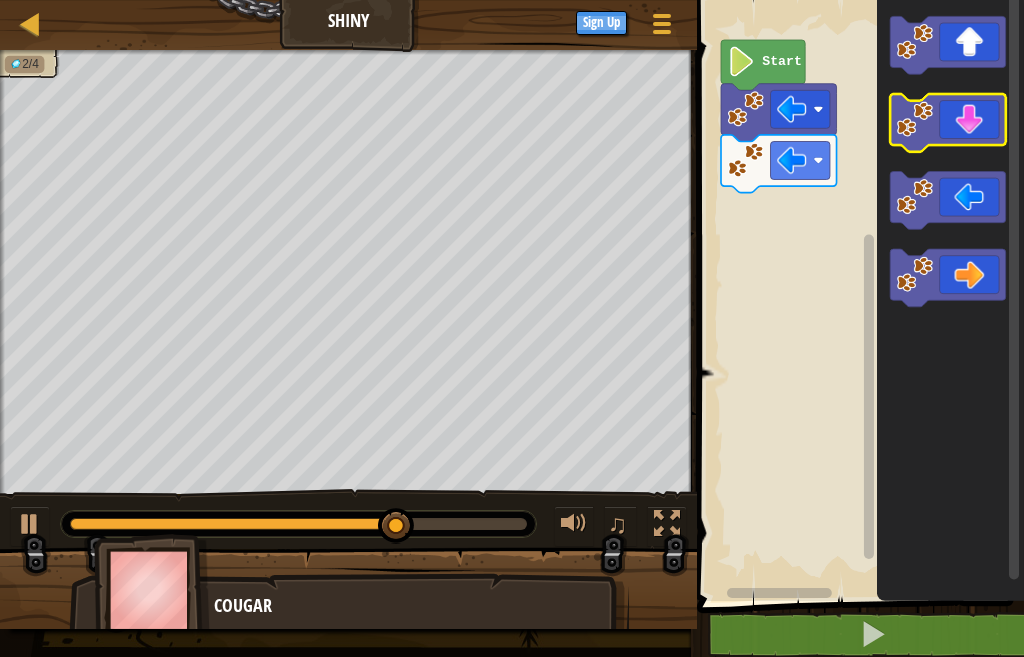 click 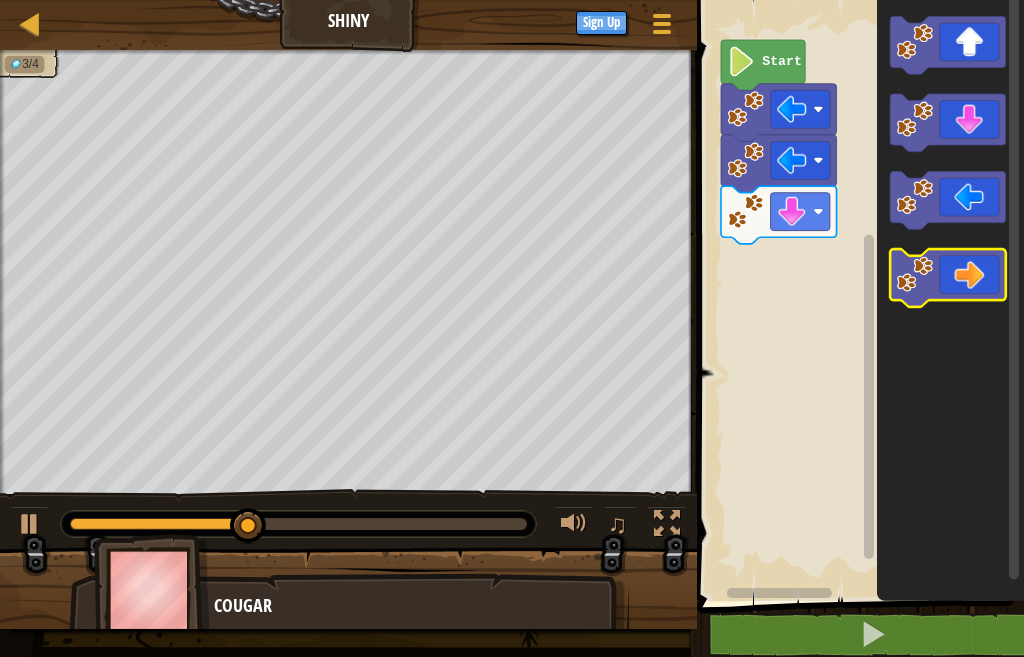click 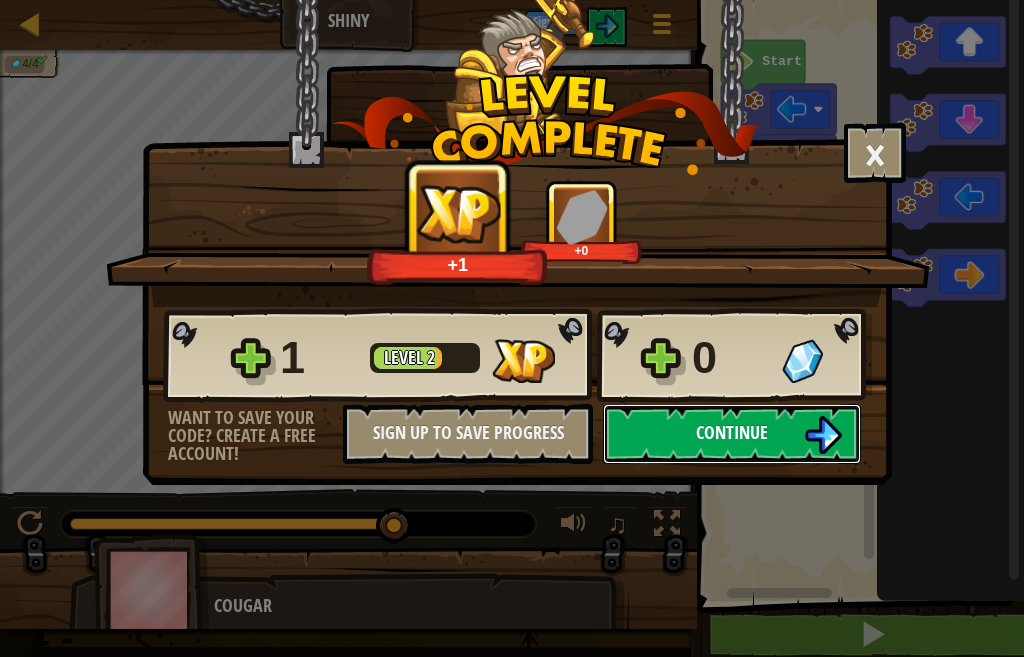 click on "Continue" at bounding box center [732, 434] 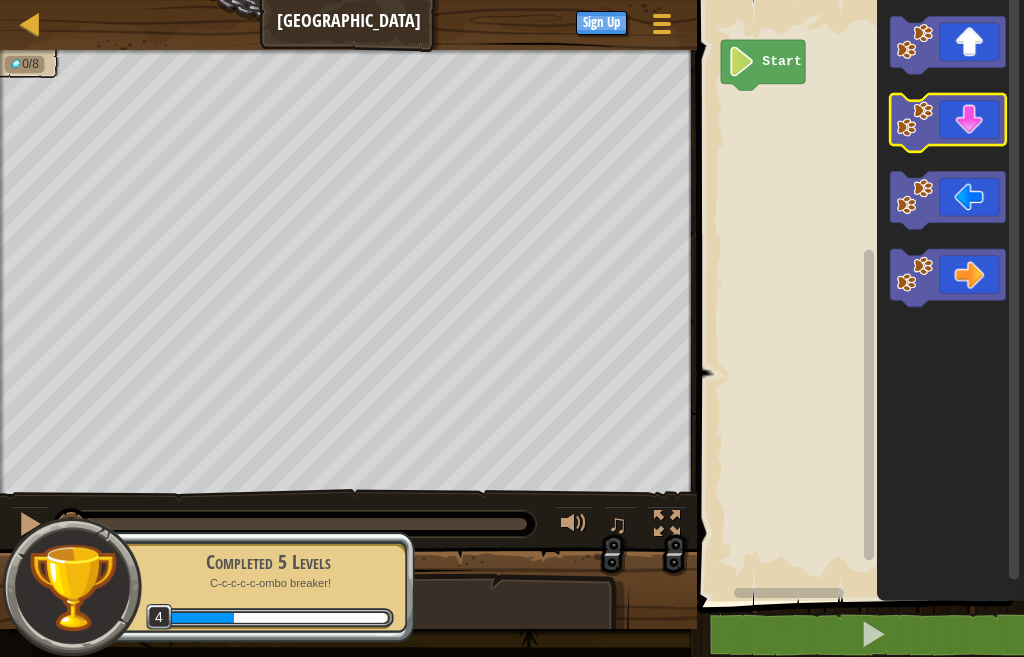 click 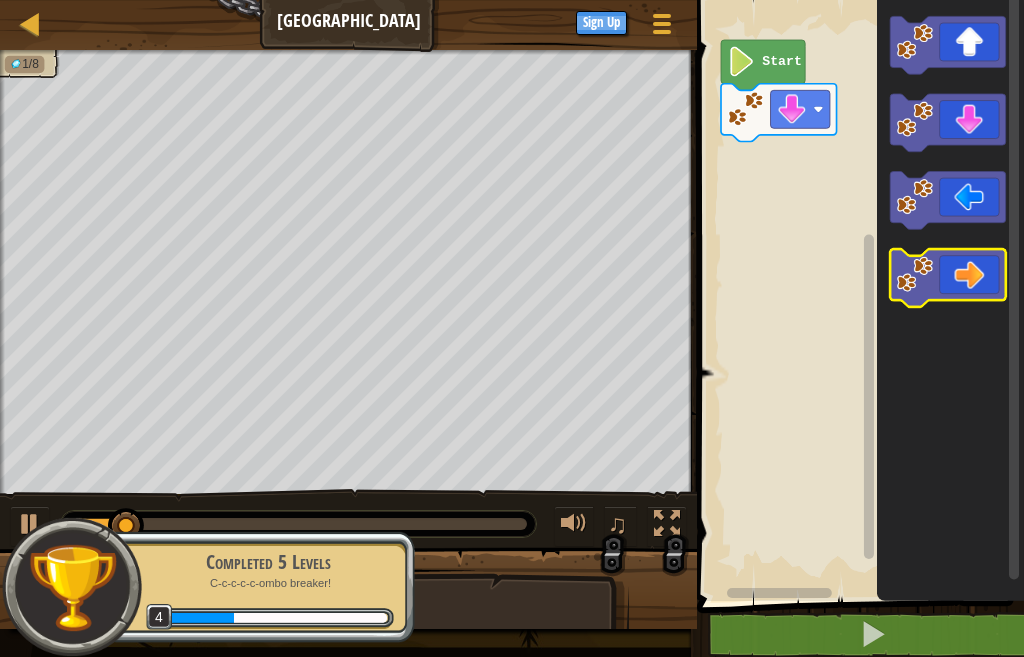 click 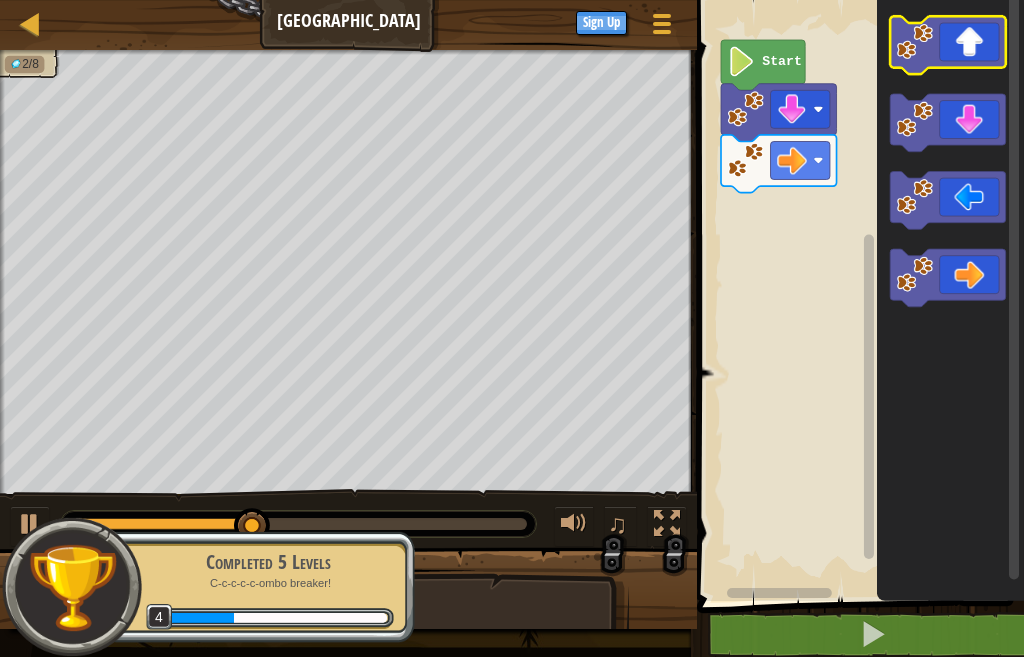 click 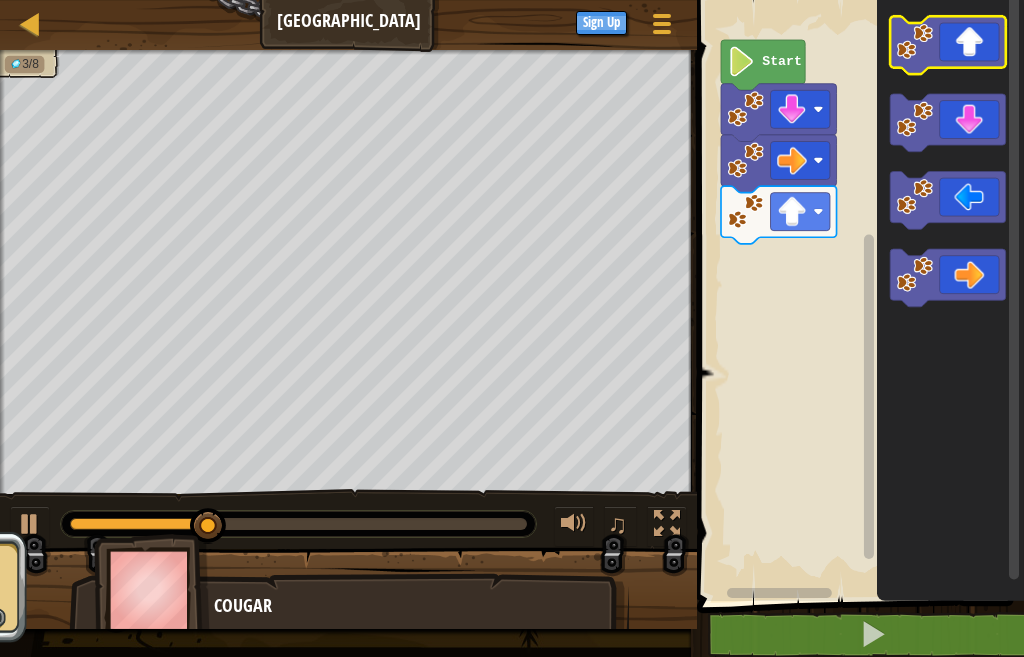 click 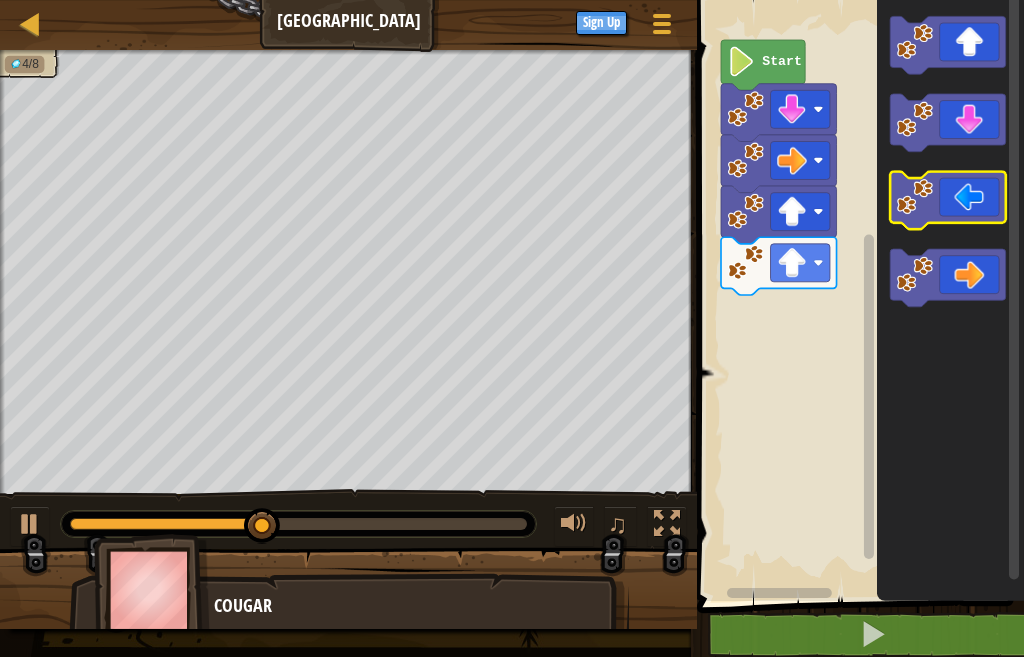 click 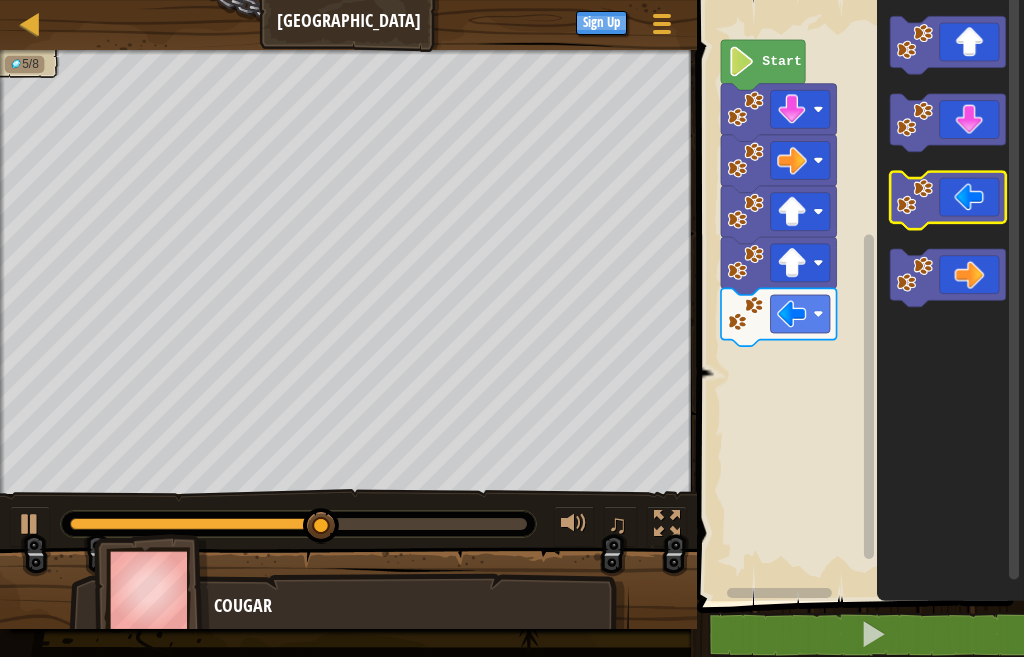 click 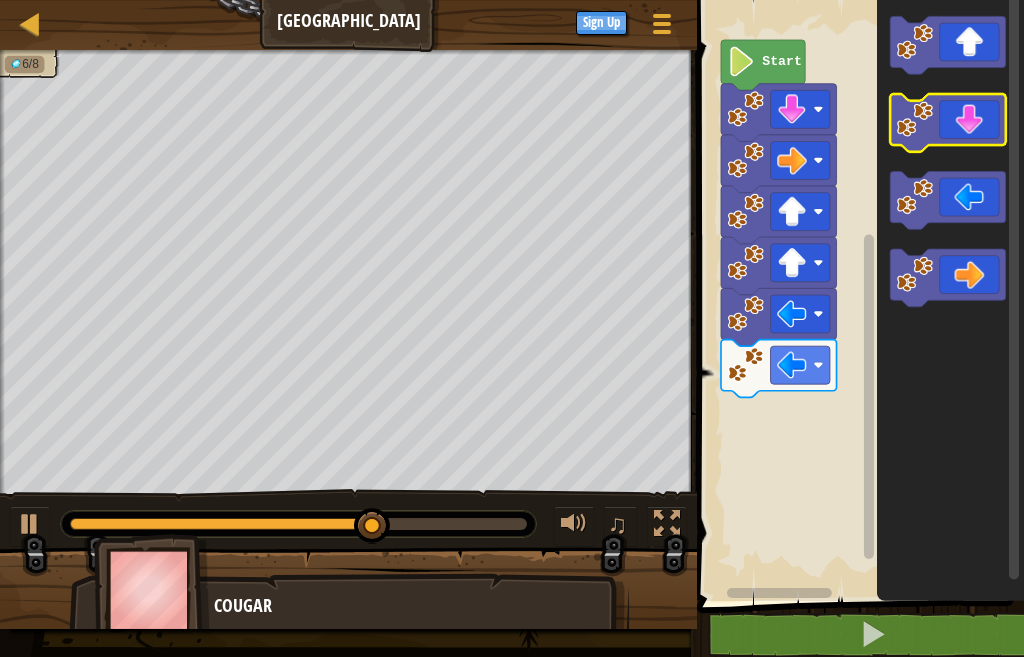 click 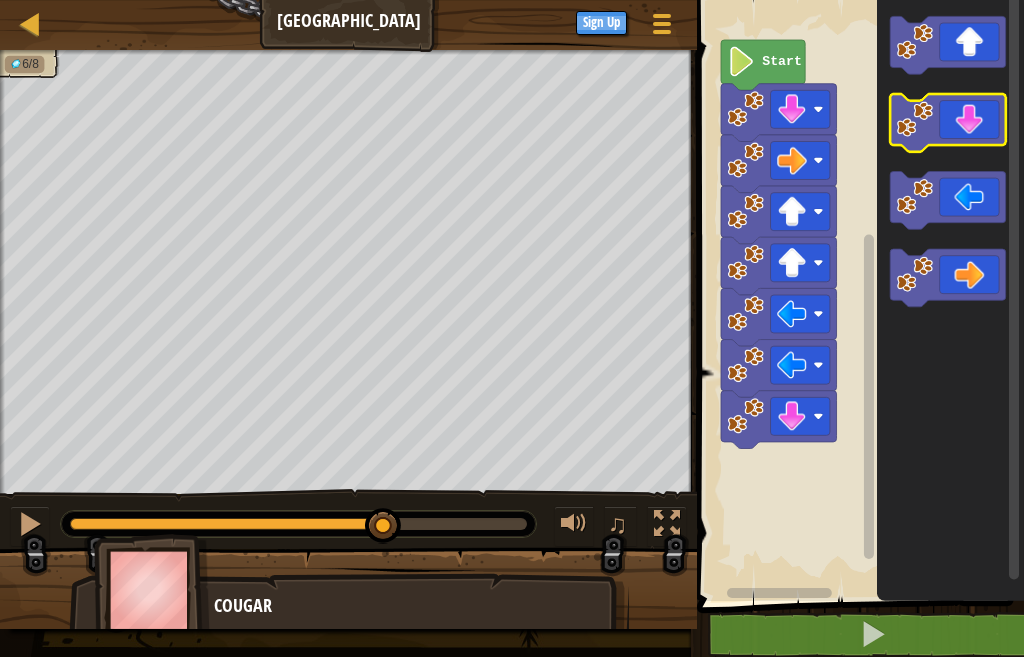 click 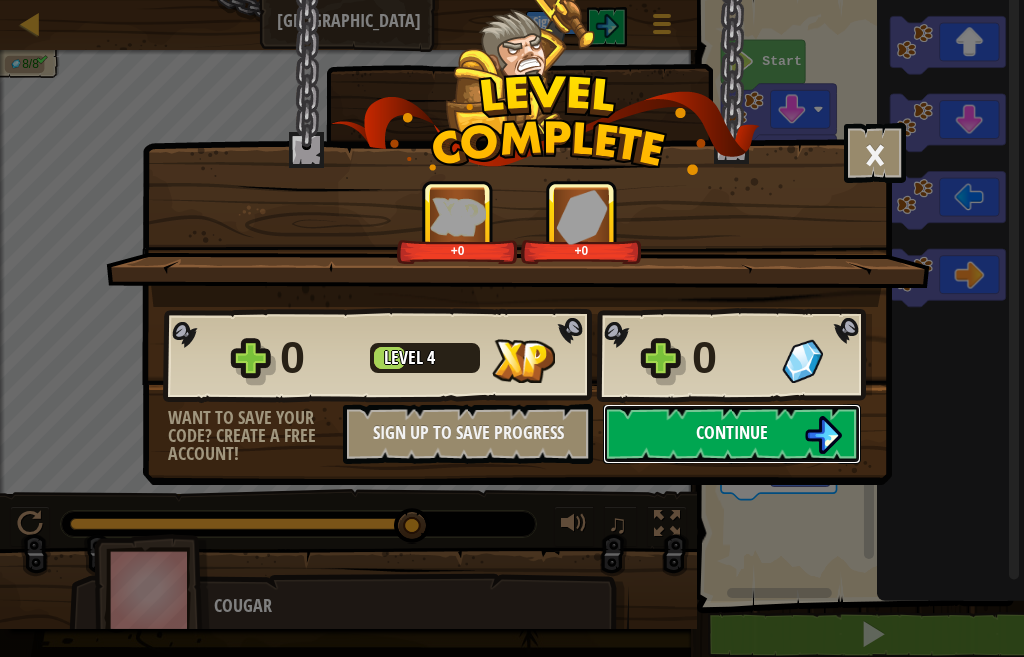 click on "Continue" at bounding box center [732, 434] 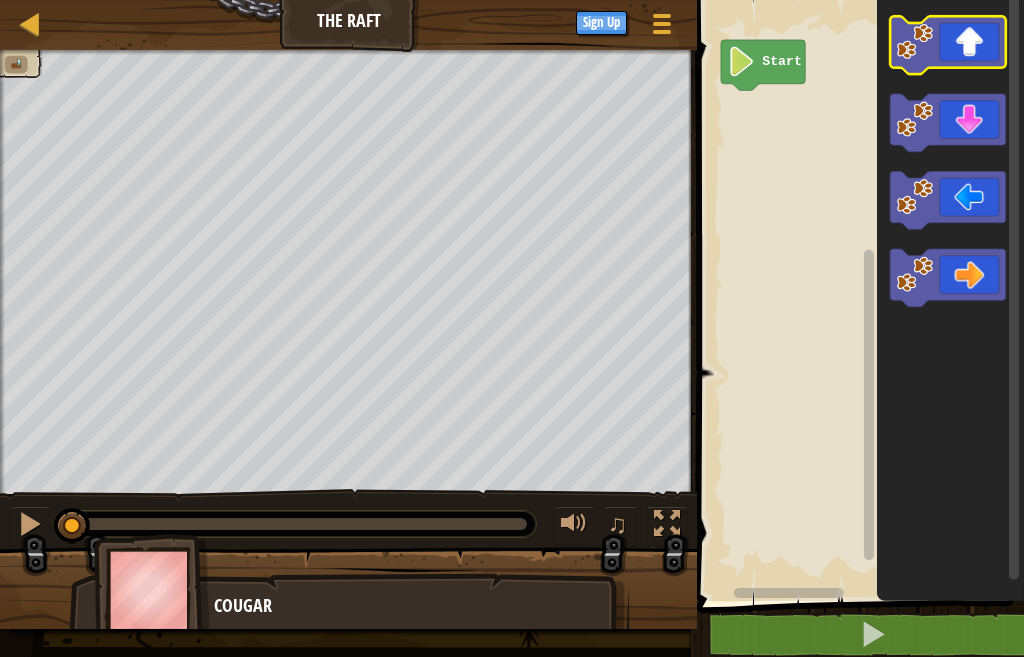 click 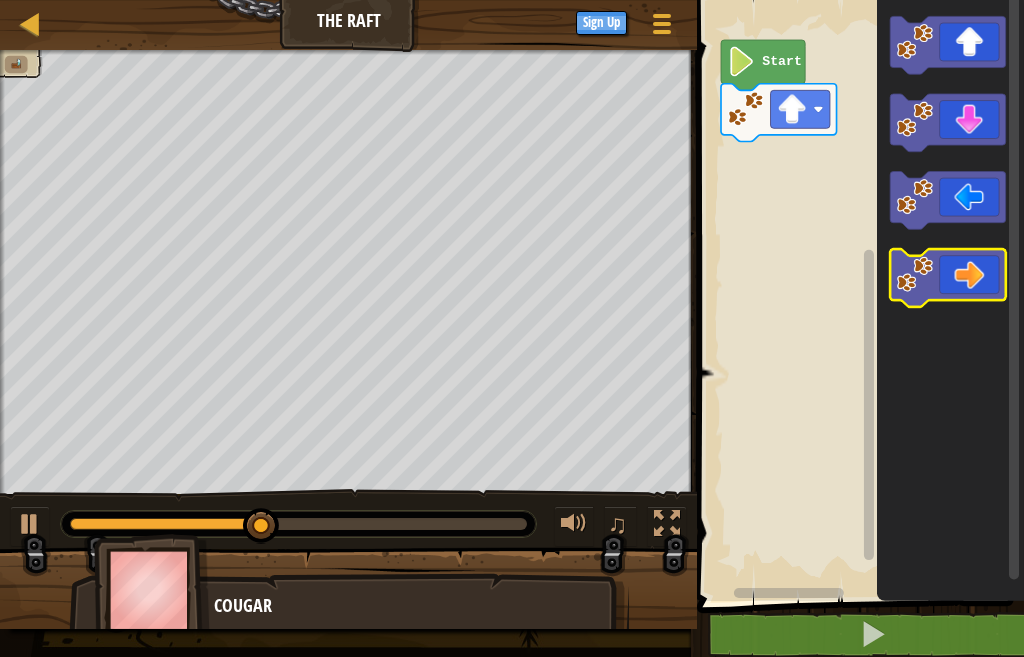 click 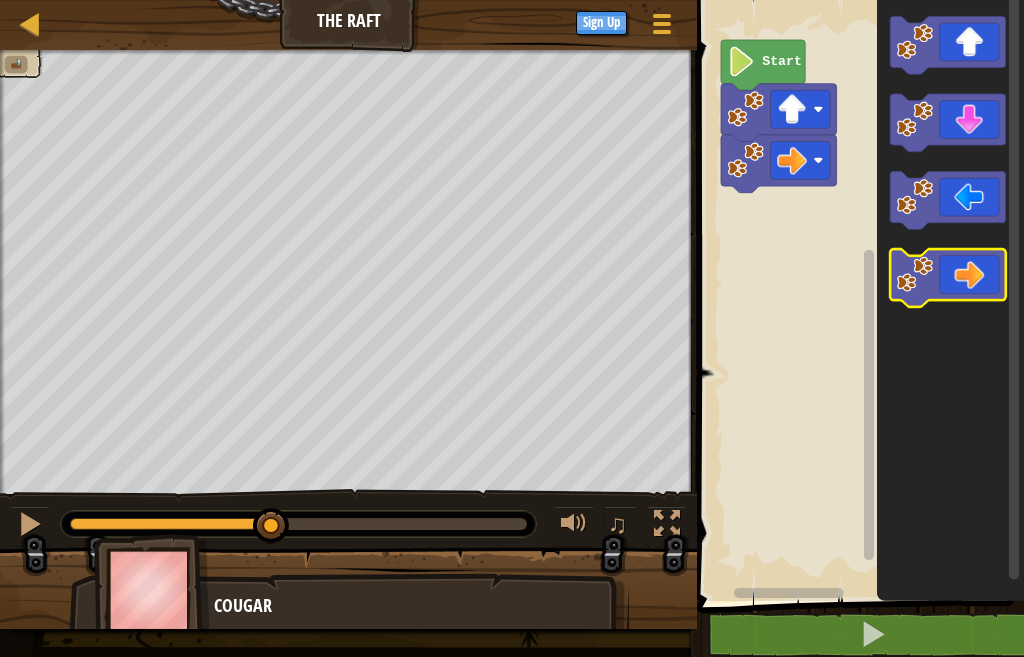 click 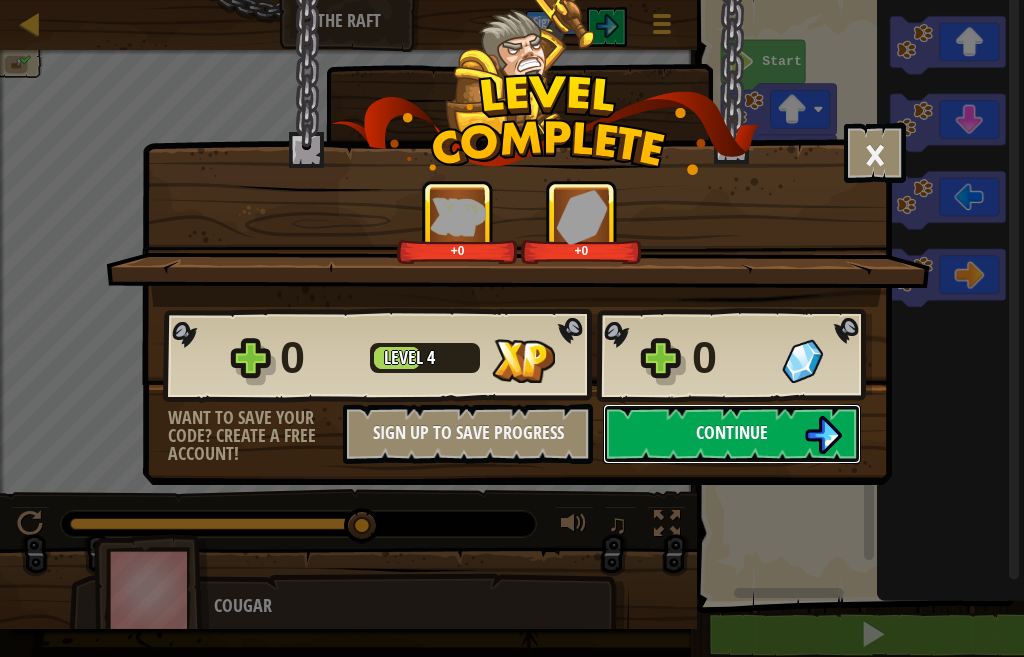 click on "Continue" at bounding box center [732, 434] 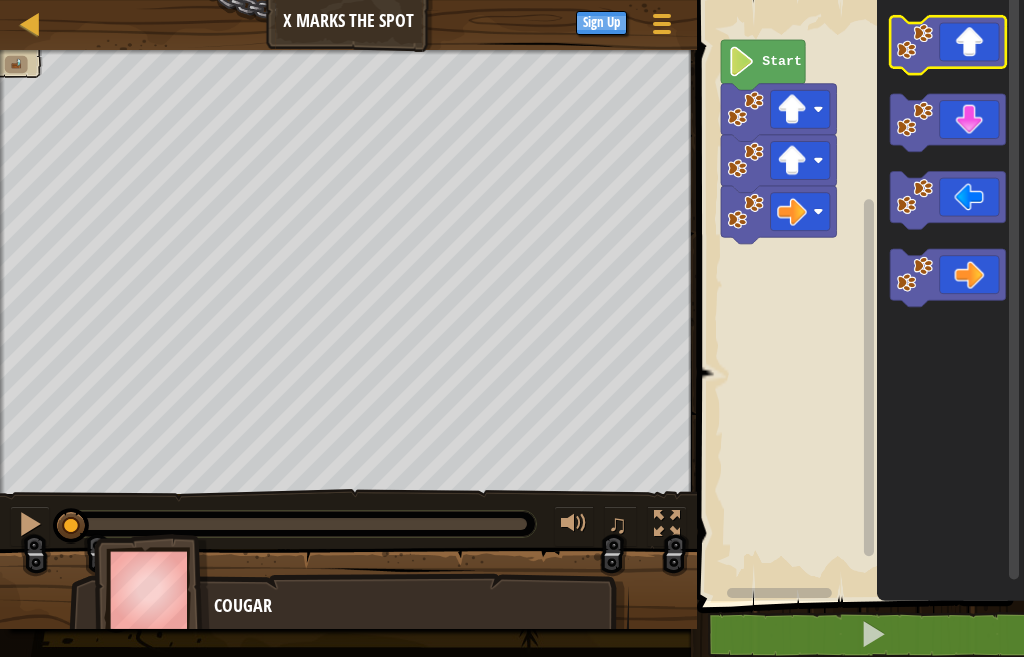 click 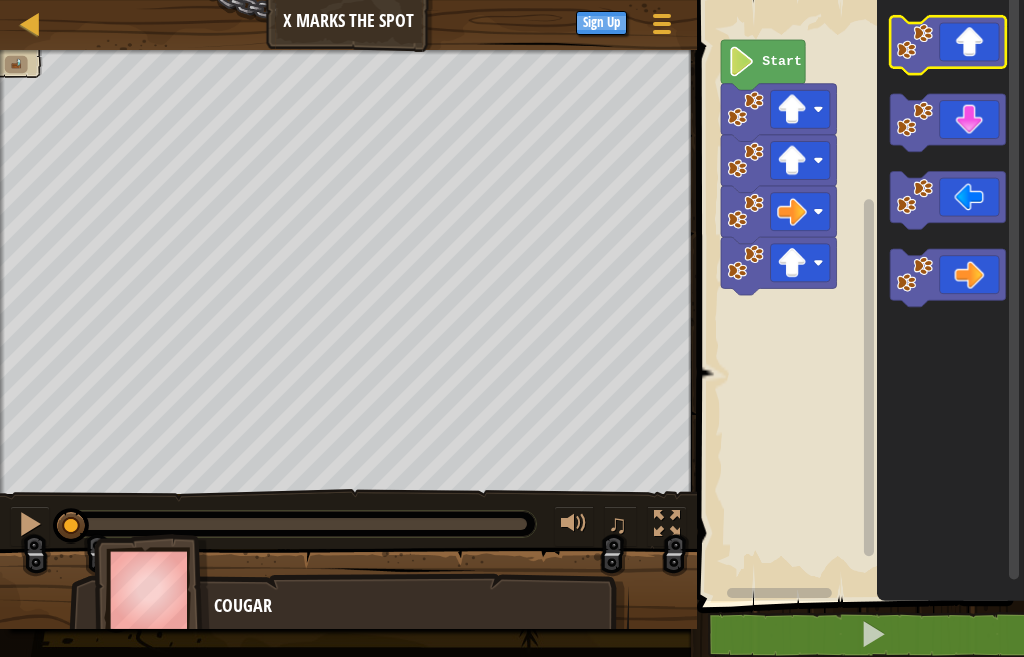 click 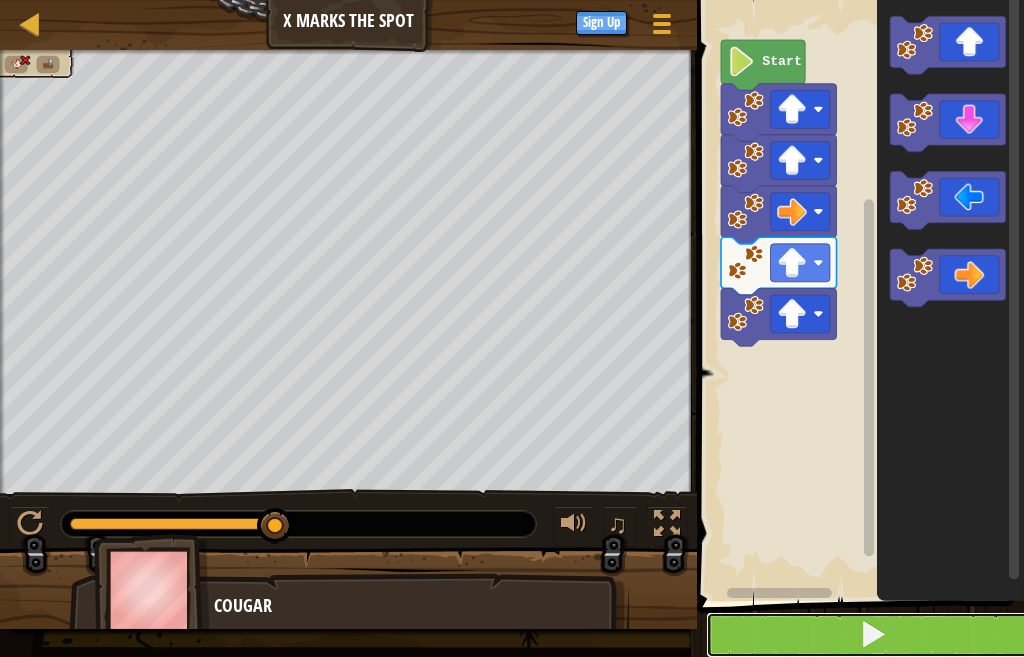 click at bounding box center [872, 635] 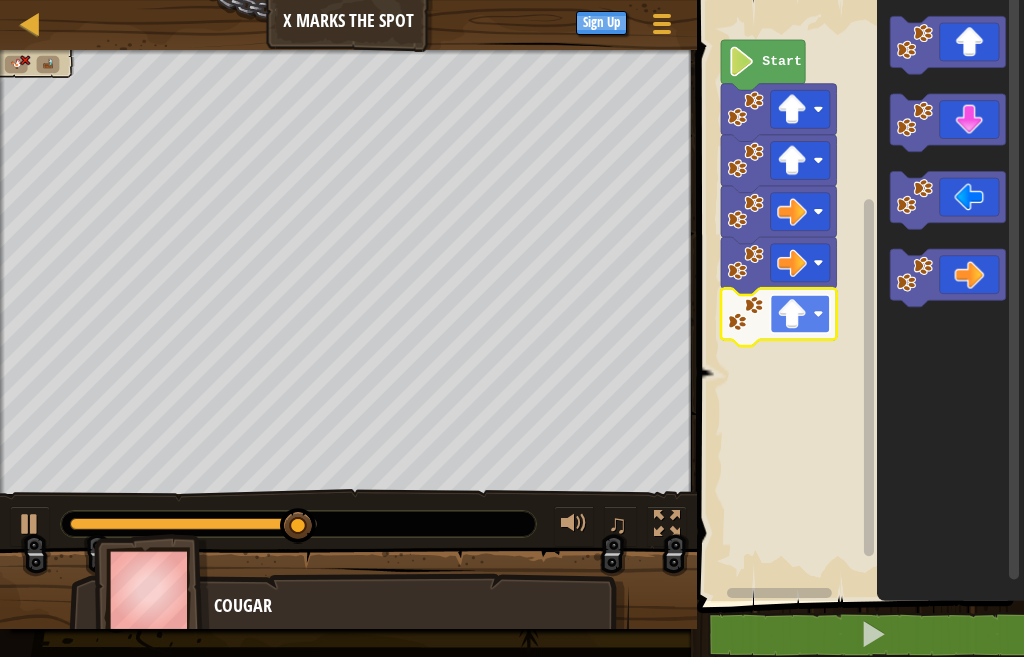 click 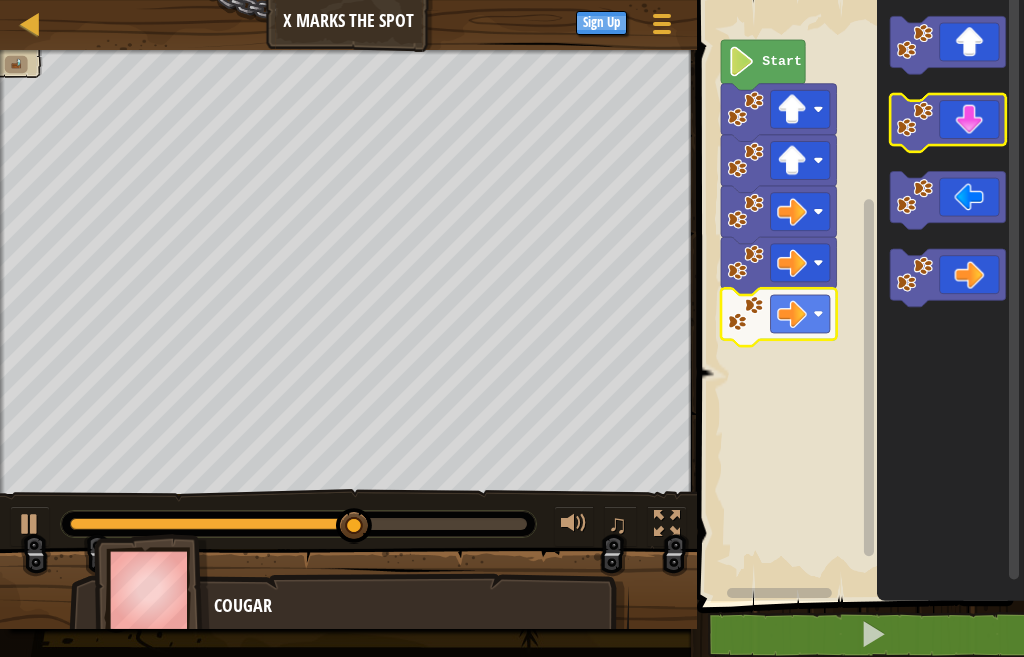 click 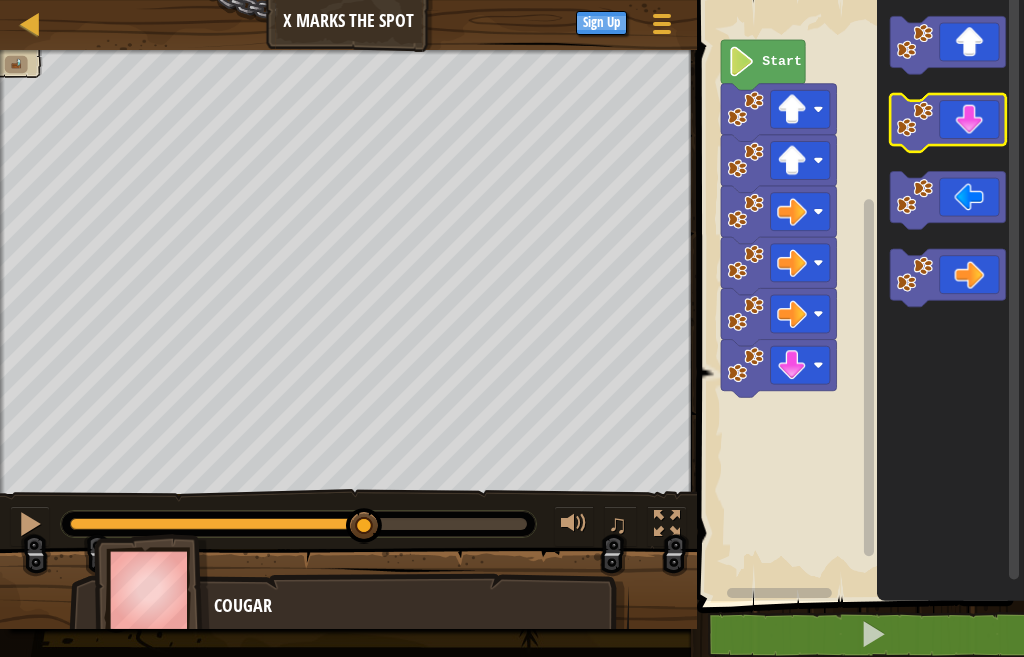 click 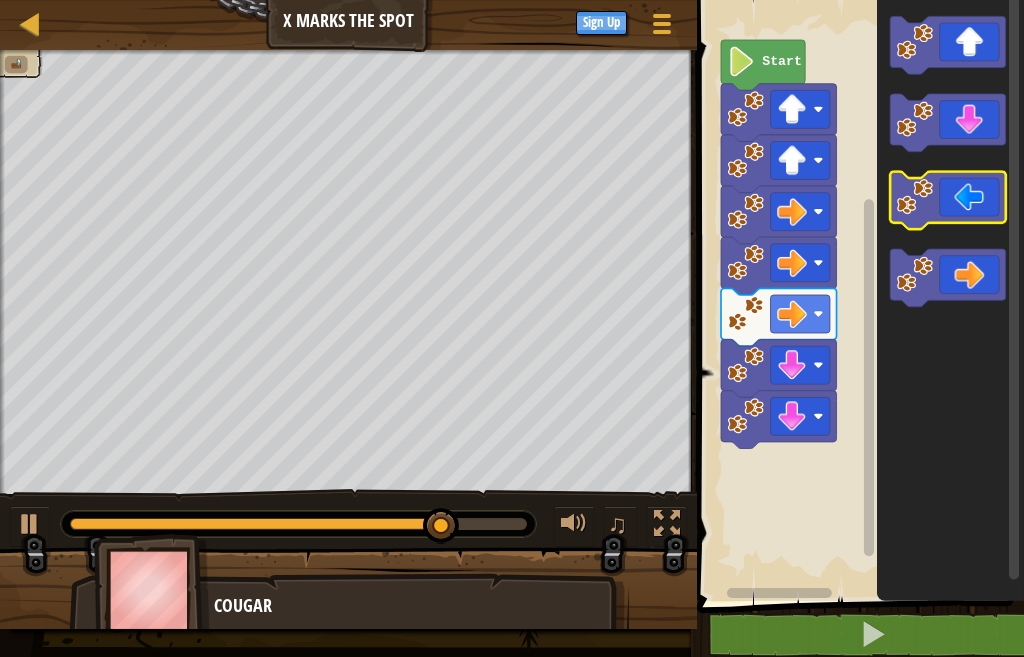 click 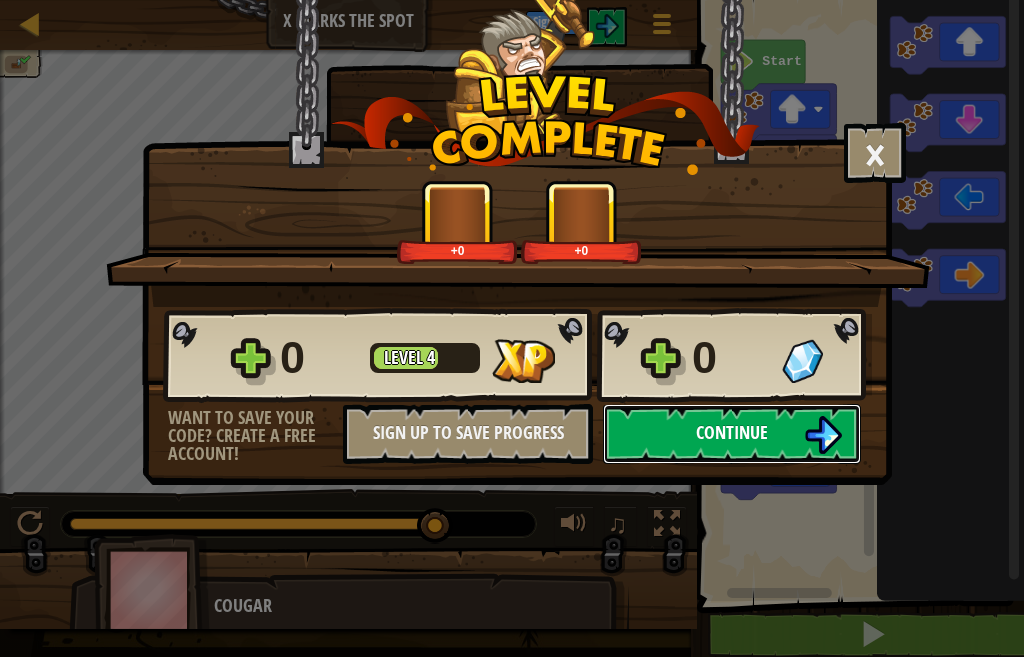 click on "Continue" at bounding box center (732, 434) 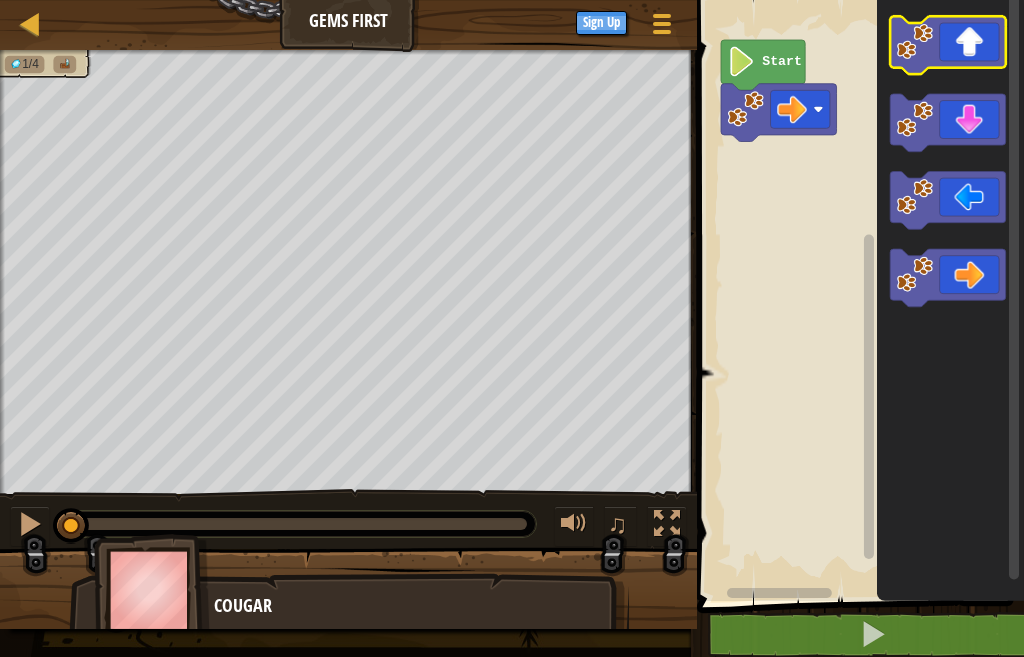 click 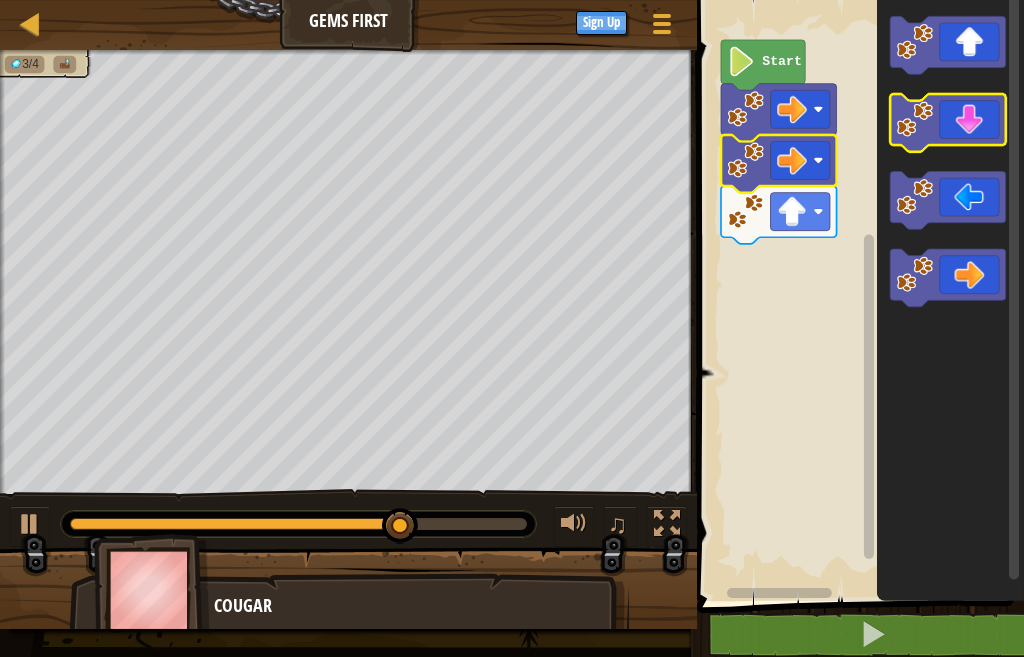 click 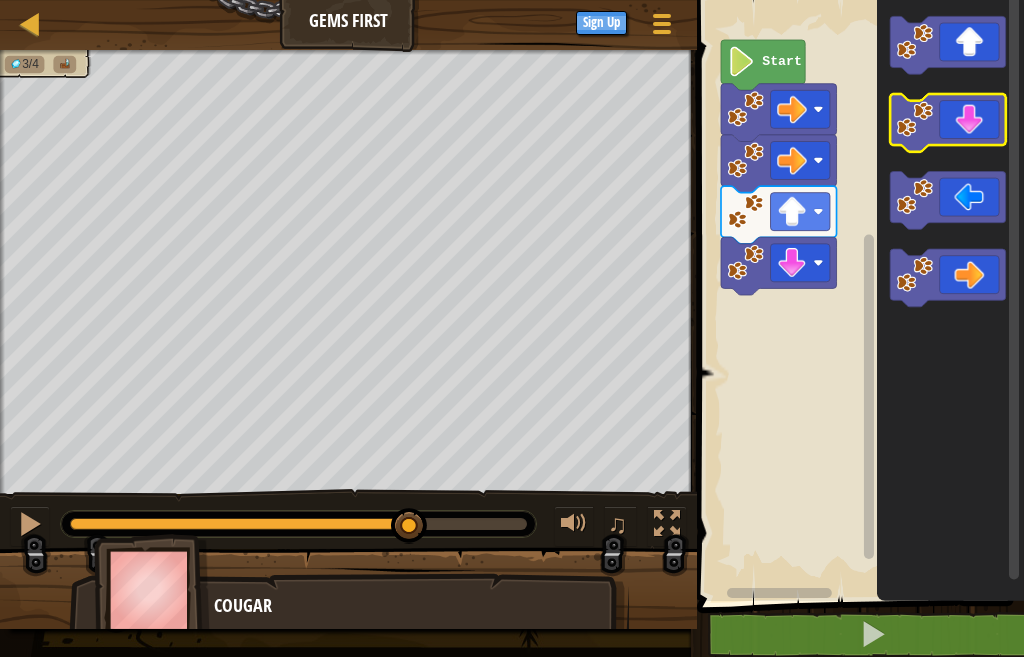 click 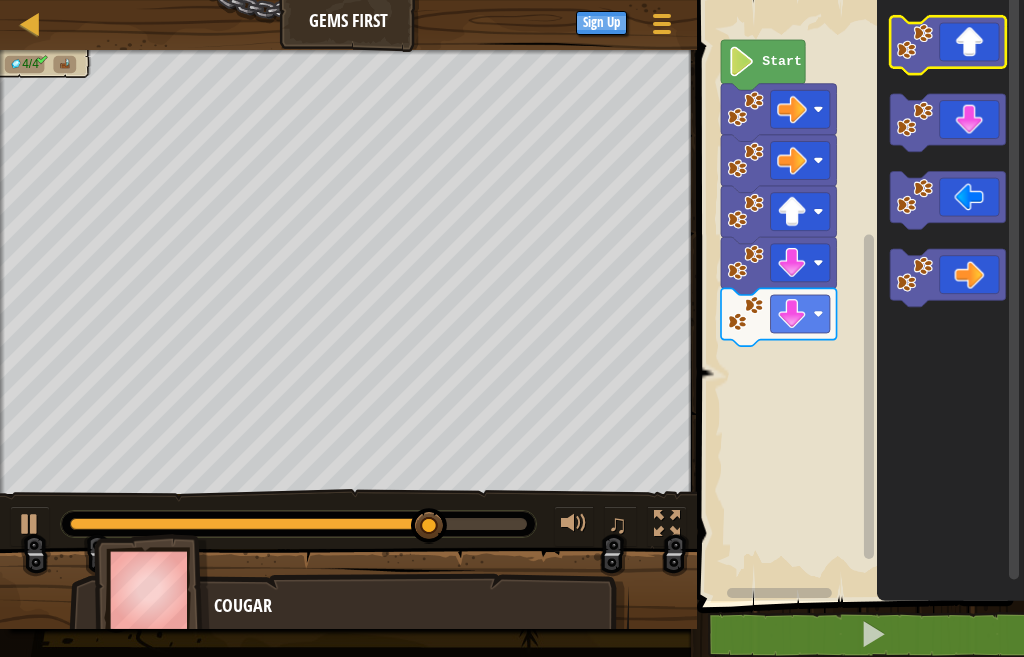 click 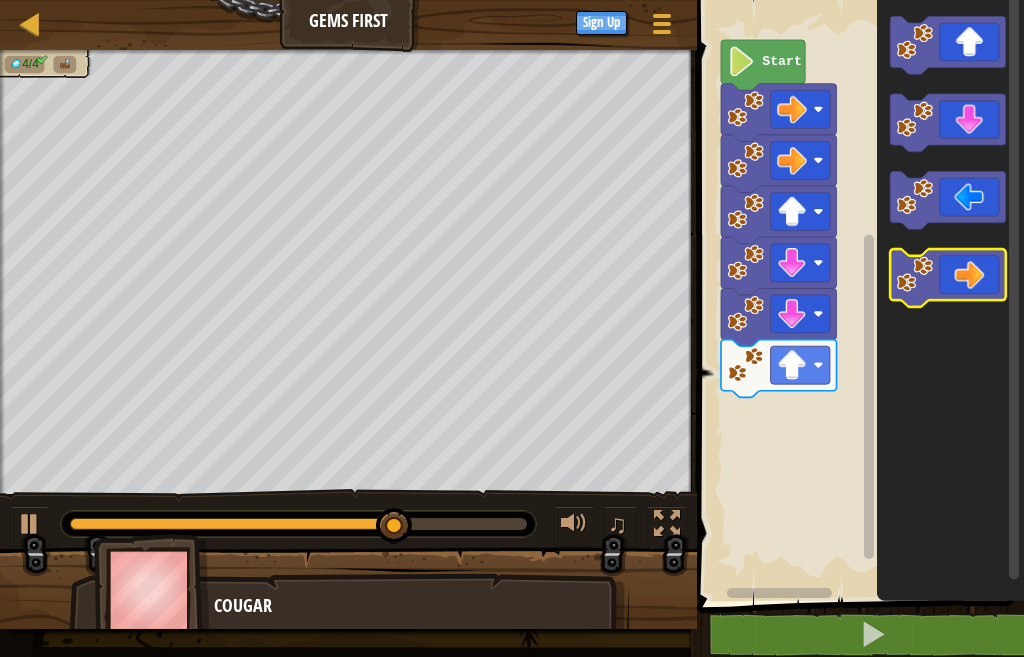 click 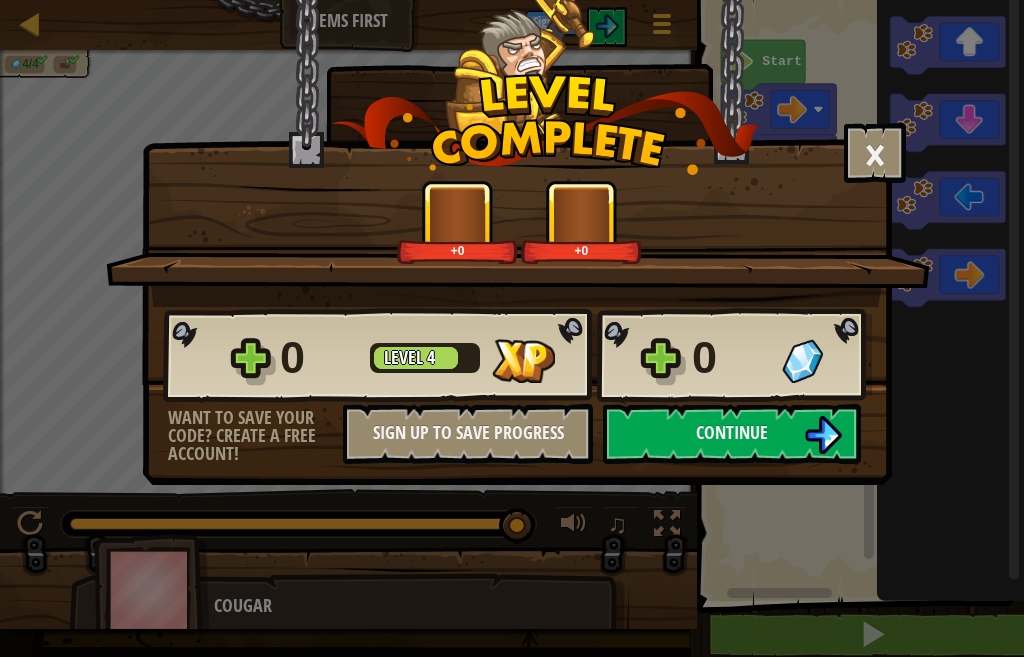 click on "0 Level 4 0" at bounding box center [517, 356] 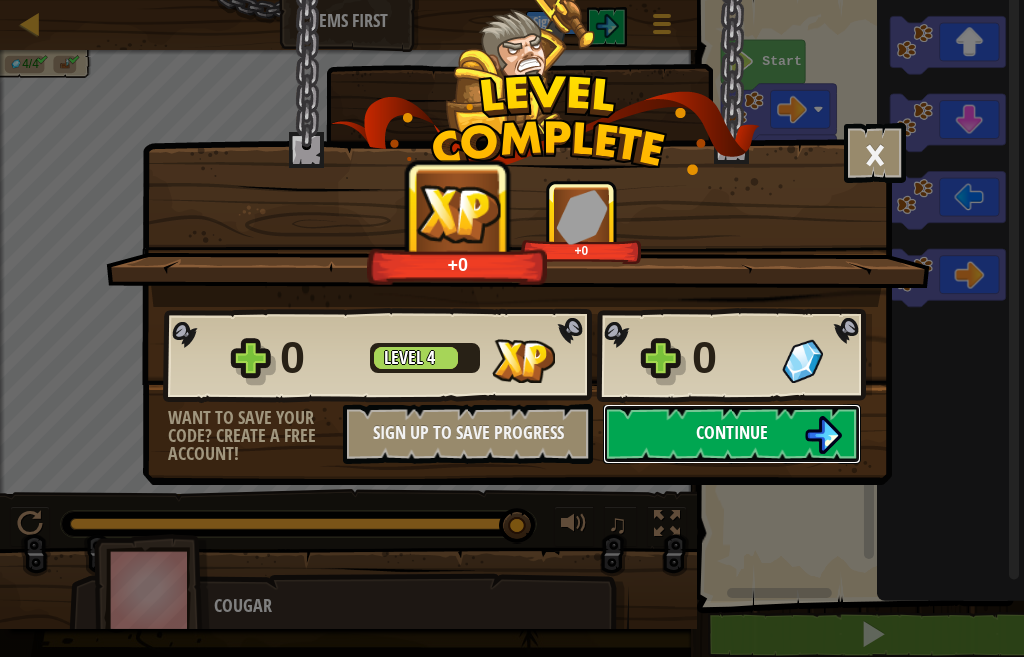 click on "Continue" at bounding box center [732, 434] 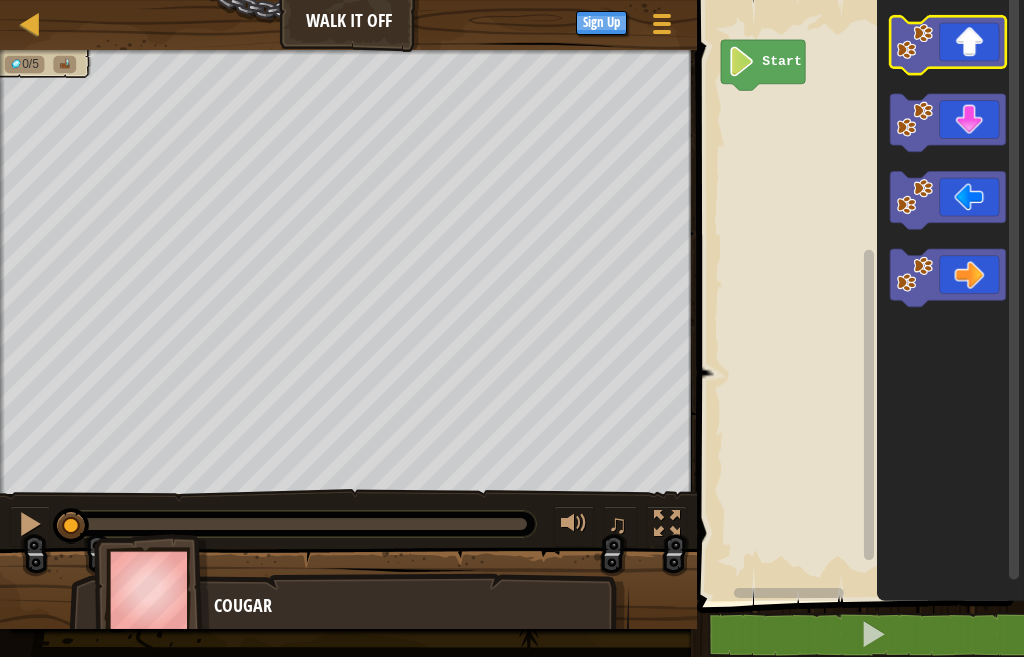 click 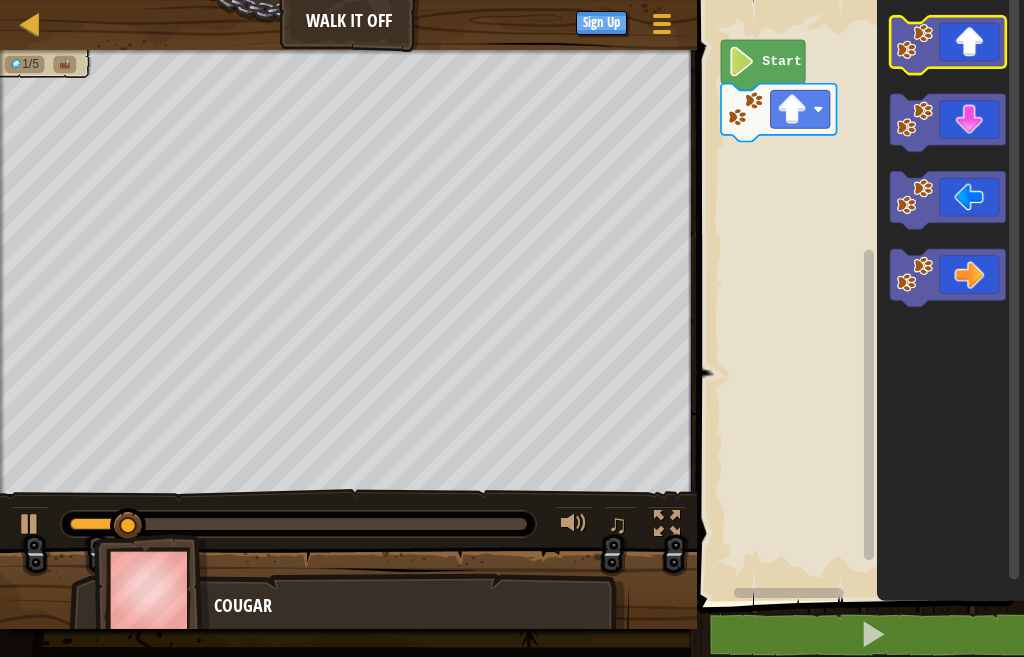 click 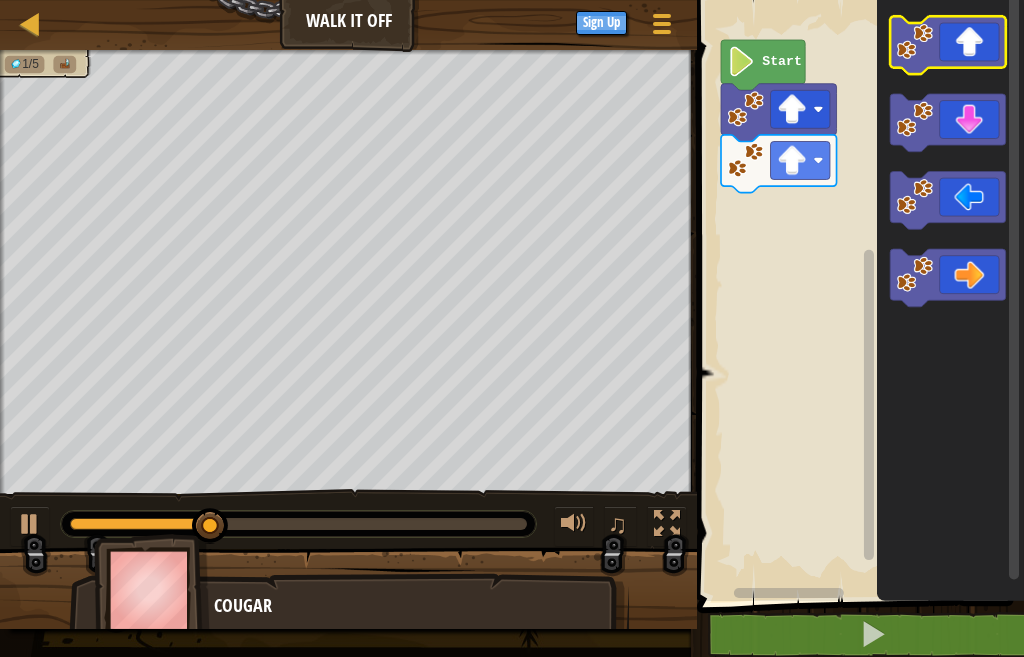 click 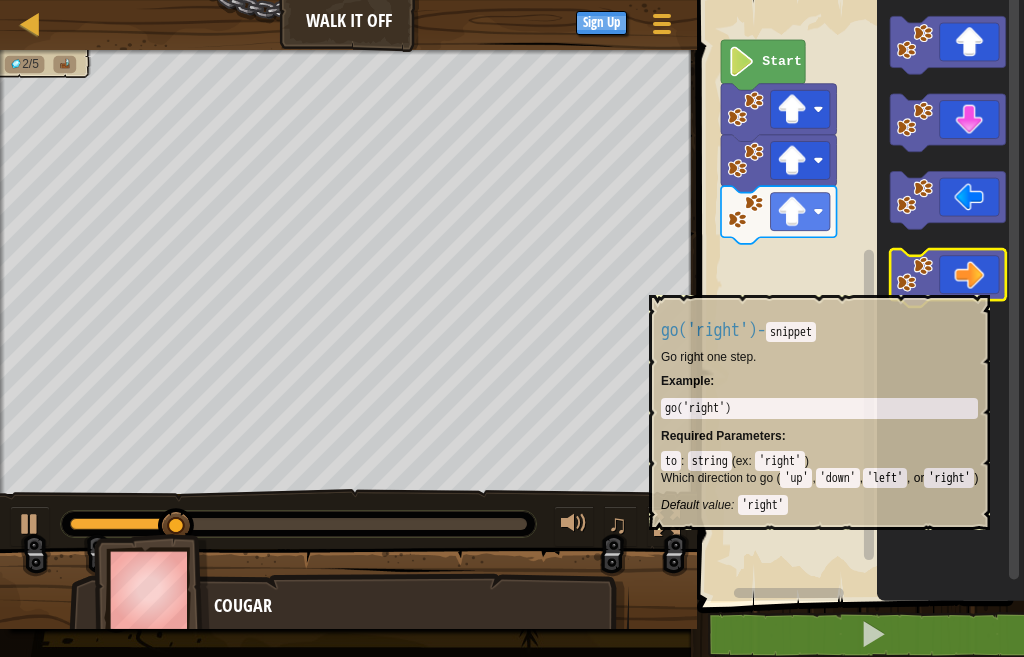 click 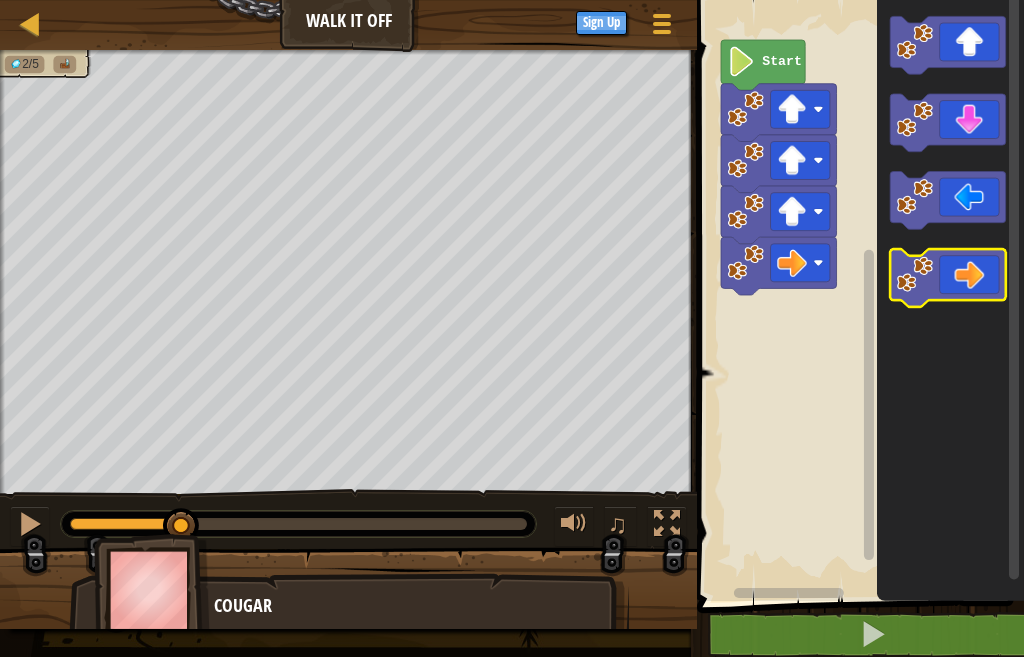 click 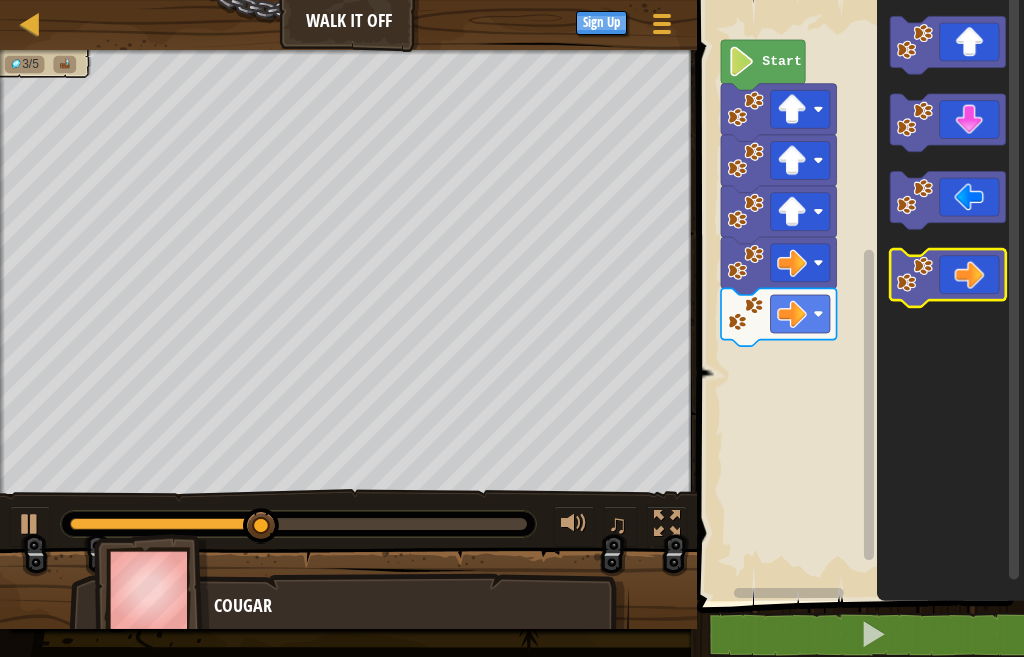 click 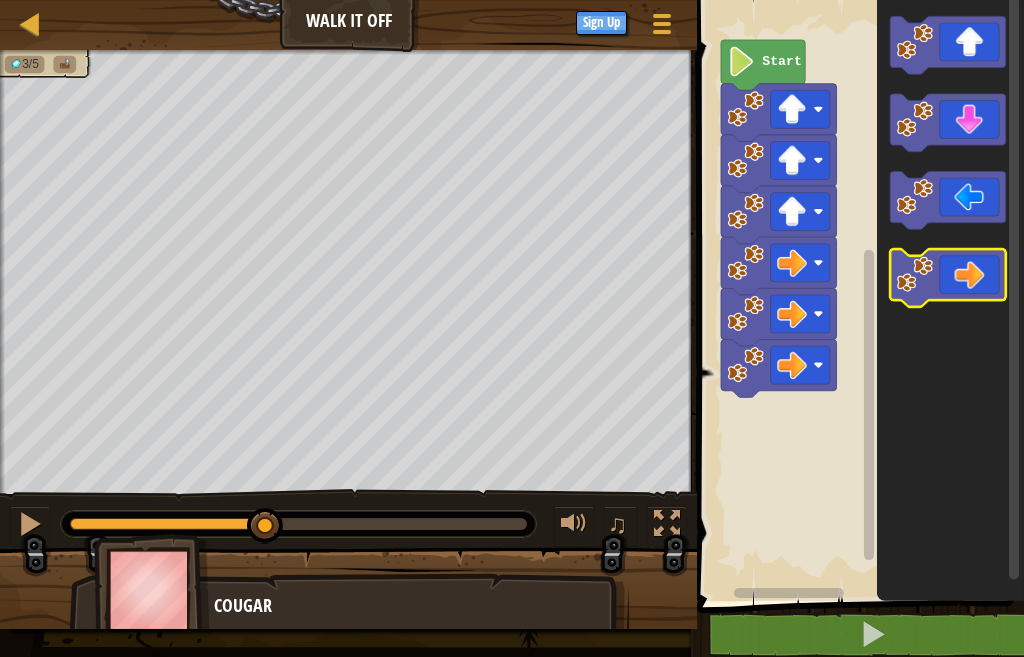 click 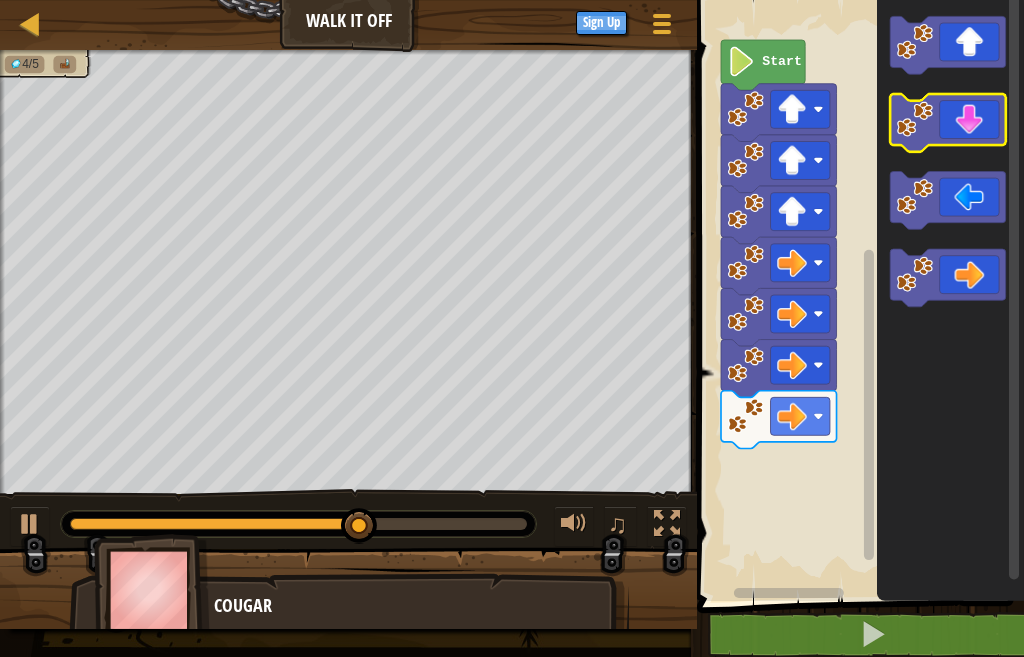 click 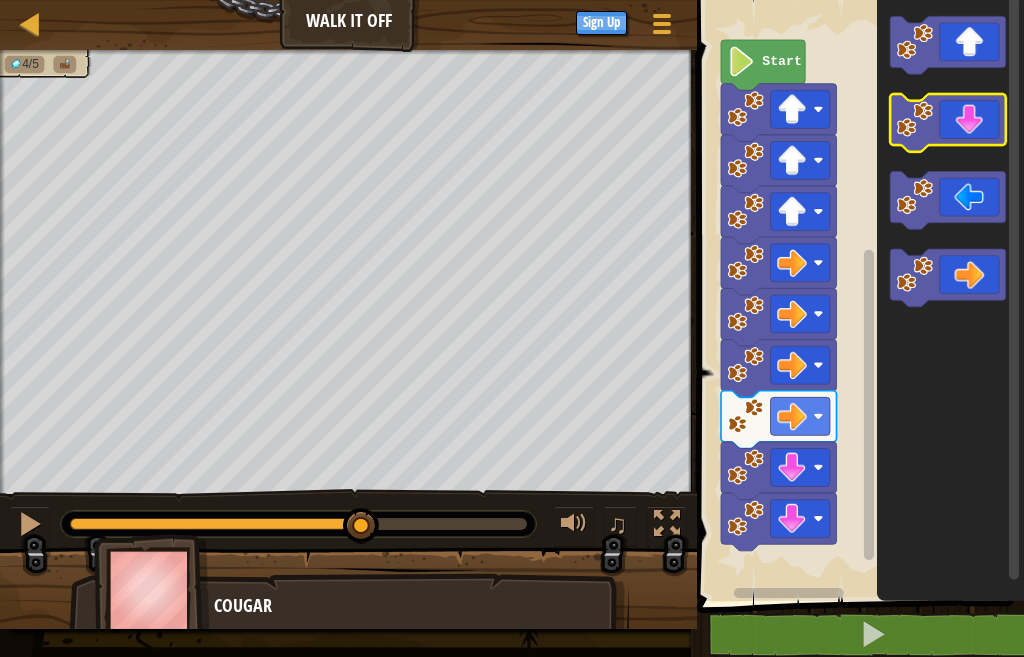 click 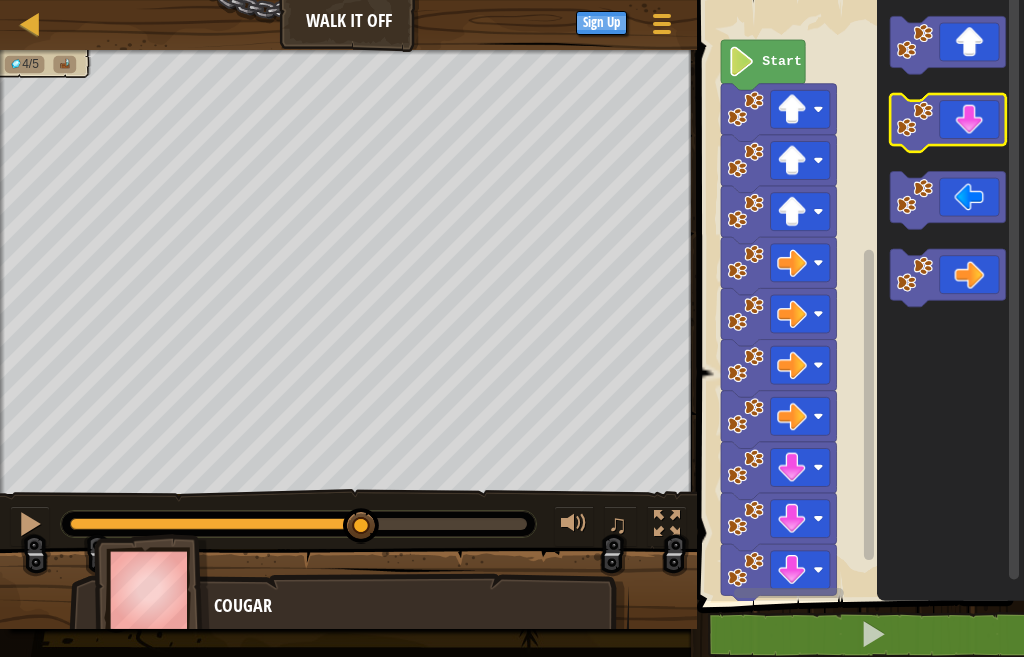 click 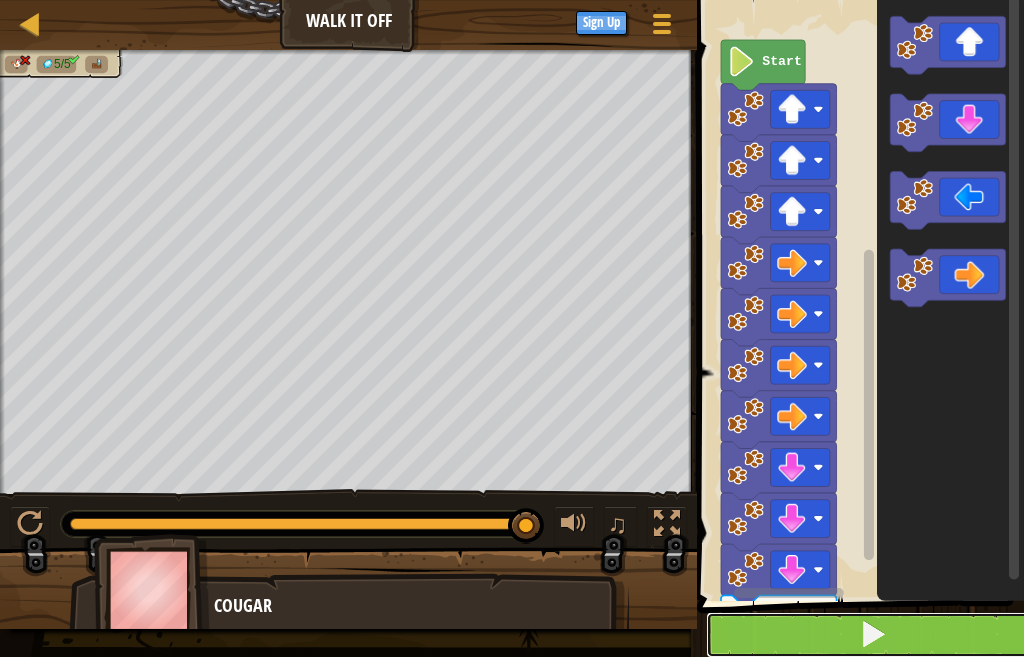 click at bounding box center [872, 635] 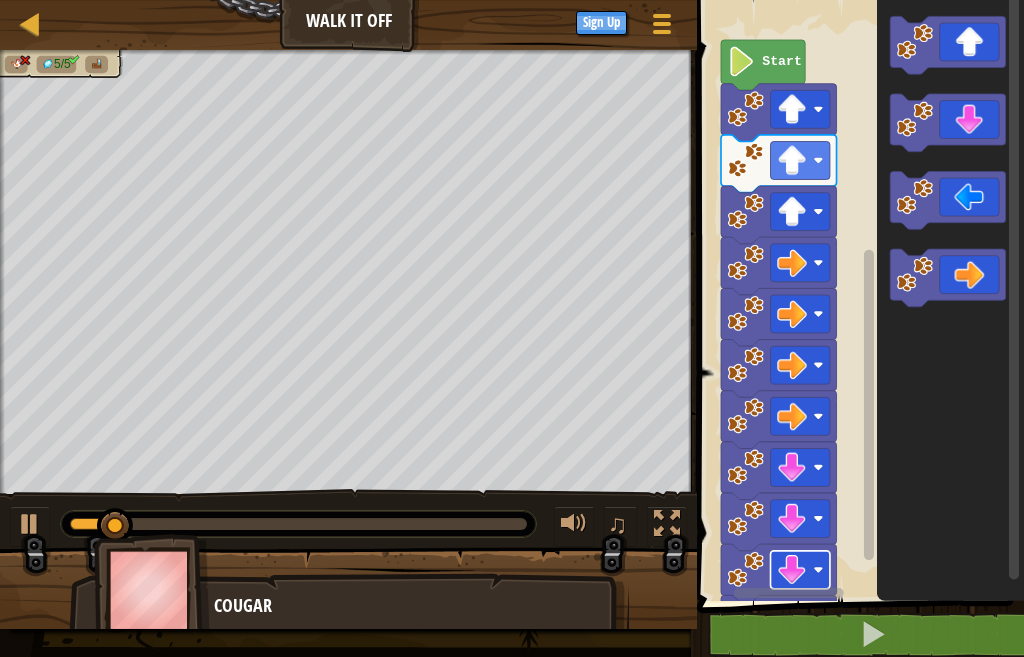 click 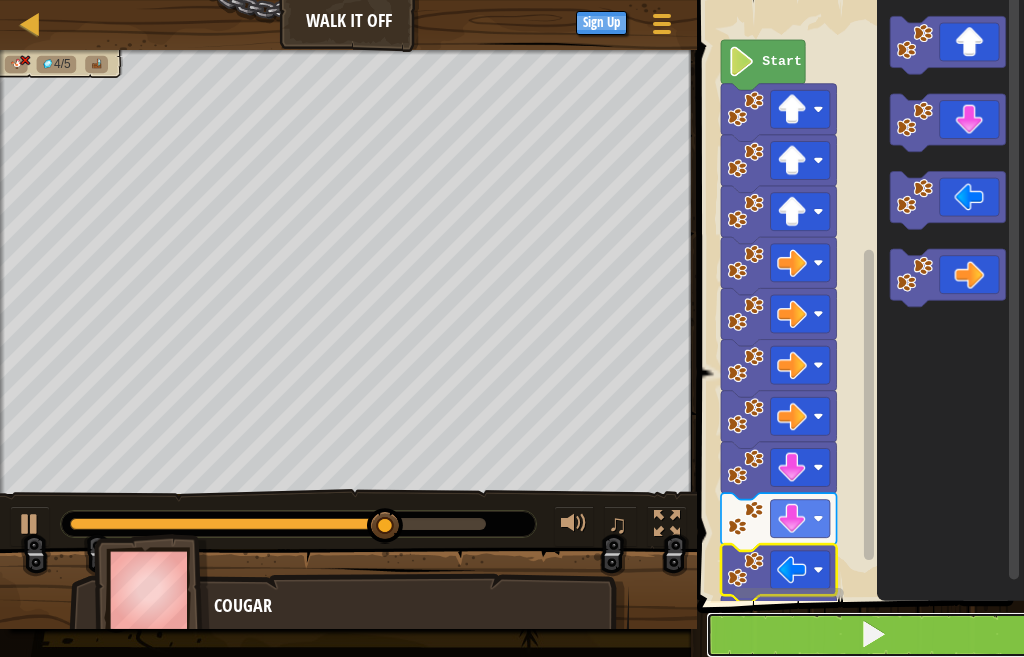click at bounding box center (872, 635) 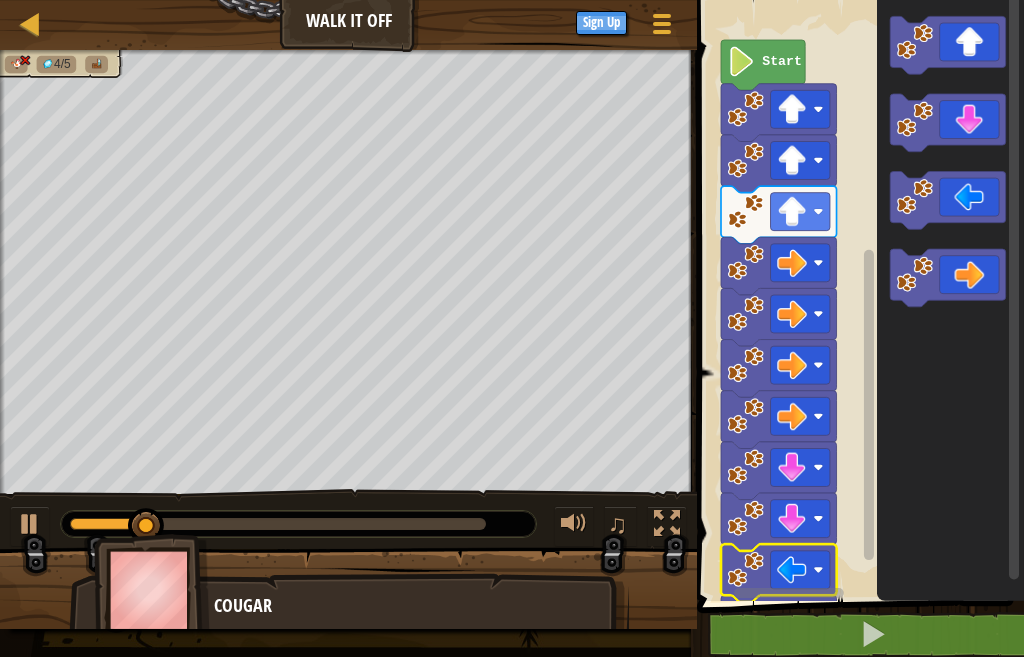 click 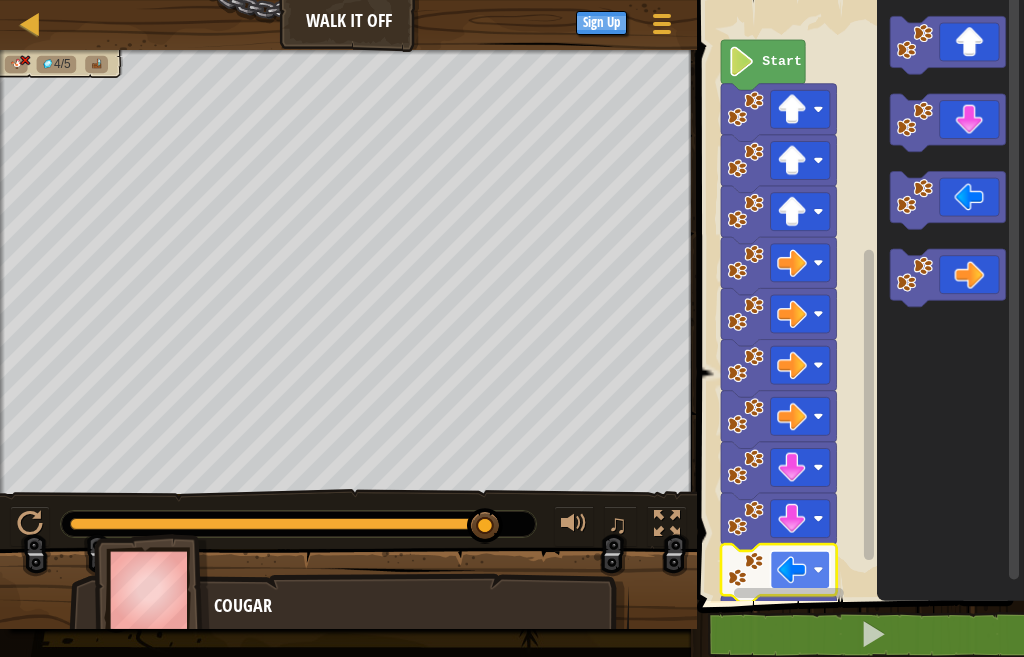 click 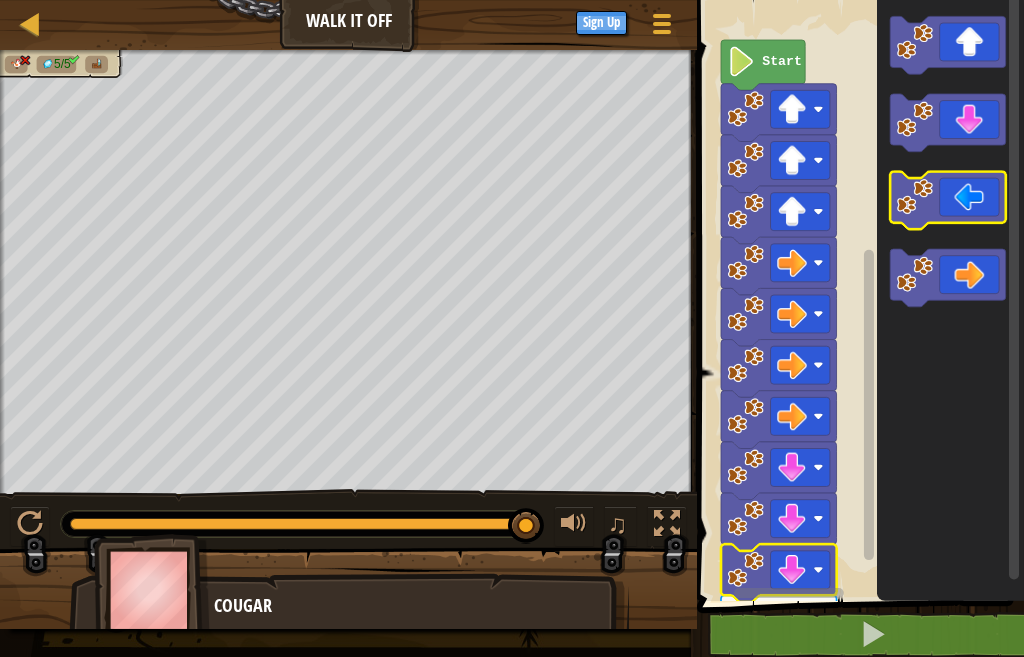 click 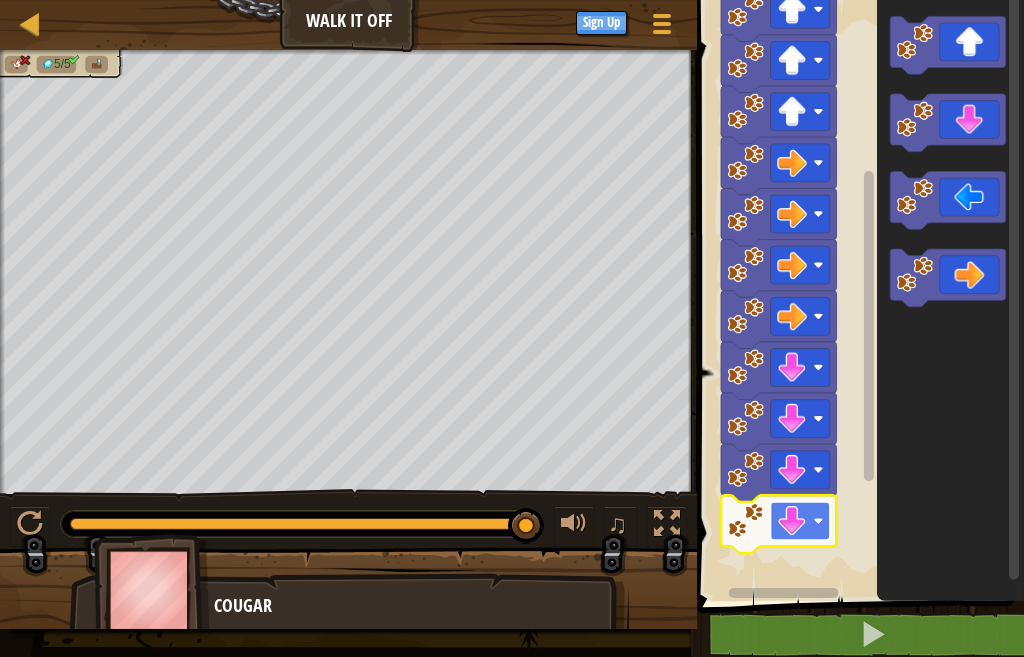 click 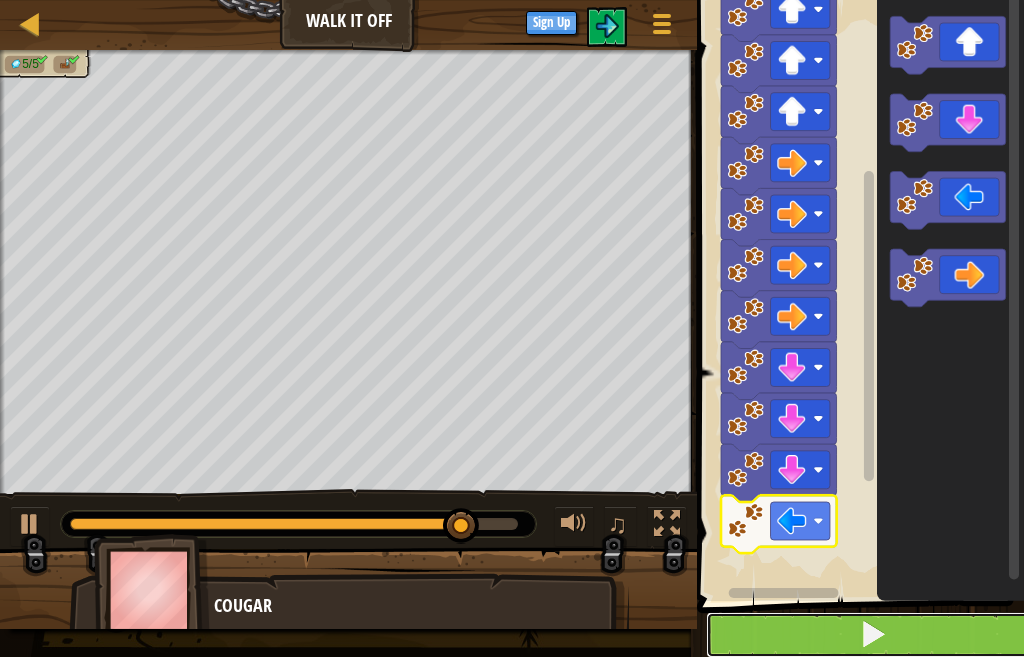 click at bounding box center (872, 635) 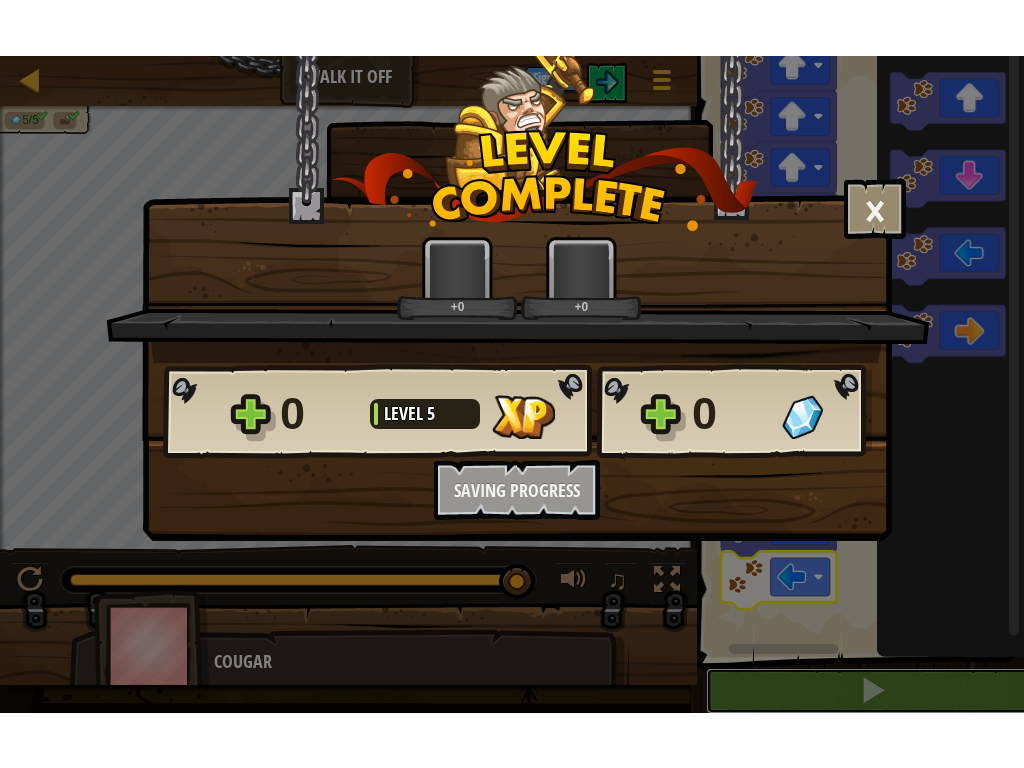 scroll, scrollTop: 1, scrollLeft: 0, axis: vertical 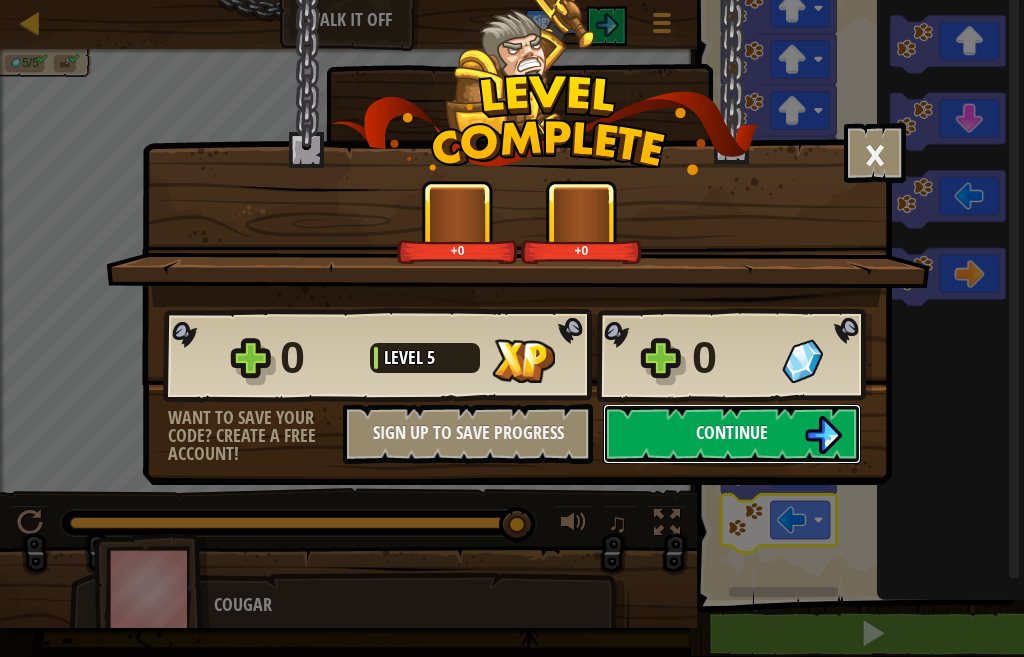 click on "Continue" at bounding box center (732, 432) 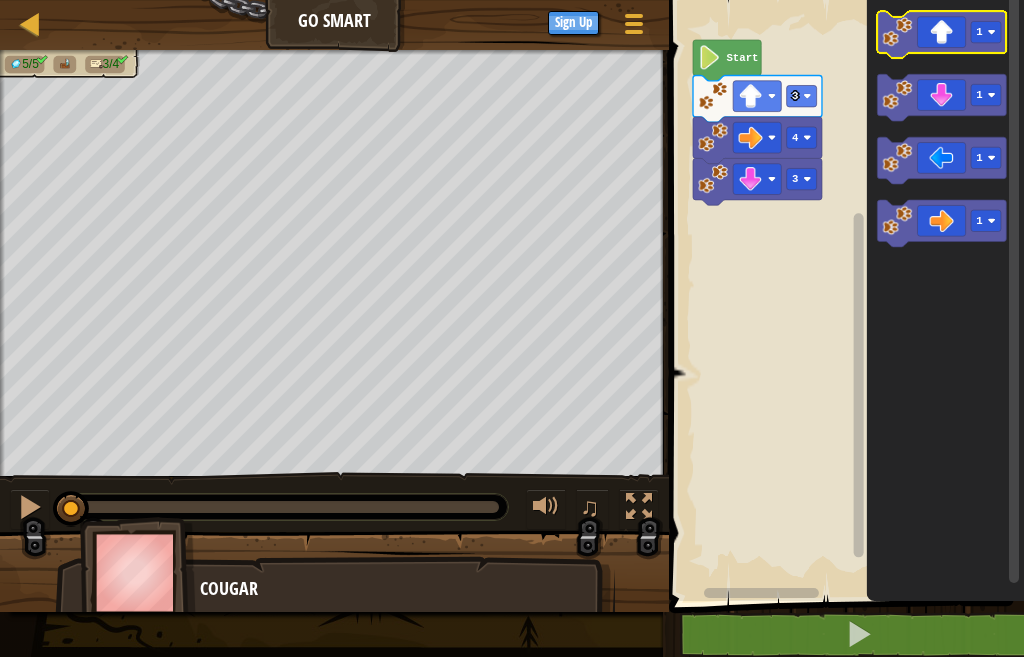 click 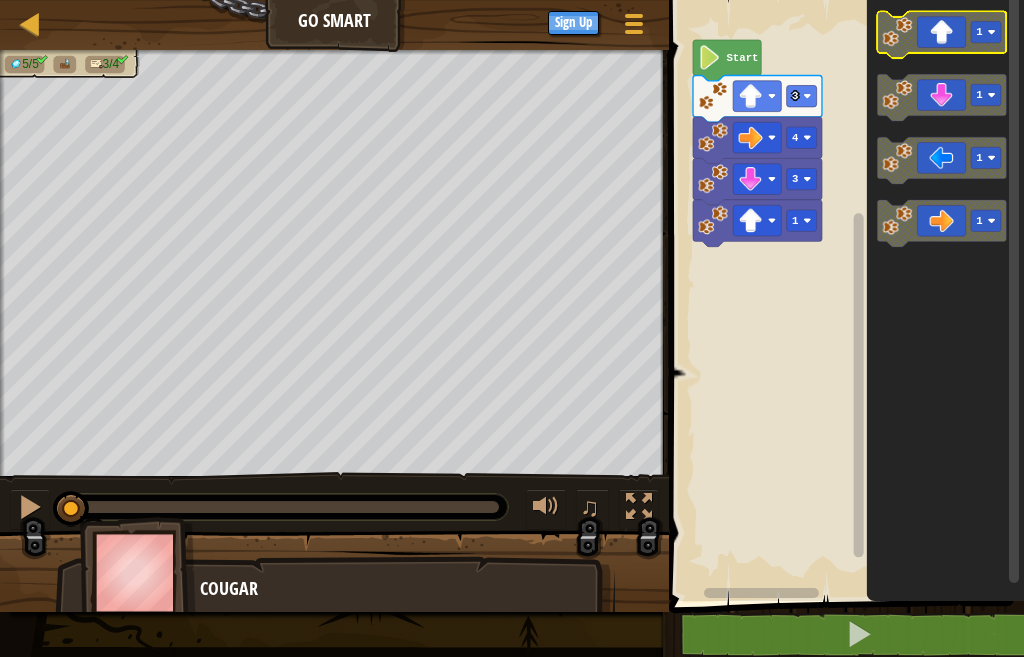 click 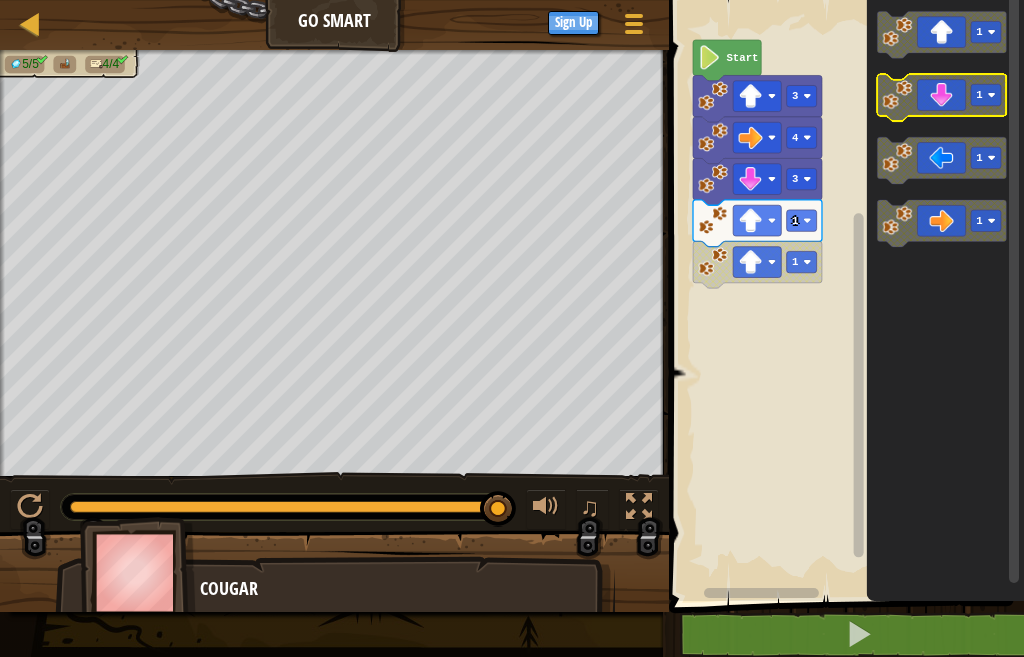 click 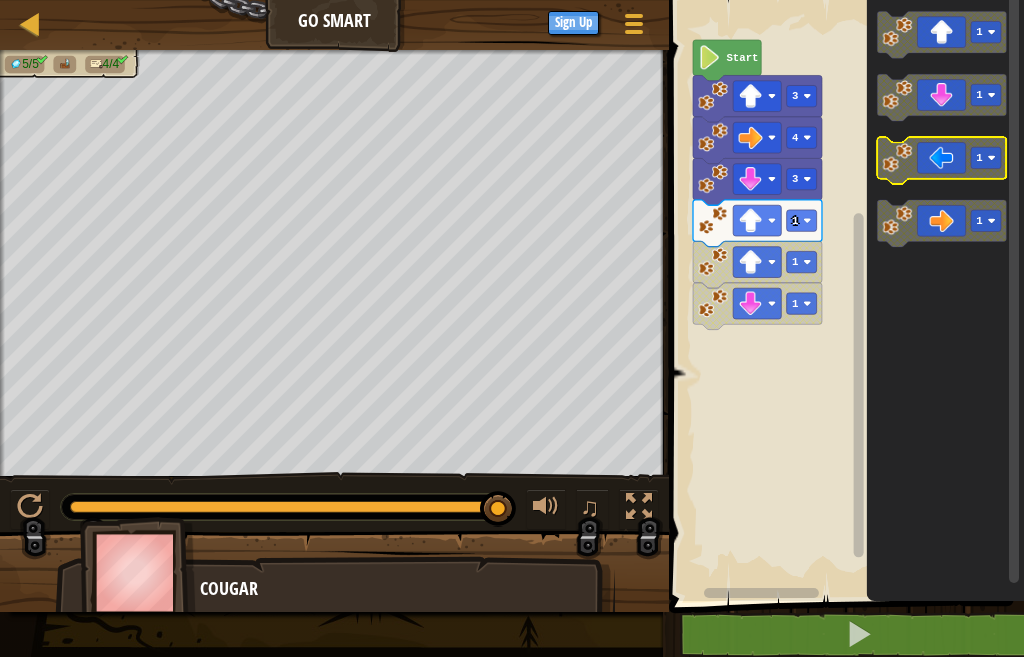 click 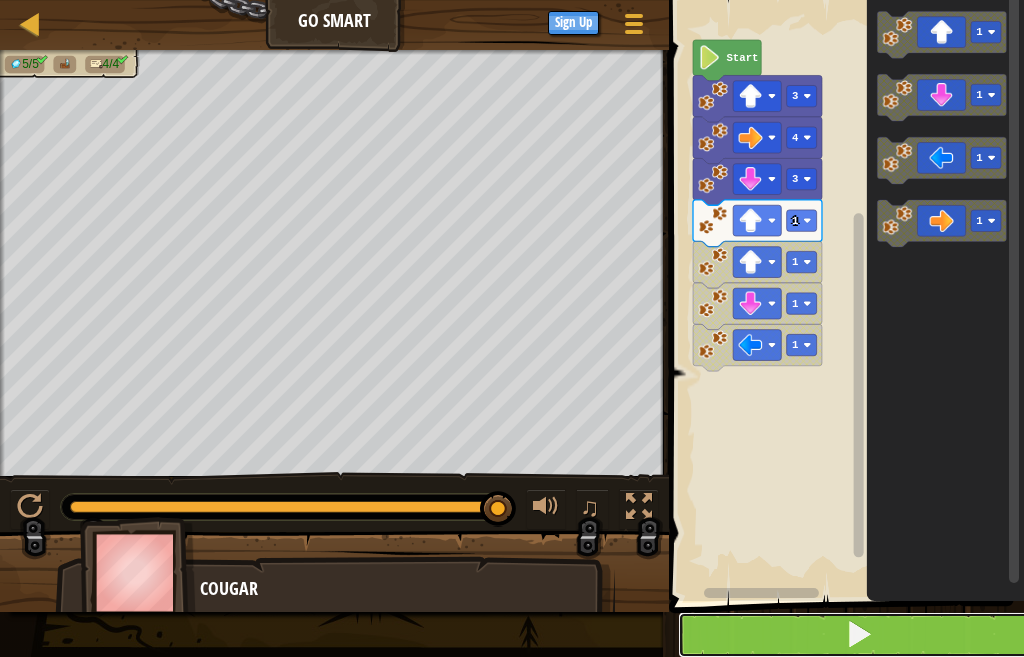 click at bounding box center (859, 634) 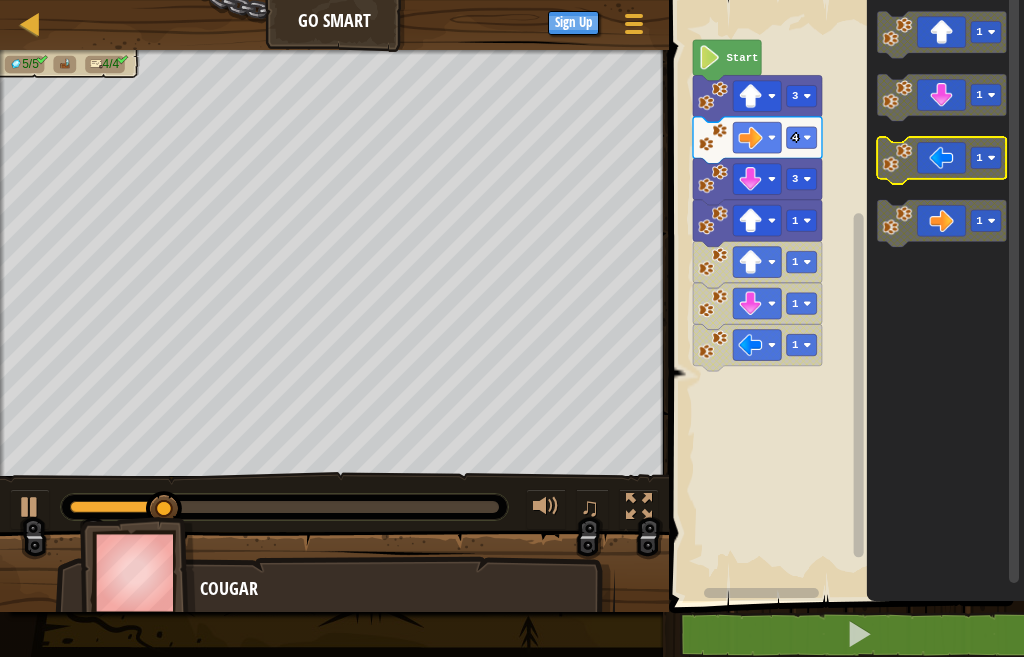 click 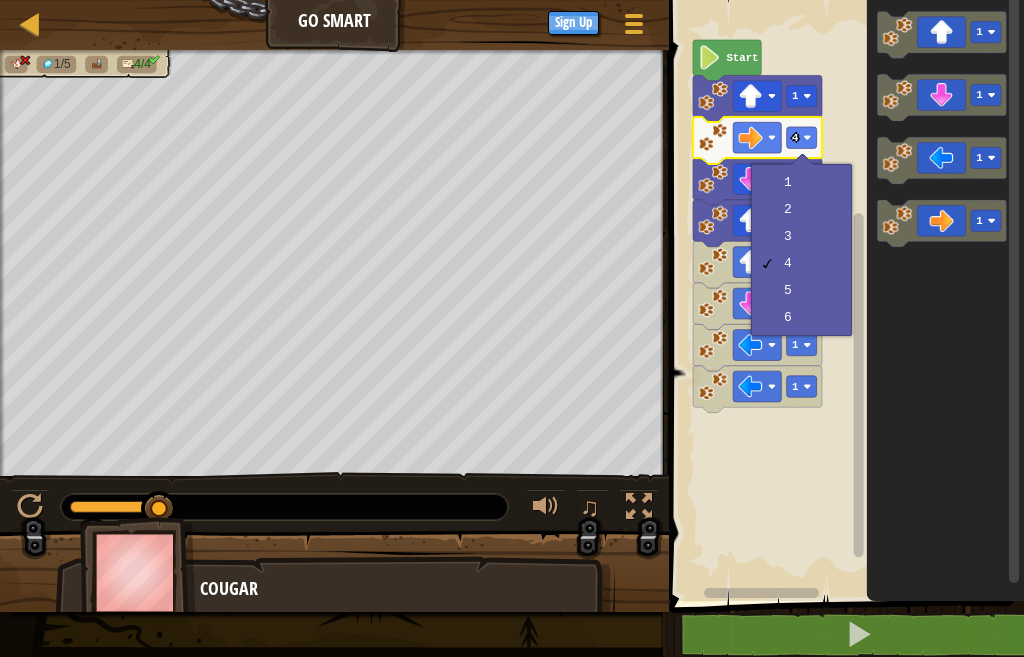 click on "Cougar" at bounding box center [397, 589] 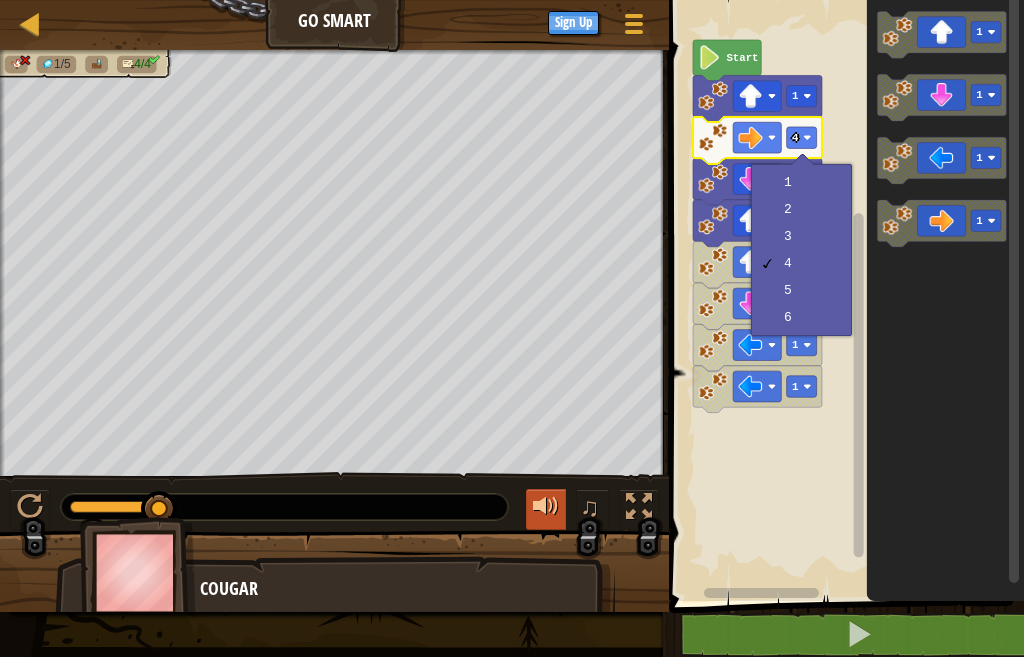 click at bounding box center (546, 507) 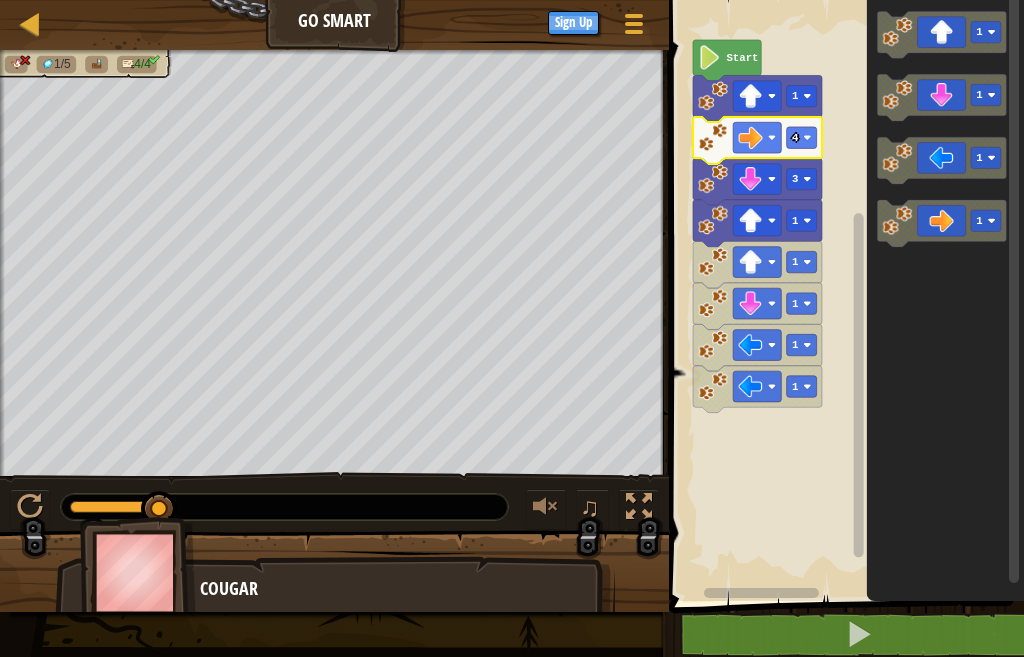 click 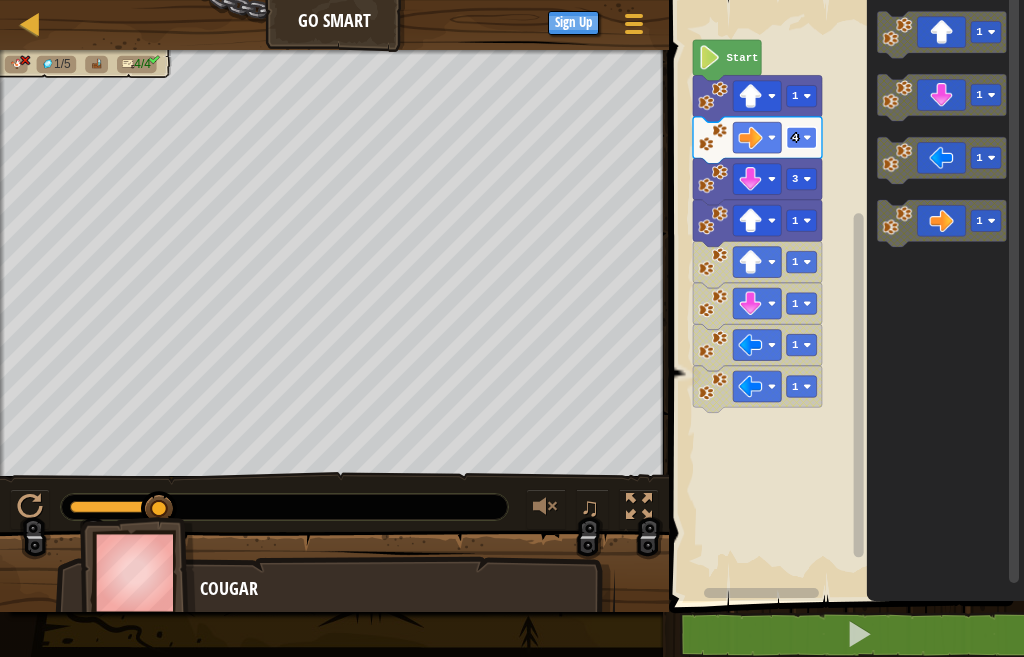click 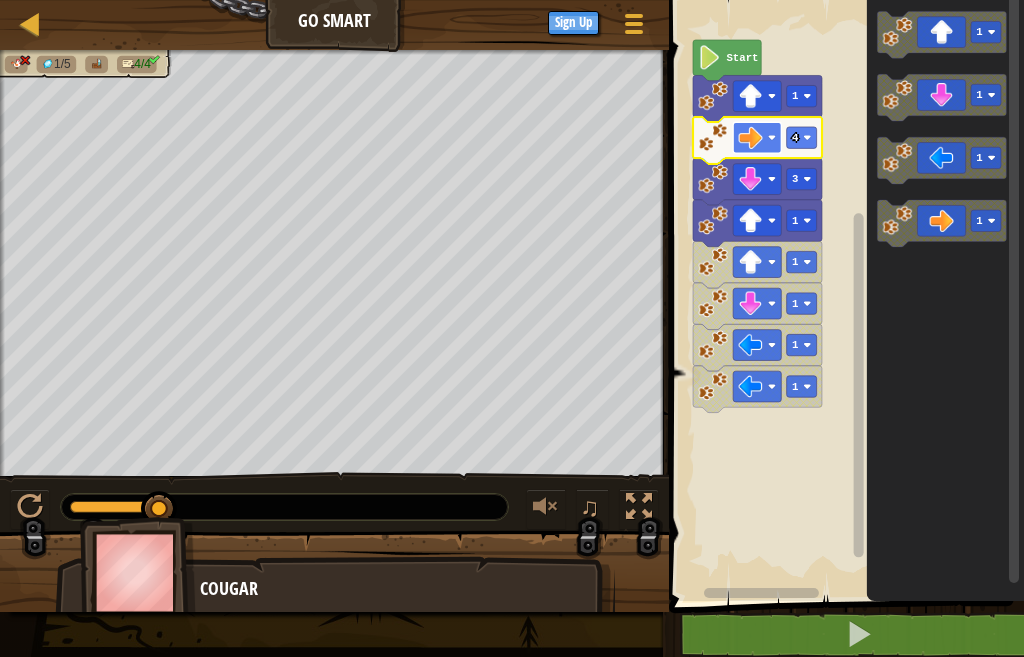 click 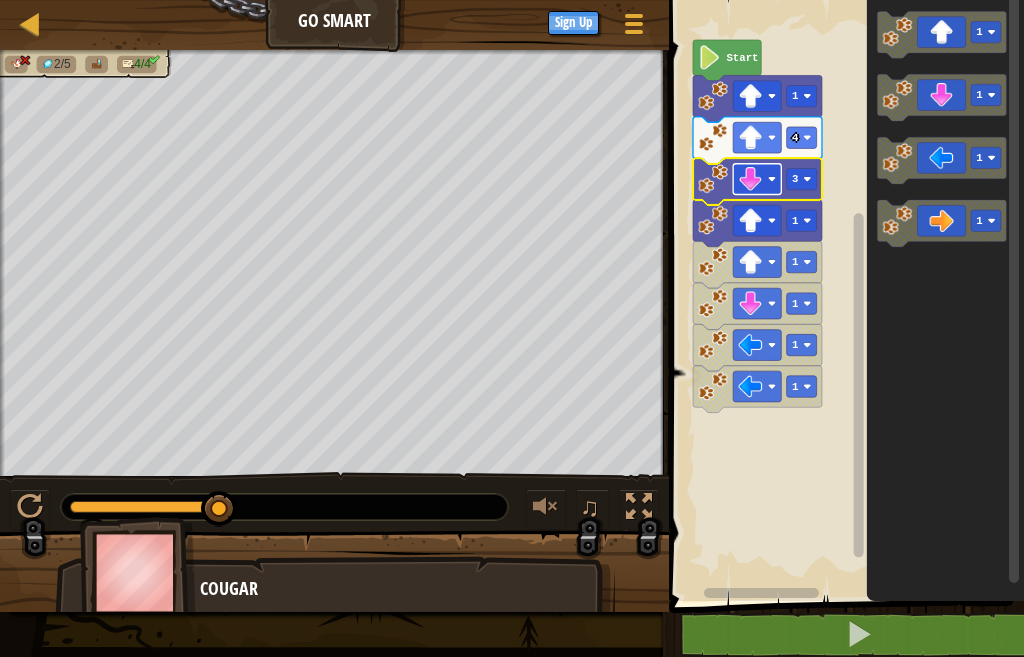 click 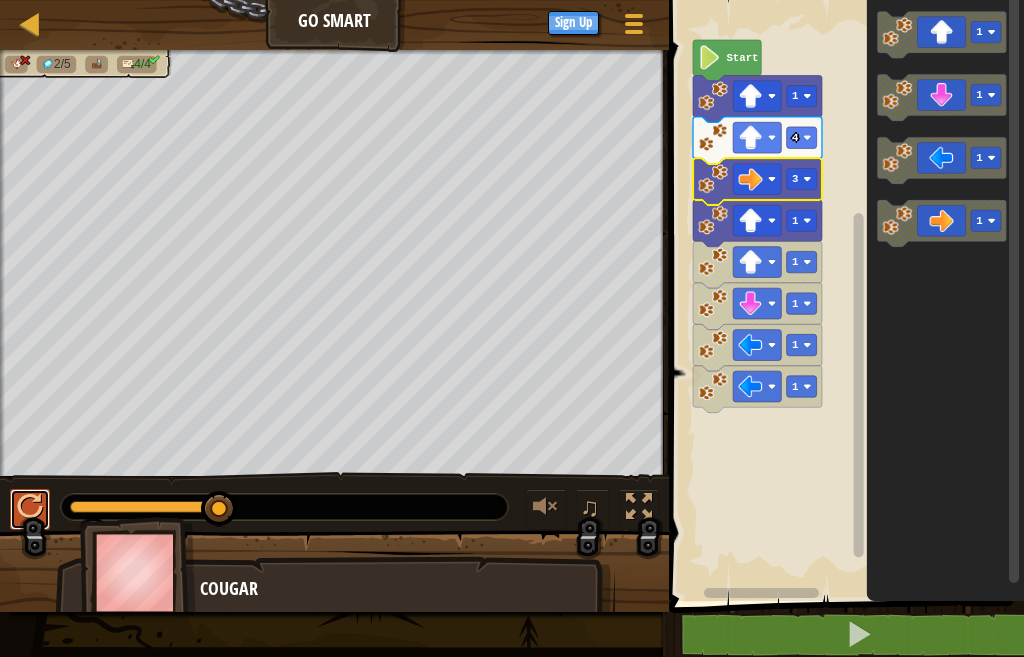 click at bounding box center [30, 507] 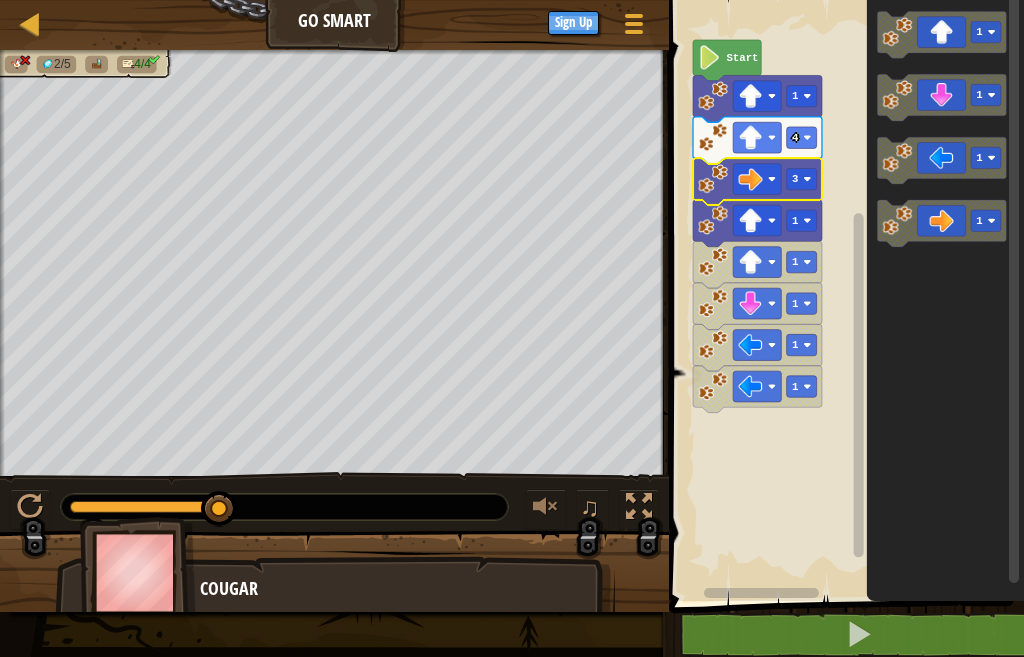 click 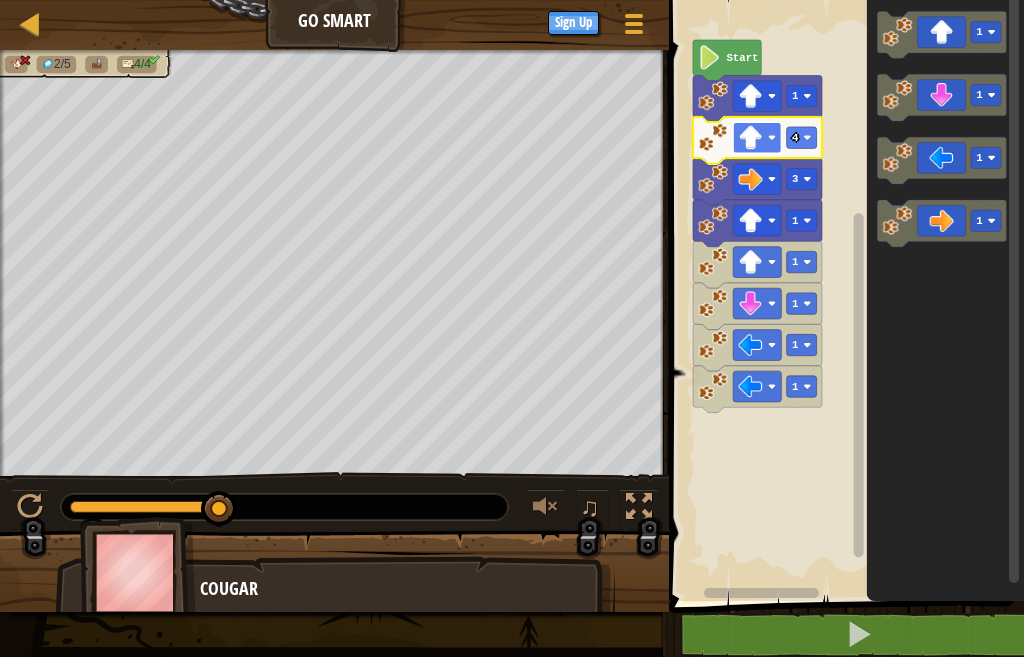 click 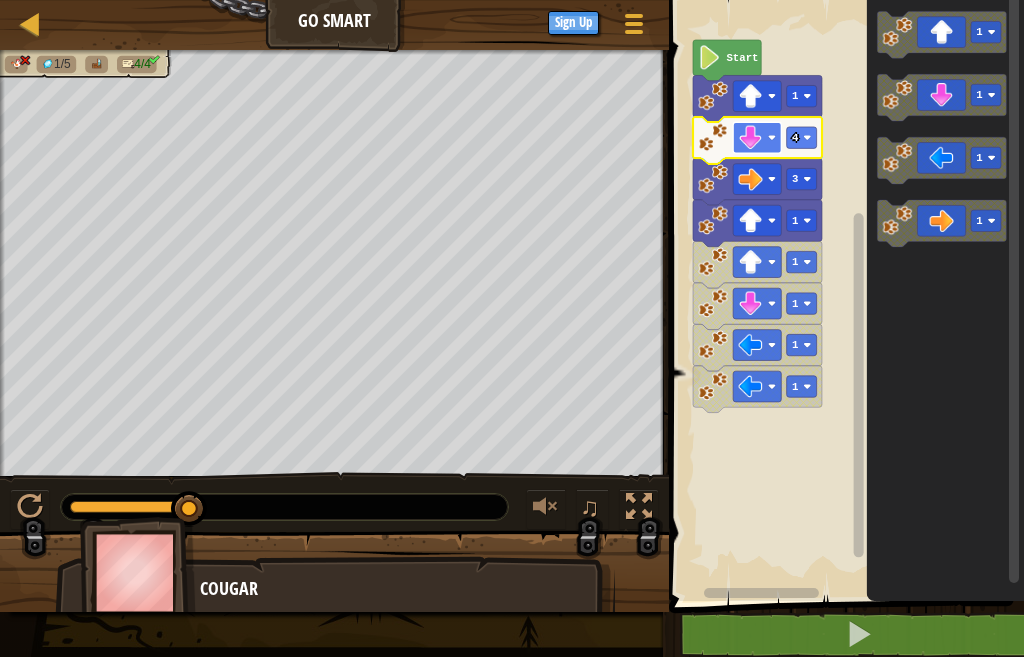 click 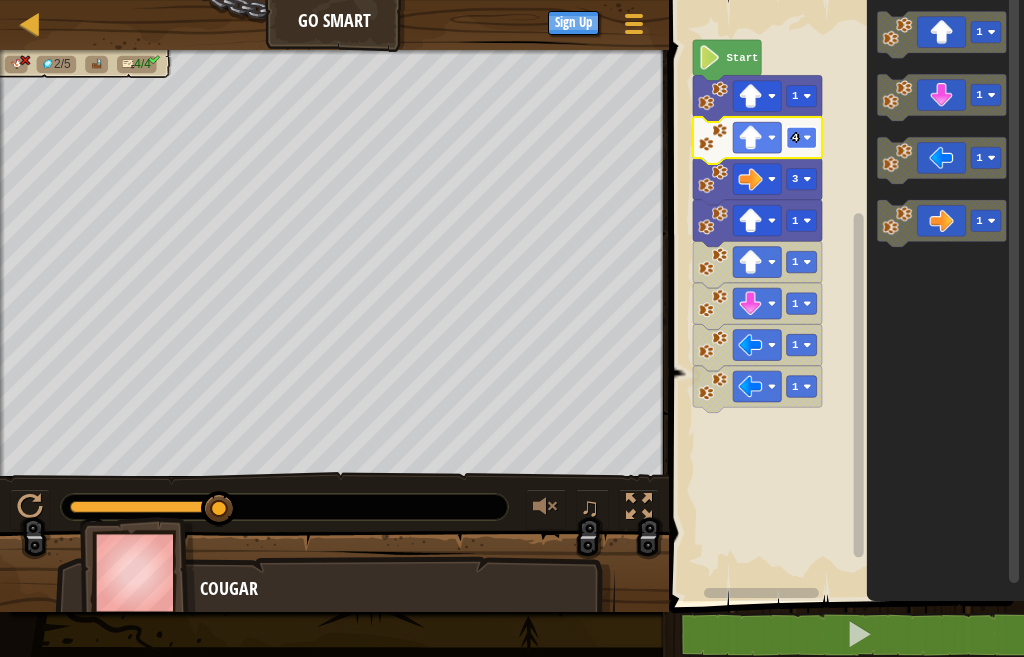 click 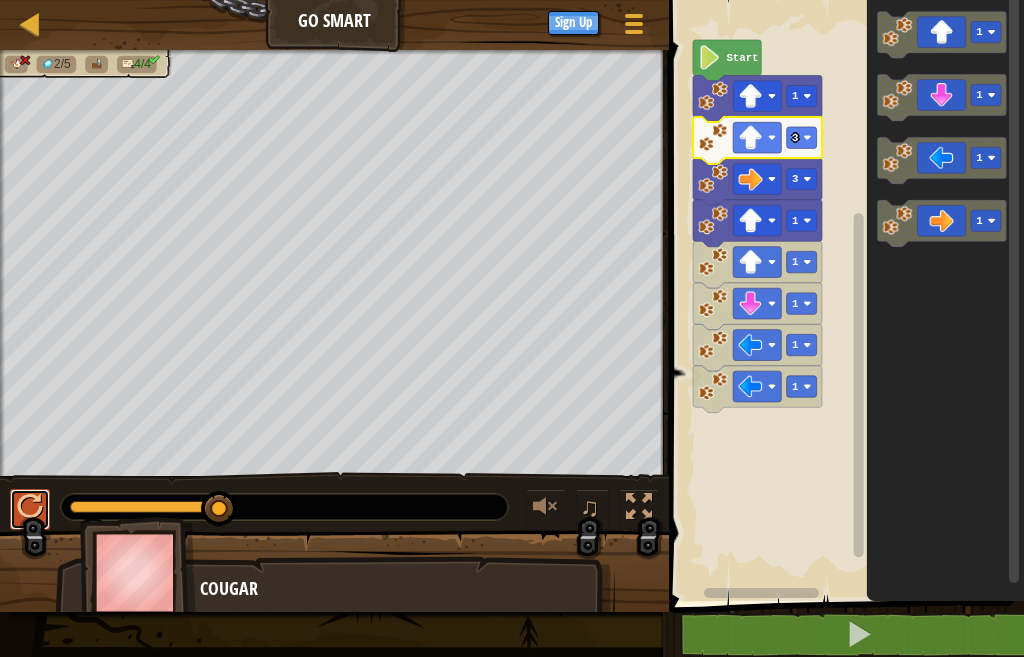 click at bounding box center [30, 509] 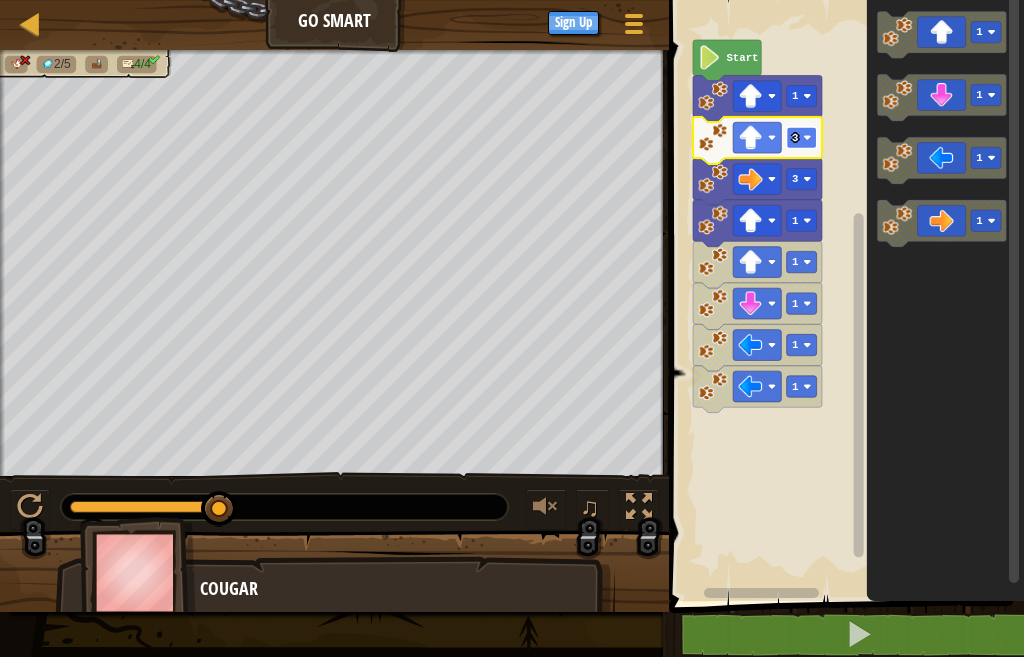 click 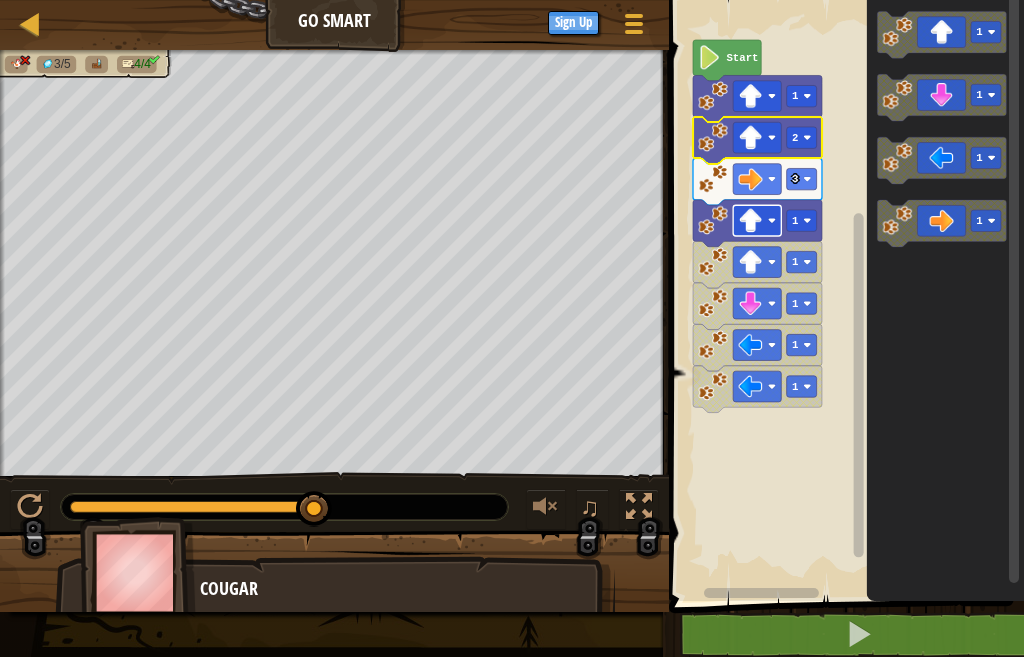 click 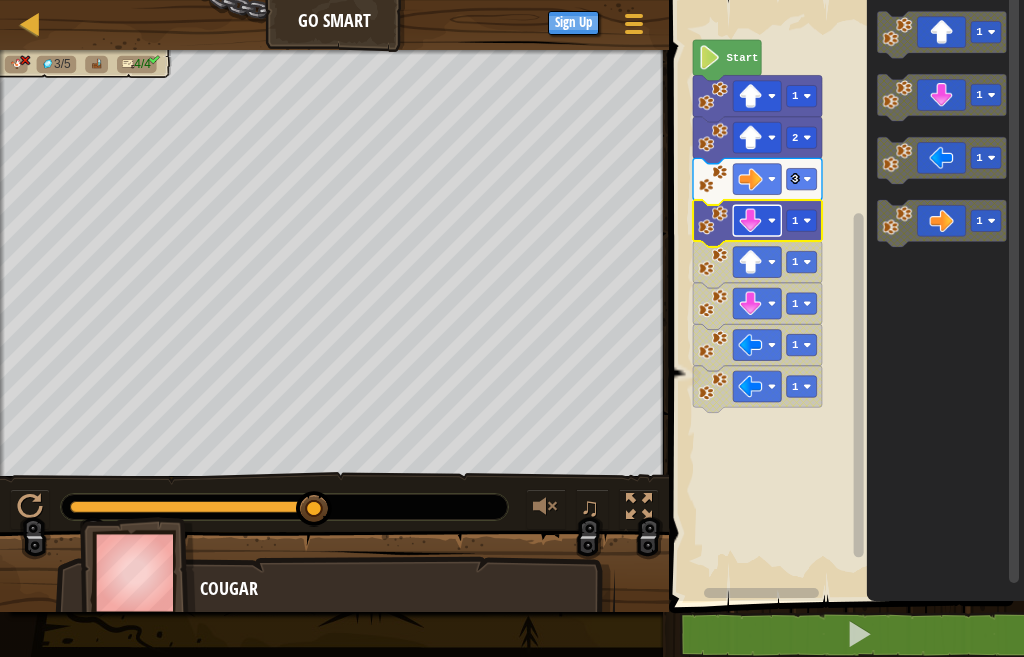 click 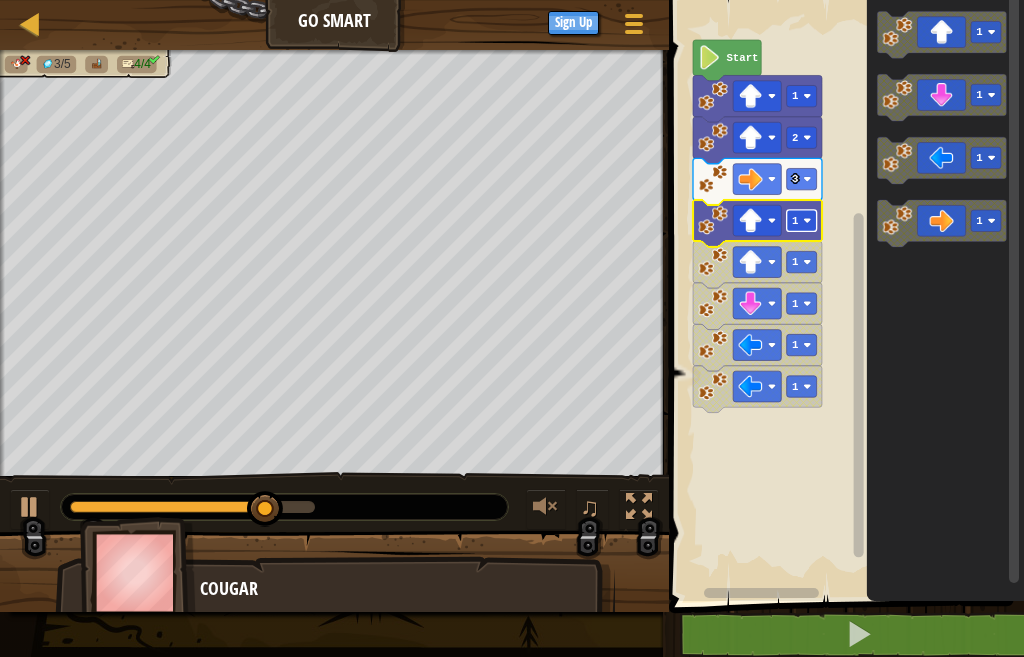 click 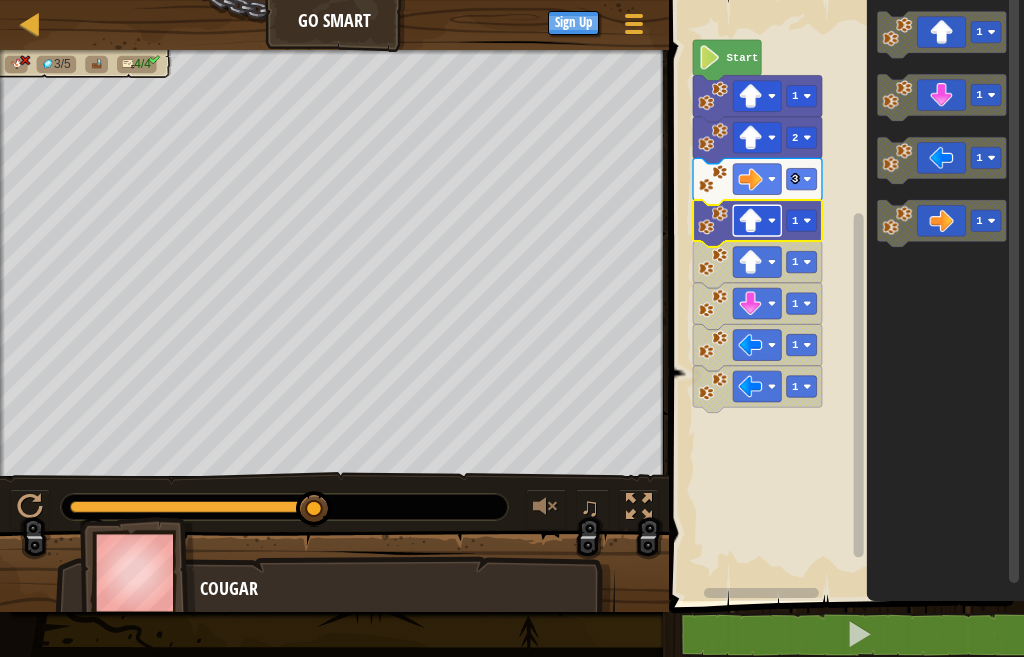 click 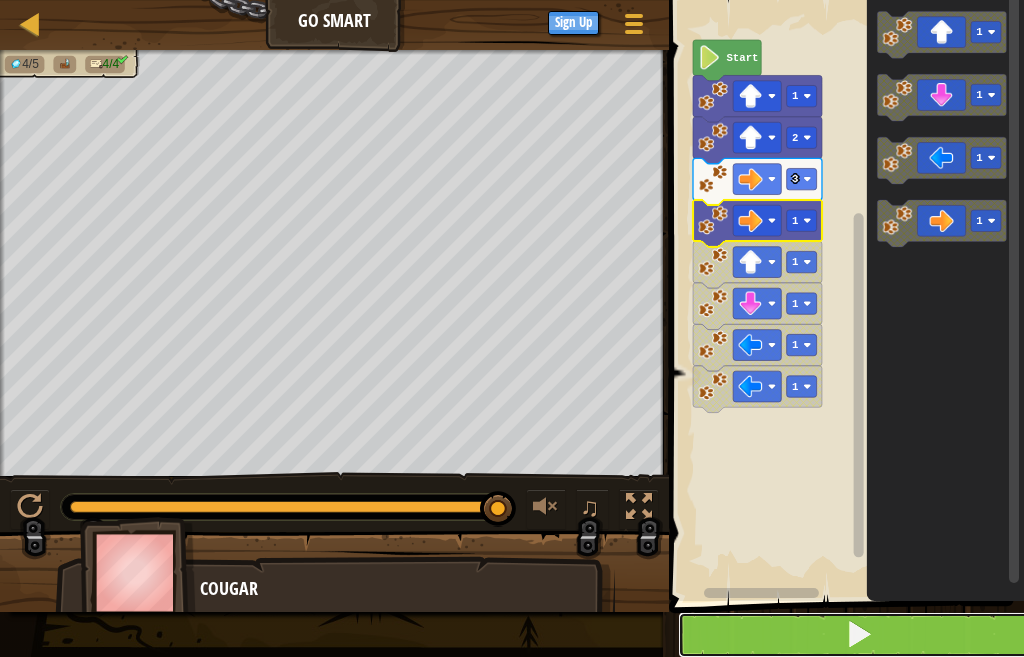 click at bounding box center [858, 635] 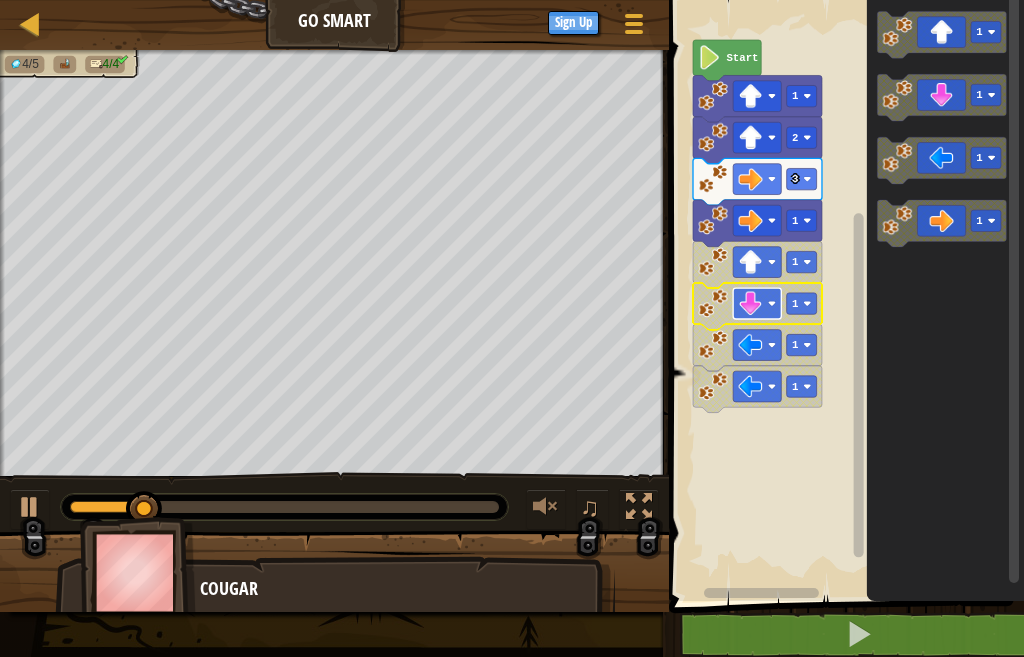 click 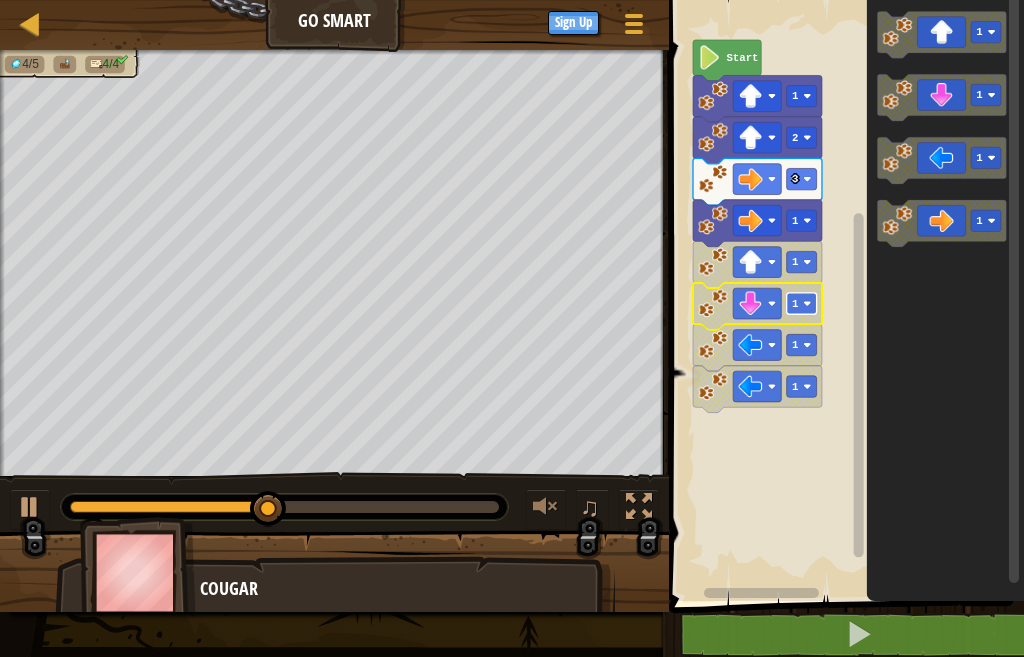 click 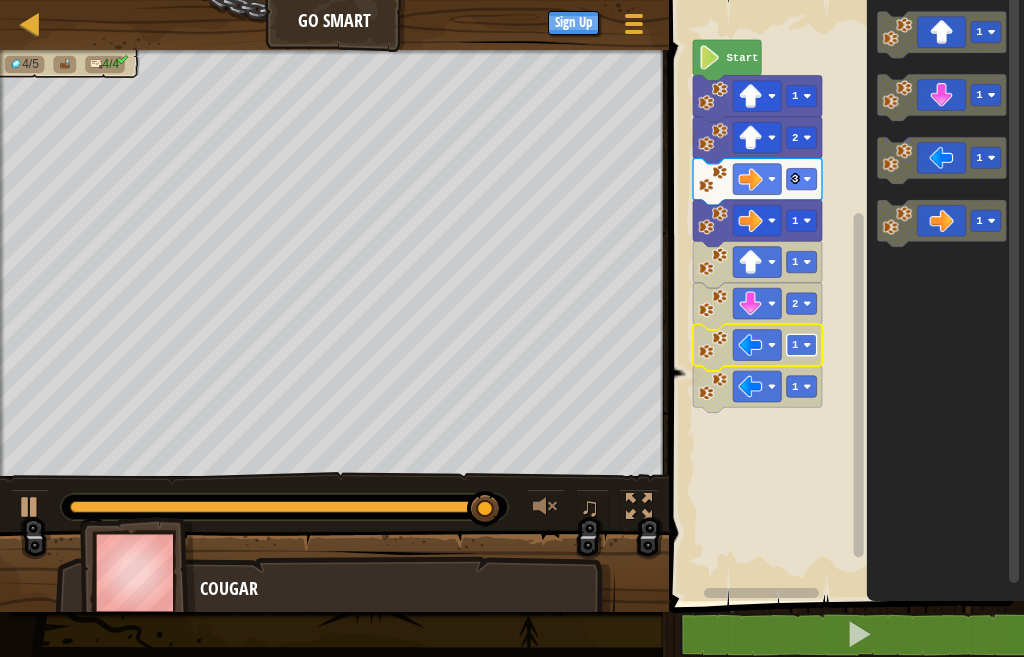 click on "1" 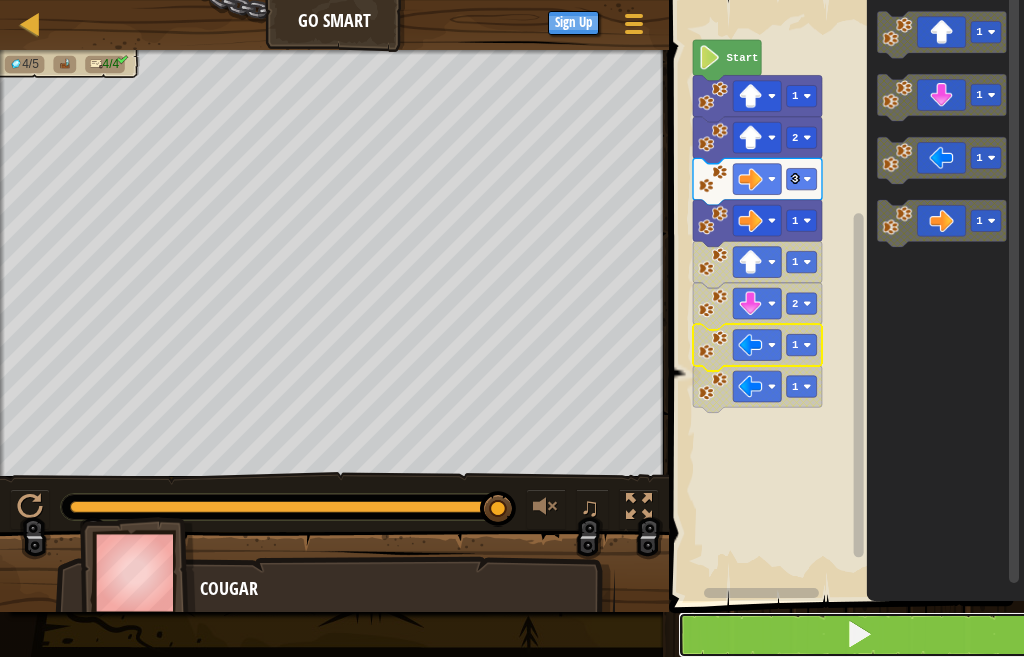 click at bounding box center [858, 635] 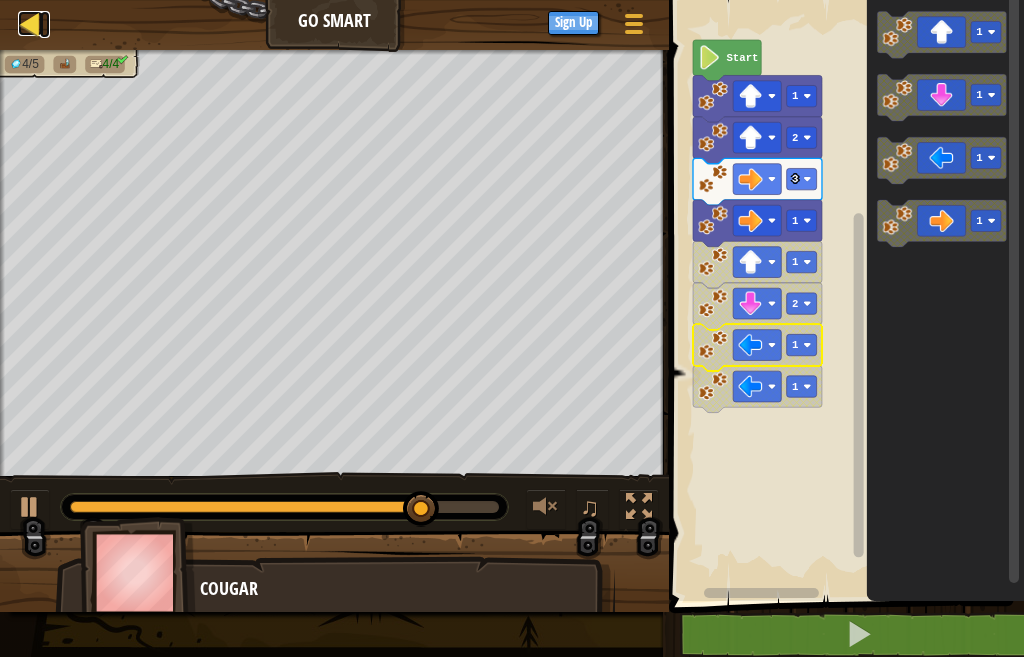 click at bounding box center (30, 23) 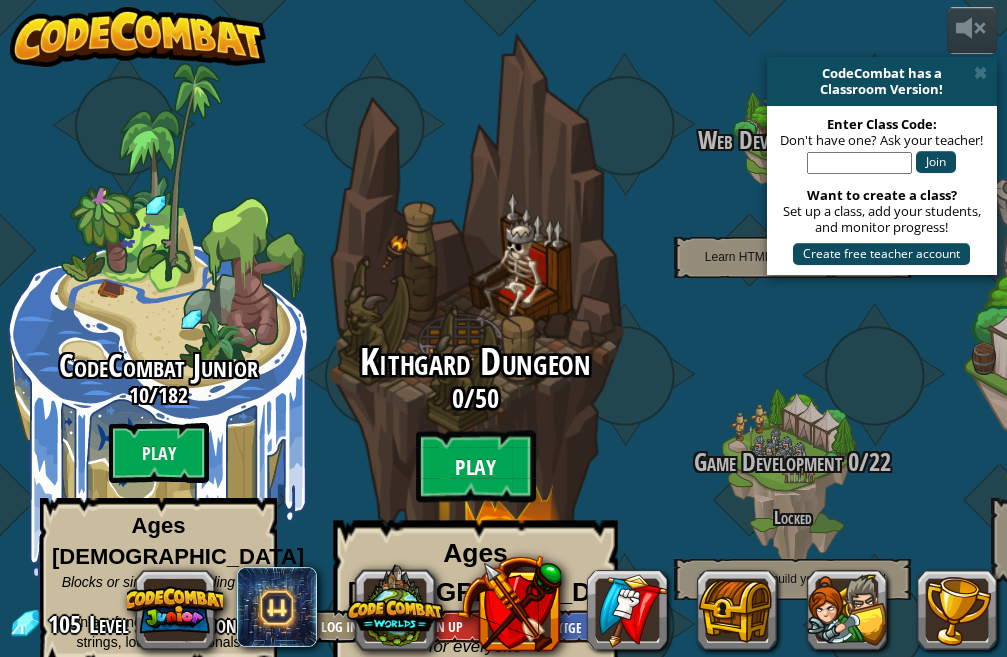 click on "Play" at bounding box center (476, 467) 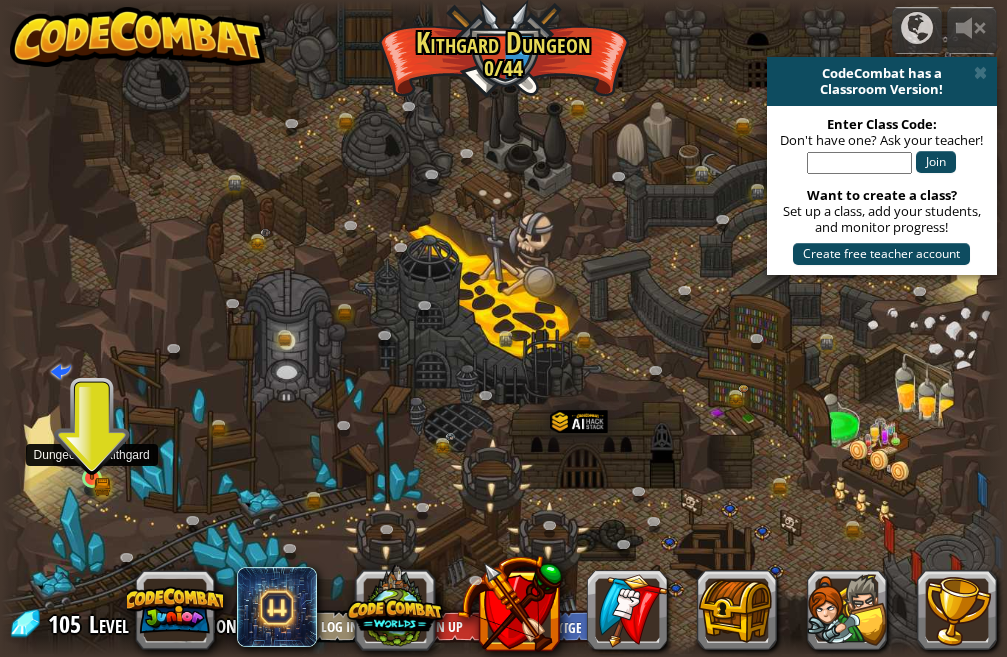 click at bounding box center (92, 453) 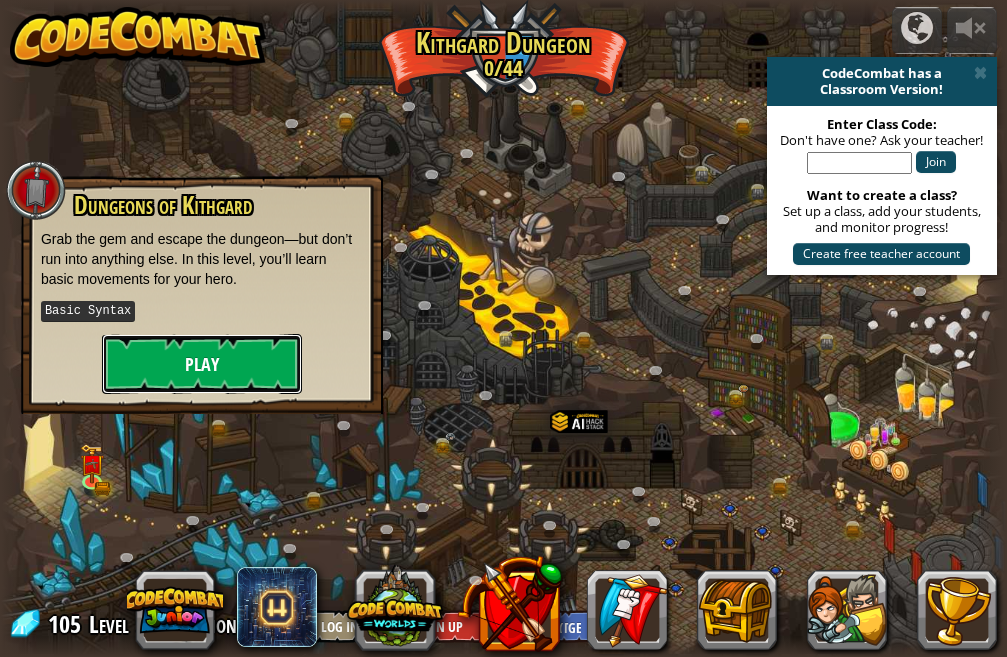 click on "Play" at bounding box center (202, 364) 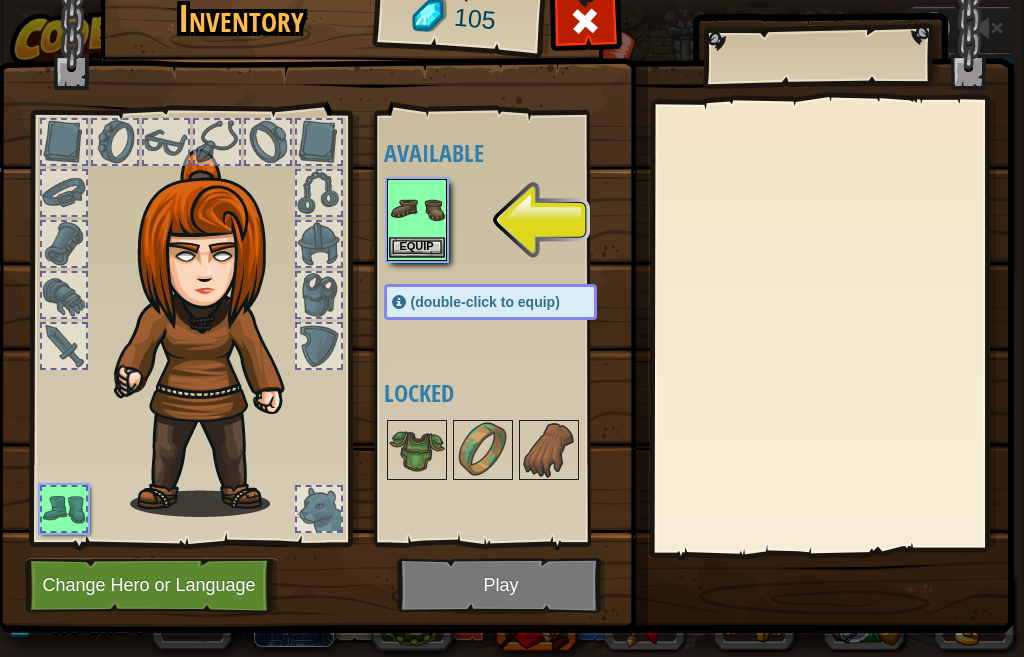 click at bounding box center (417, 209) 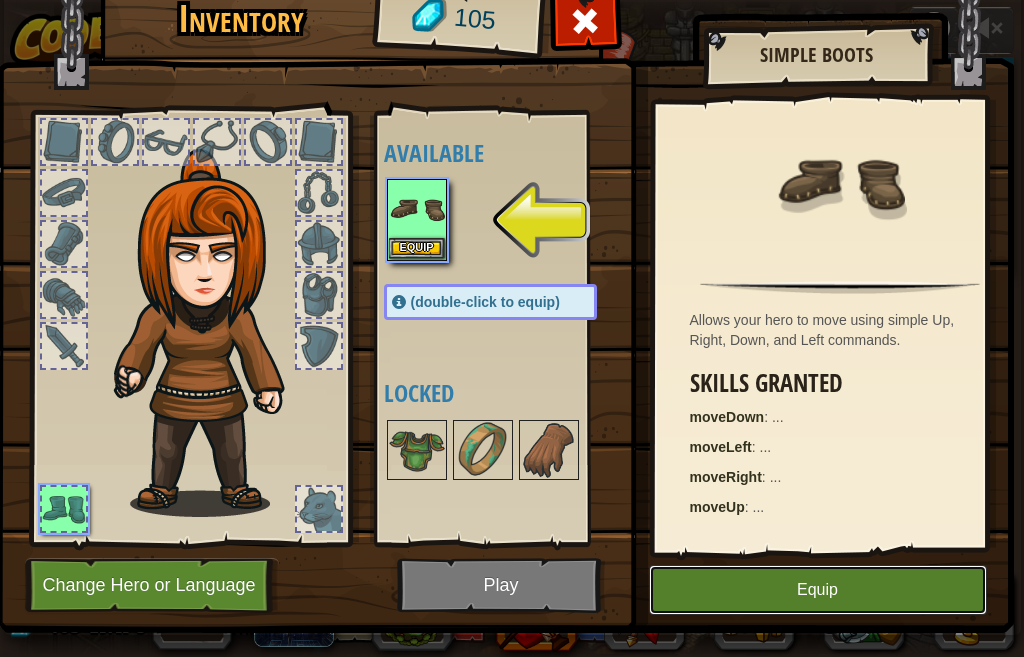 click on "Equip" at bounding box center [818, 590] 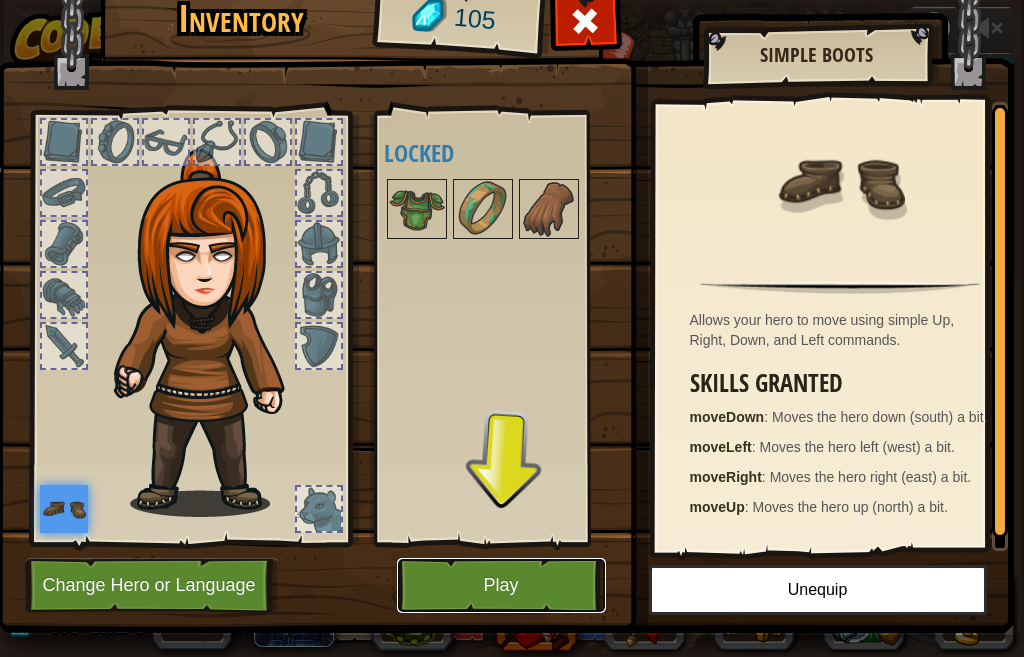 click on "Play" at bounding box center (501, 585) 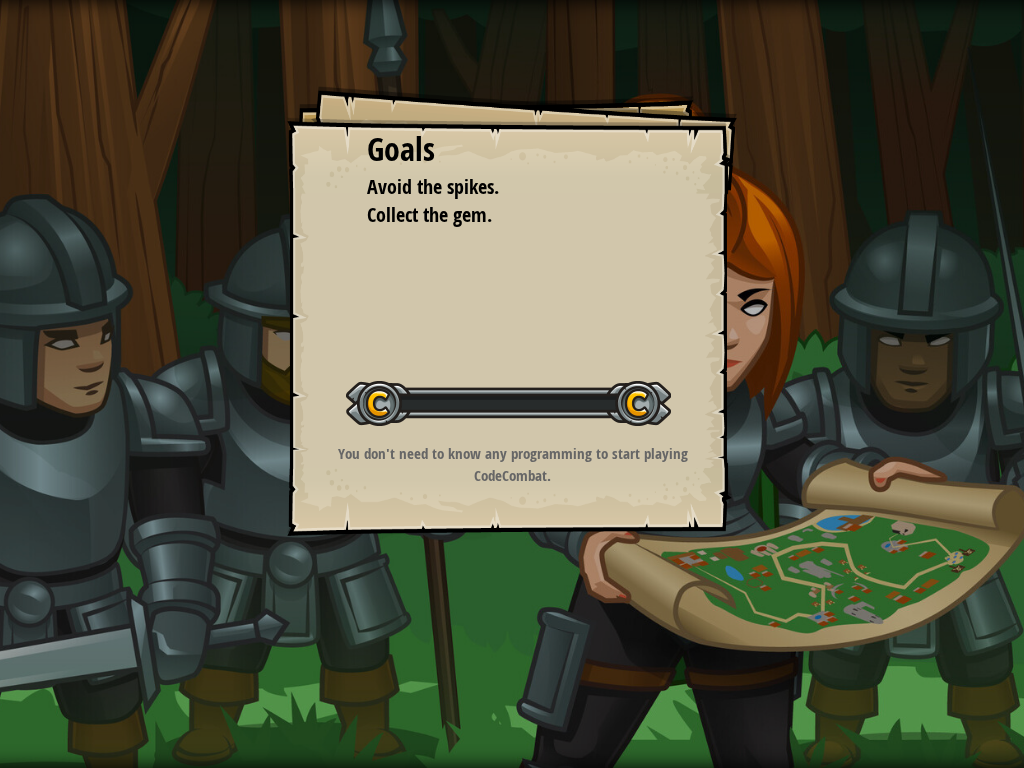 click on "Goals Avoid the spikes. Collect the gem. Start Level Error loading from server. Try refreshing the page. You'll need a subscription to play this level. Subscribe You'll need to join a course to play this level. Back to my courses Ask your teacher to assign a license to you so you can continue to play CodeCombat! Back to my courses This level is locked. Back to my courses You don't need to know any programming to start playing CodeCombat." at bounding box center (512, 384) 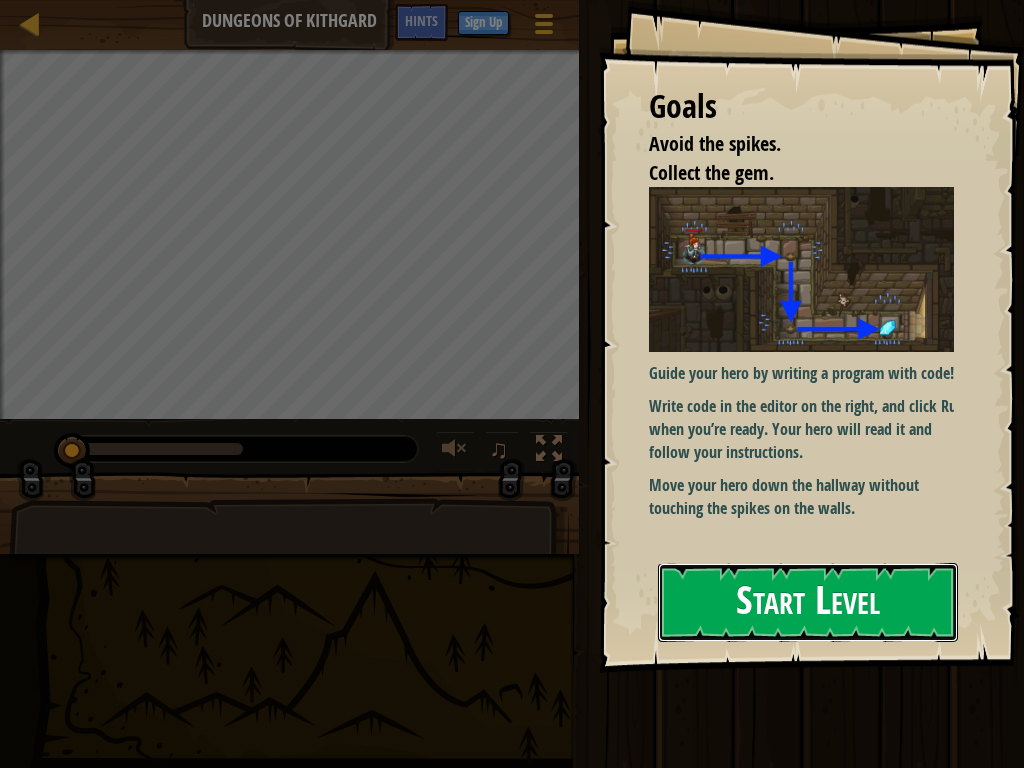 click on "Start Level" at bounding box center [808, 602] 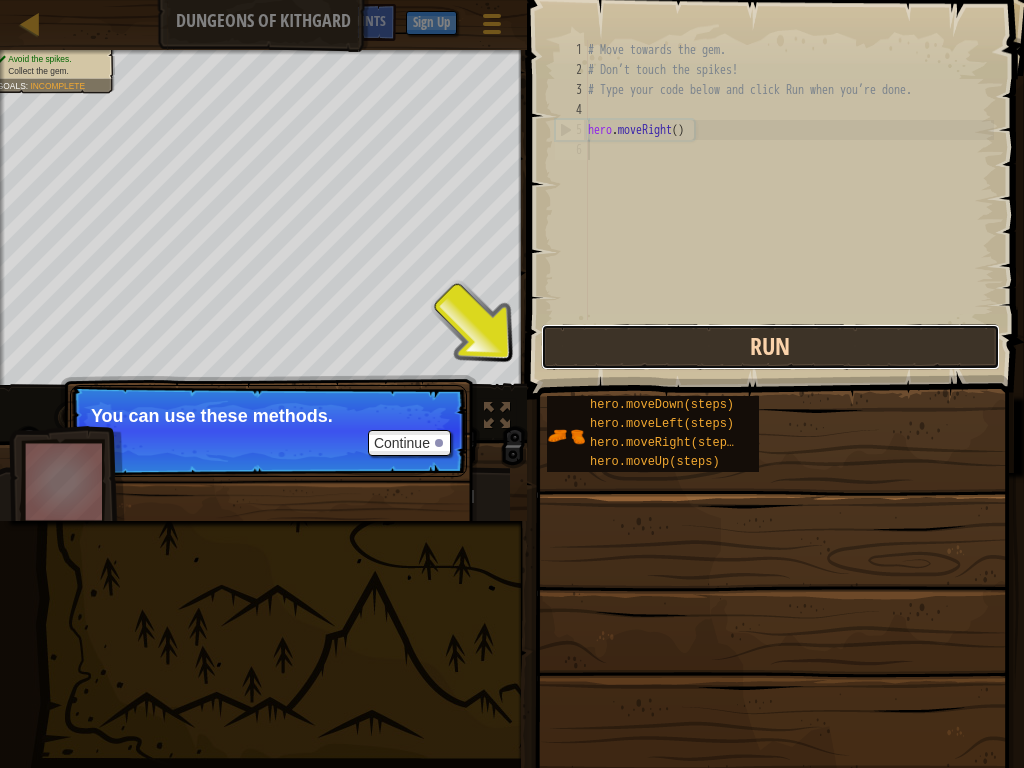 click on "Run" at bounding box center (770, 347) 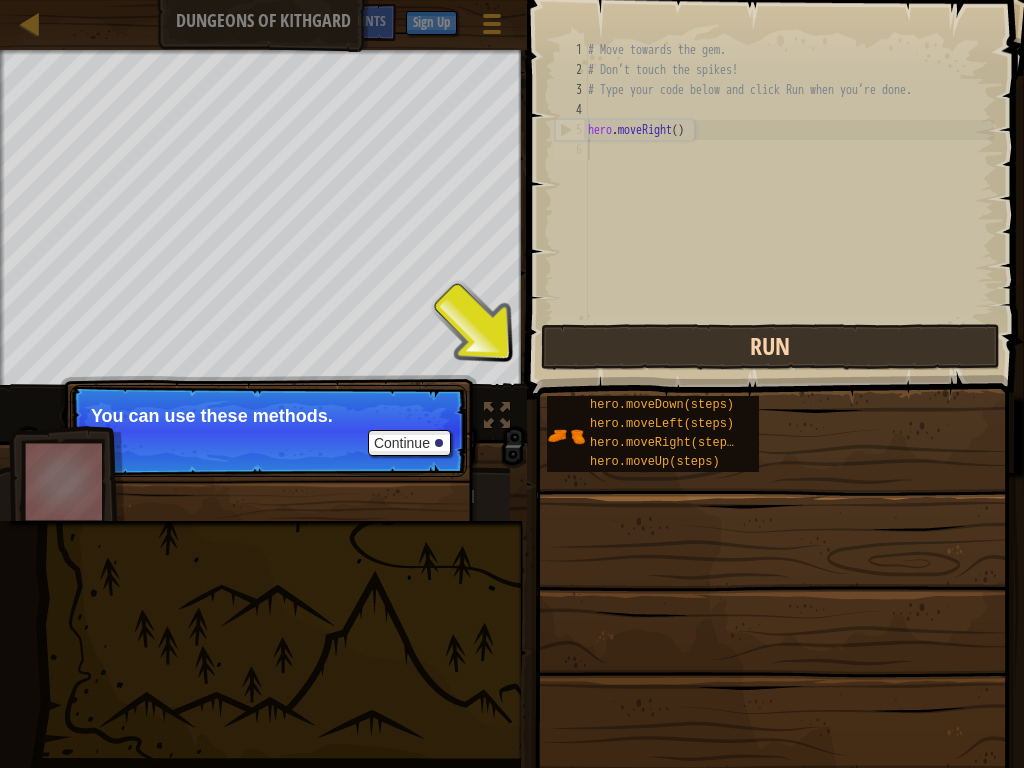 scroll, scrollTop: 9, scrollLeft: 0, axis: vertical 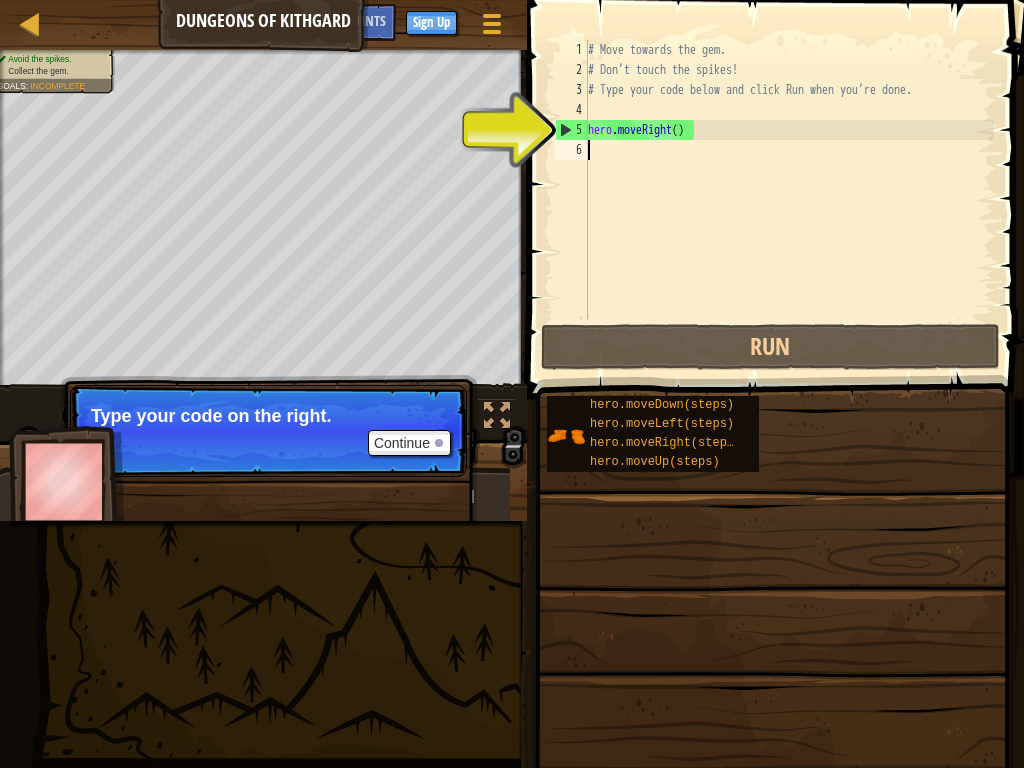 click on "6" at bounding box center (571, 150) 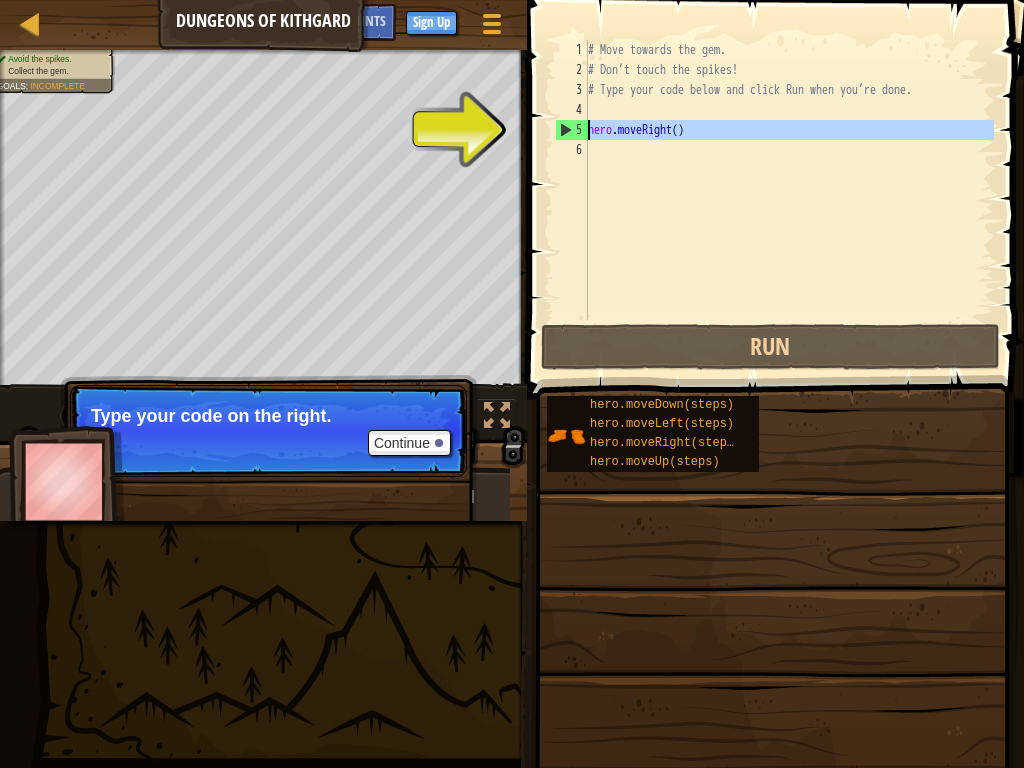 click on "5" at bounding box center (572, 130) 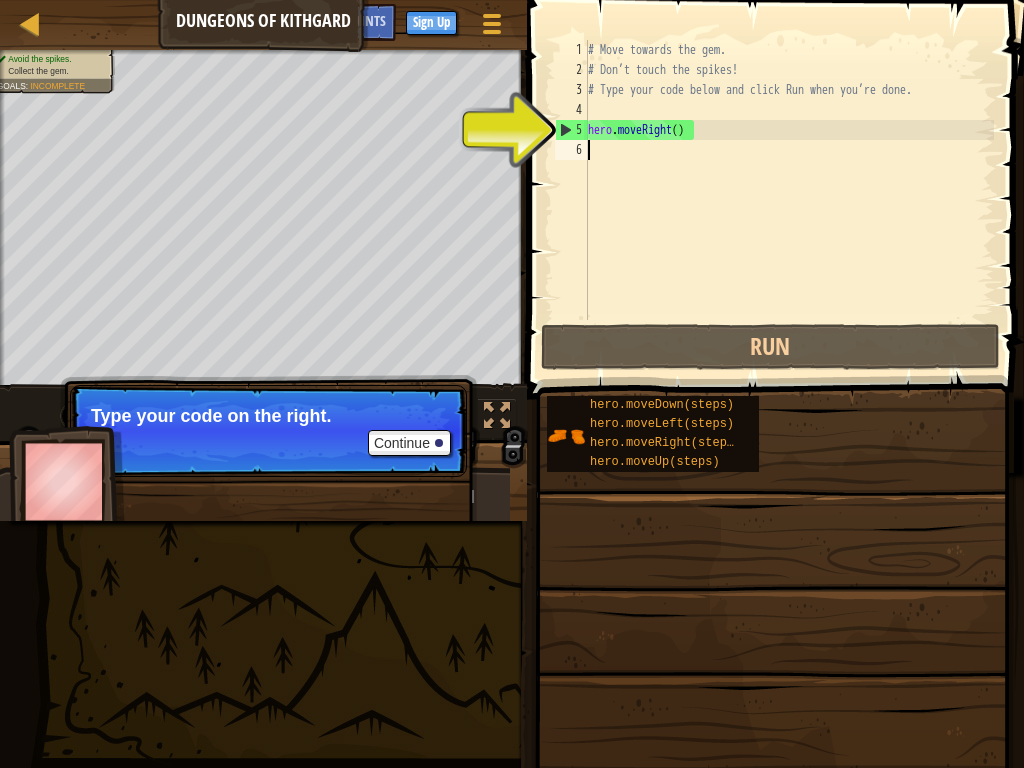 click on "# Move towards the gem. # Don’t touch the spikes! # Type your code below and click Run when you’re done. hero . moveRight ( )" at bounding box center [789, 200] 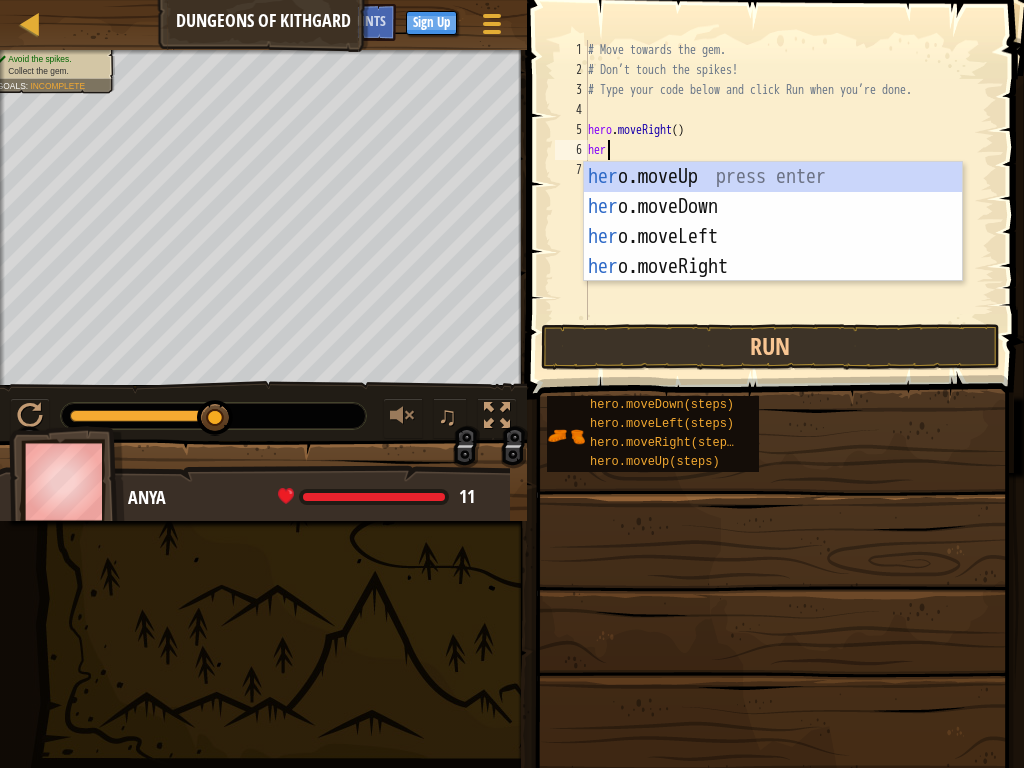 scroll, scrollTop: 9, scrollLeft: 1, axis: both 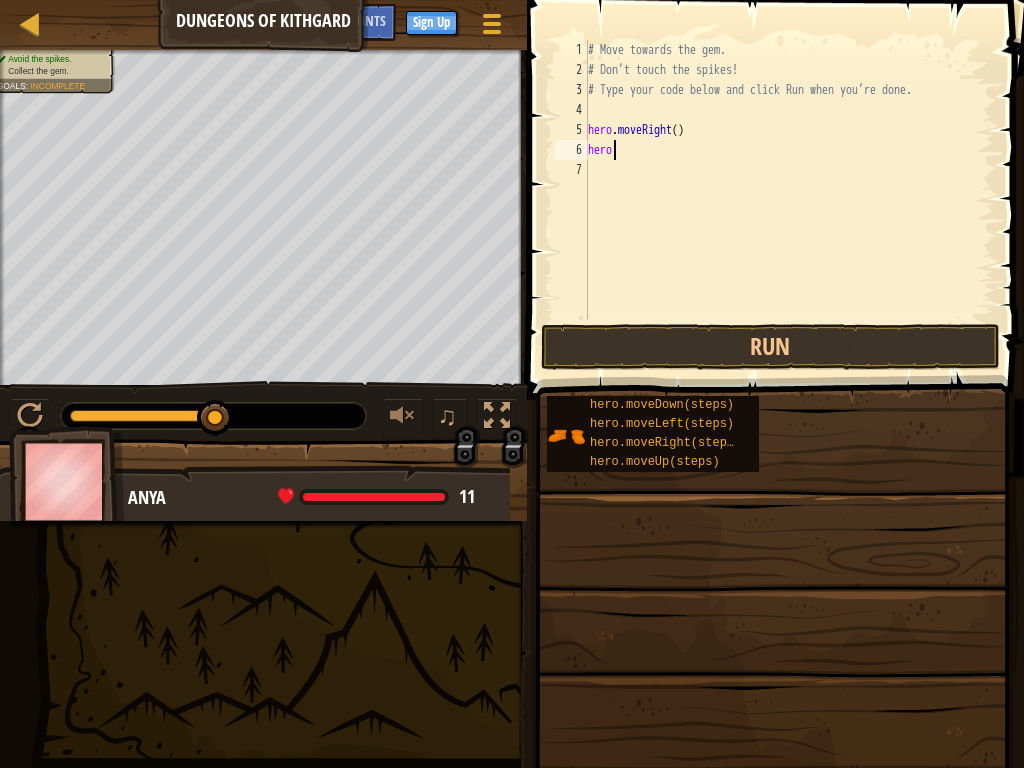 type on "hero." 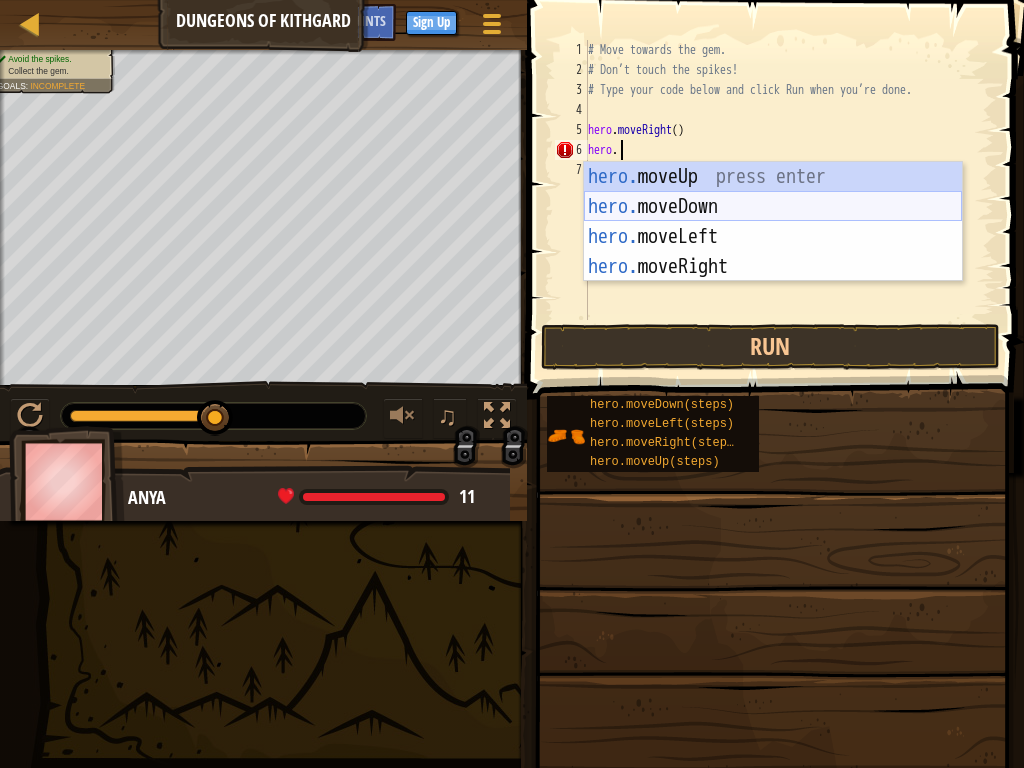 click on "hero. moveUp press enter hero. moveDown press enter hero. moveLeft press enter hero. moveRight press enter" at bounding box center [773, 252] 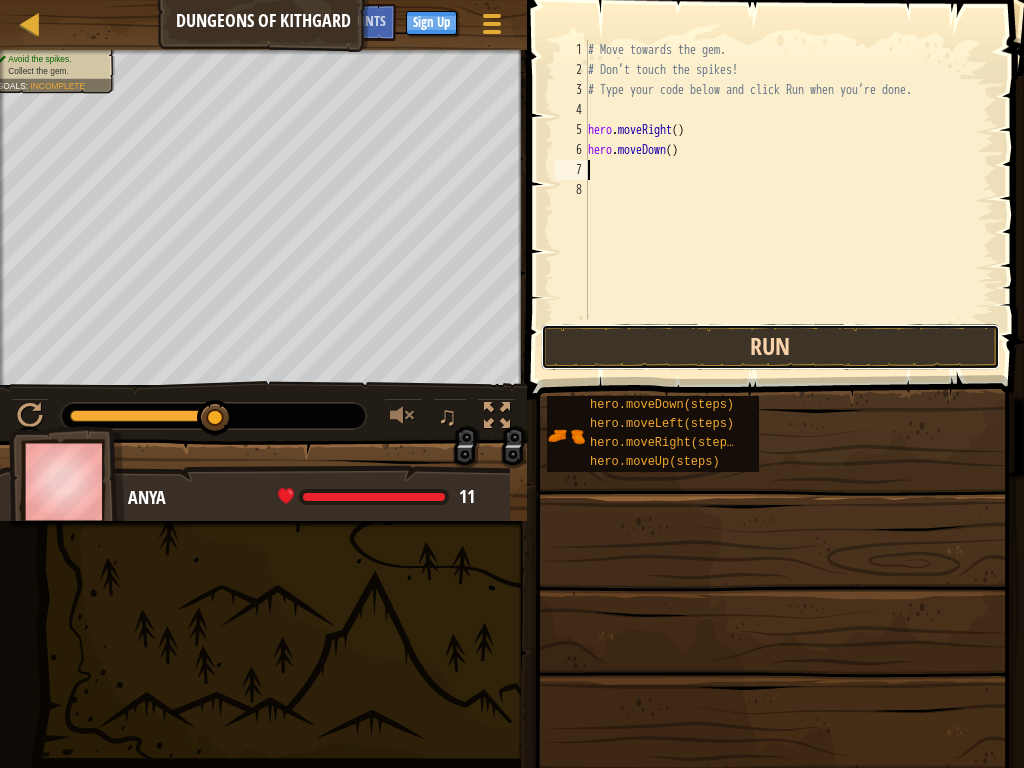 click on "Run" at bounding box center [770, 347] 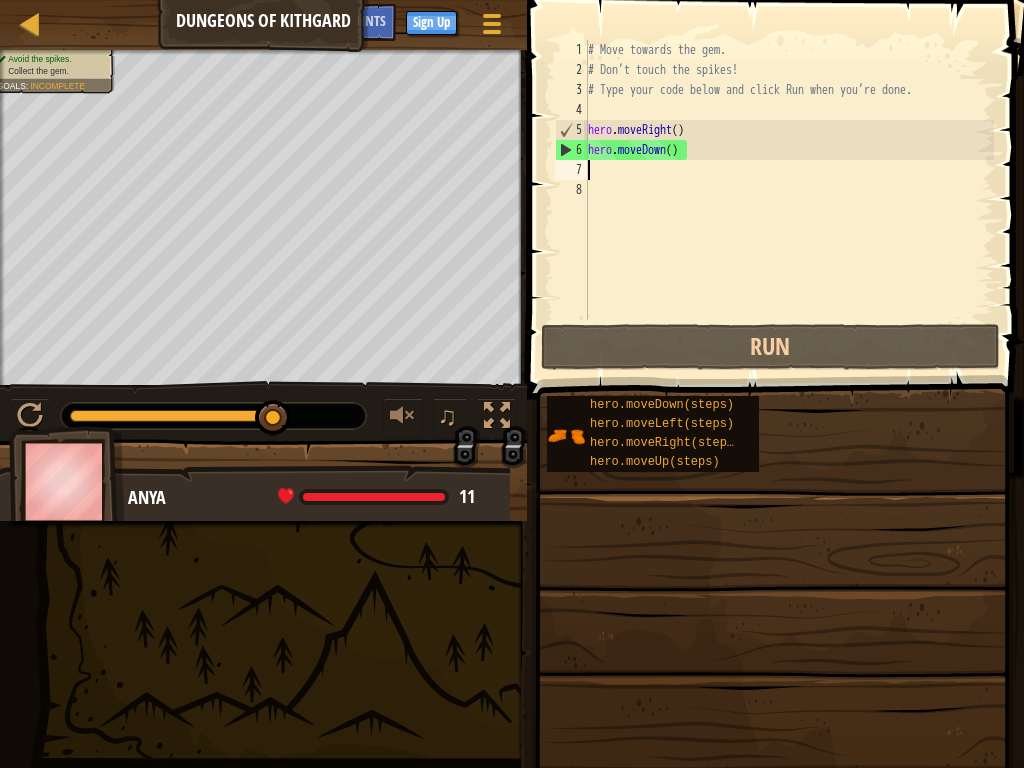 type on "h" 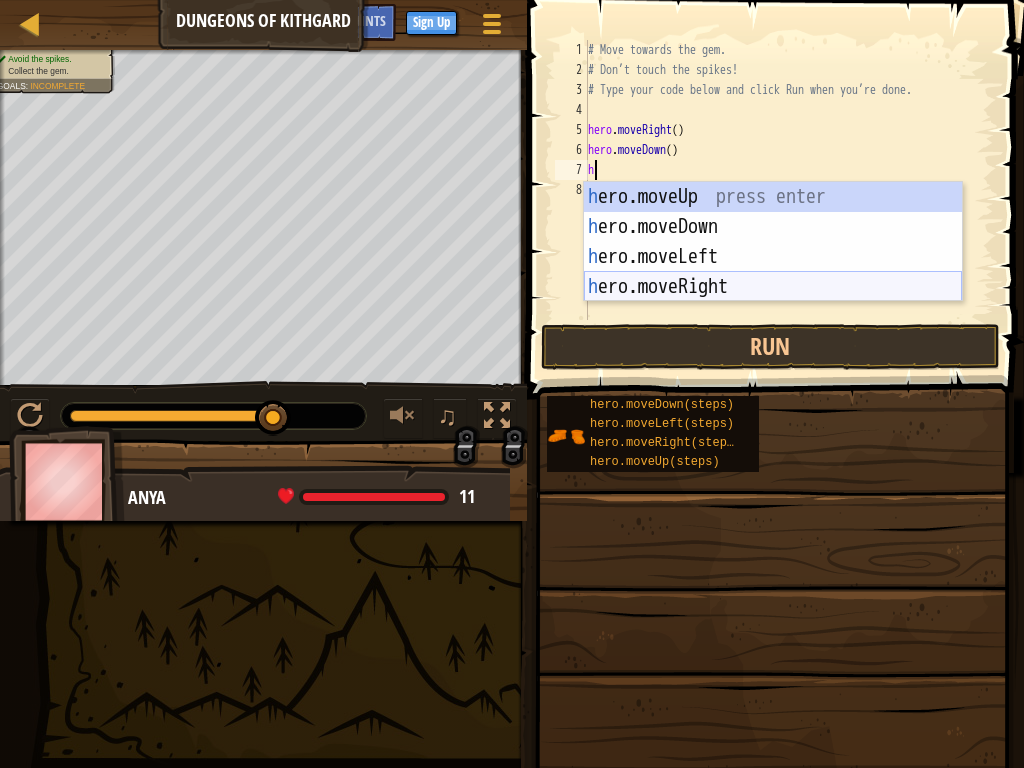 click on "h ero.moveUp press enter h ero.moveDown press enter h ero.moveLeft press enter h ero.moveRight press enter" at bounding box center (773, 272) 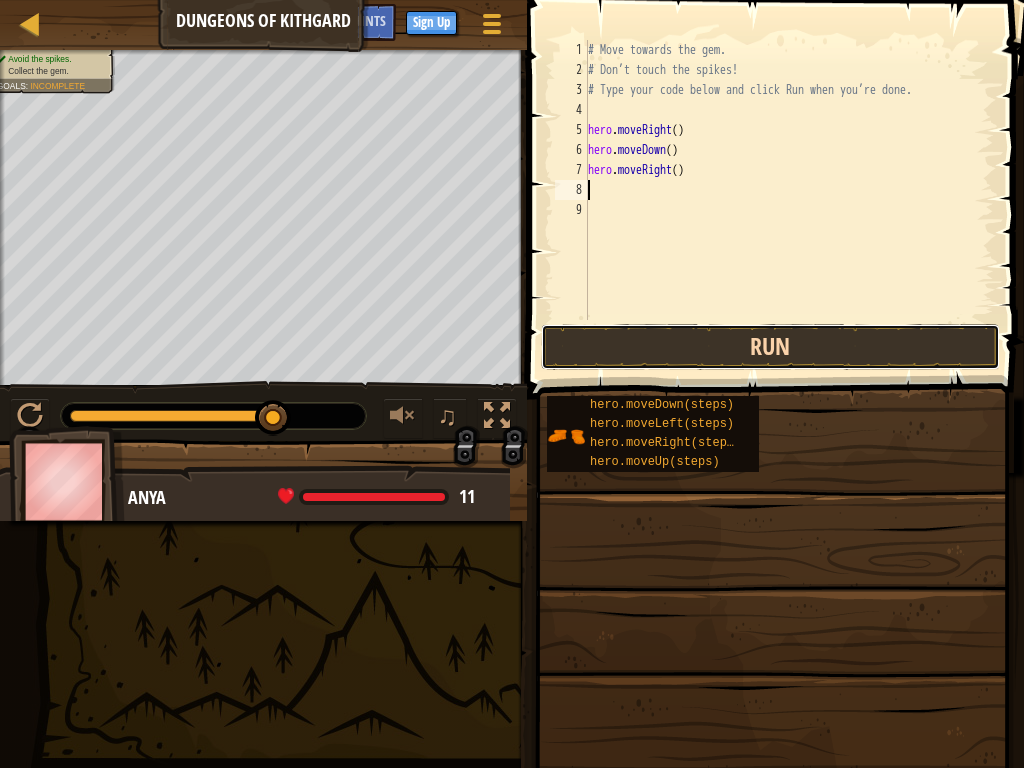 click on "Run" at bounding box center [770, 347] 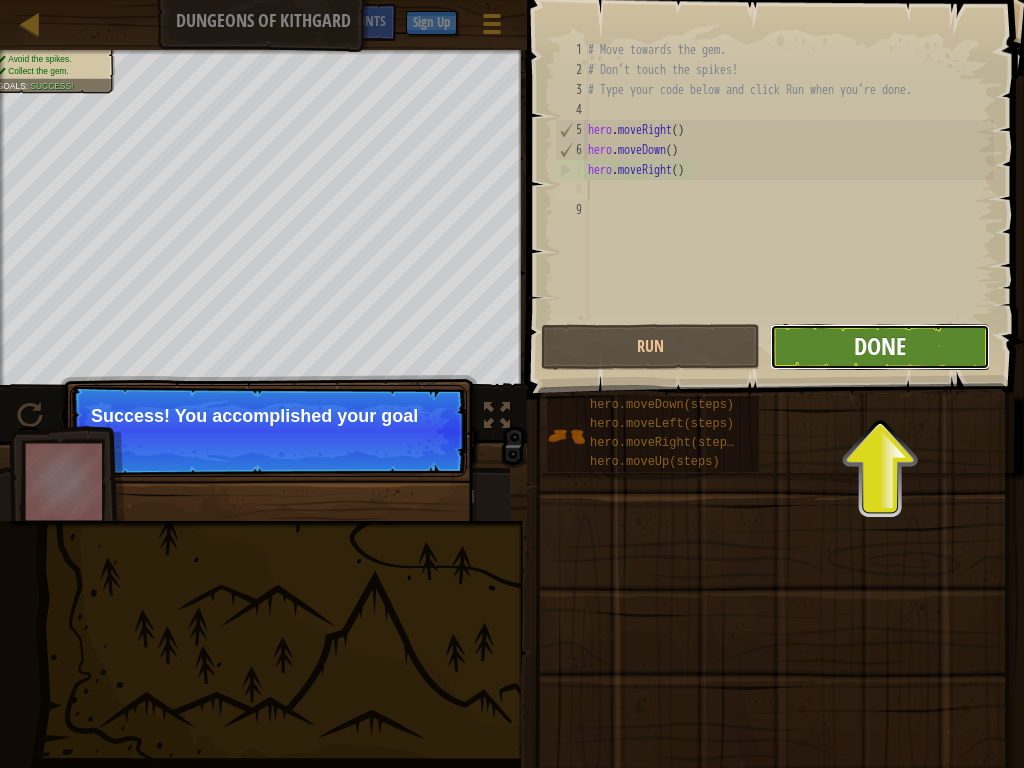 click on "Done" at bounding box center [880, 346] 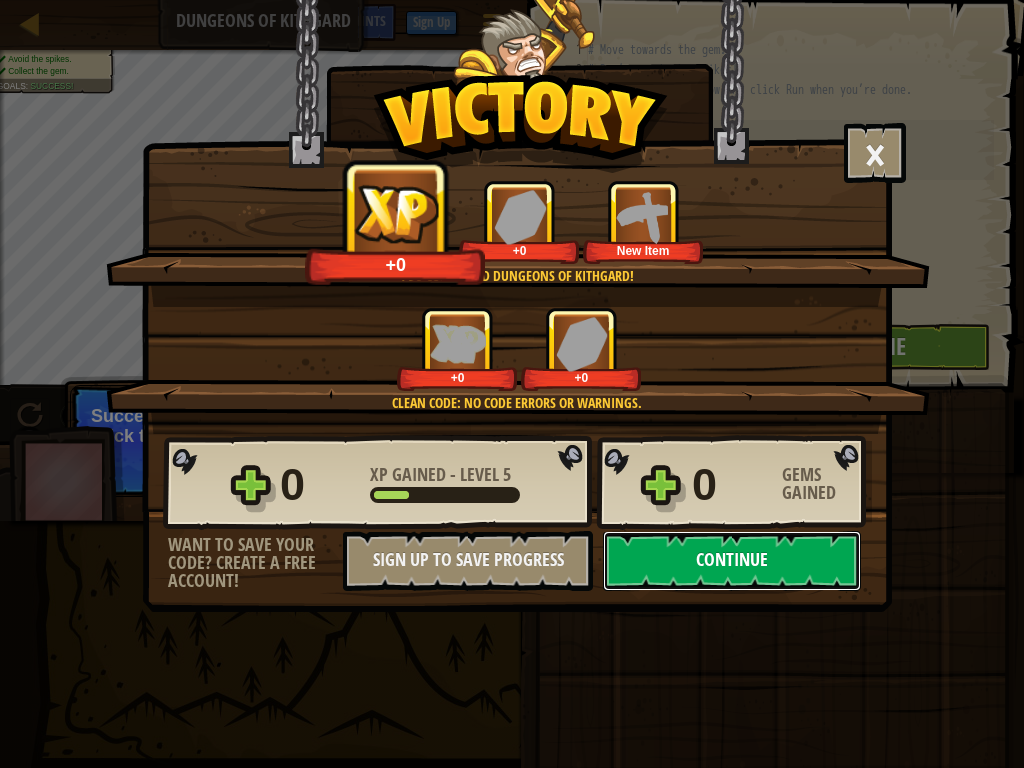 click on "Continue" at bounding box center (732, 561) 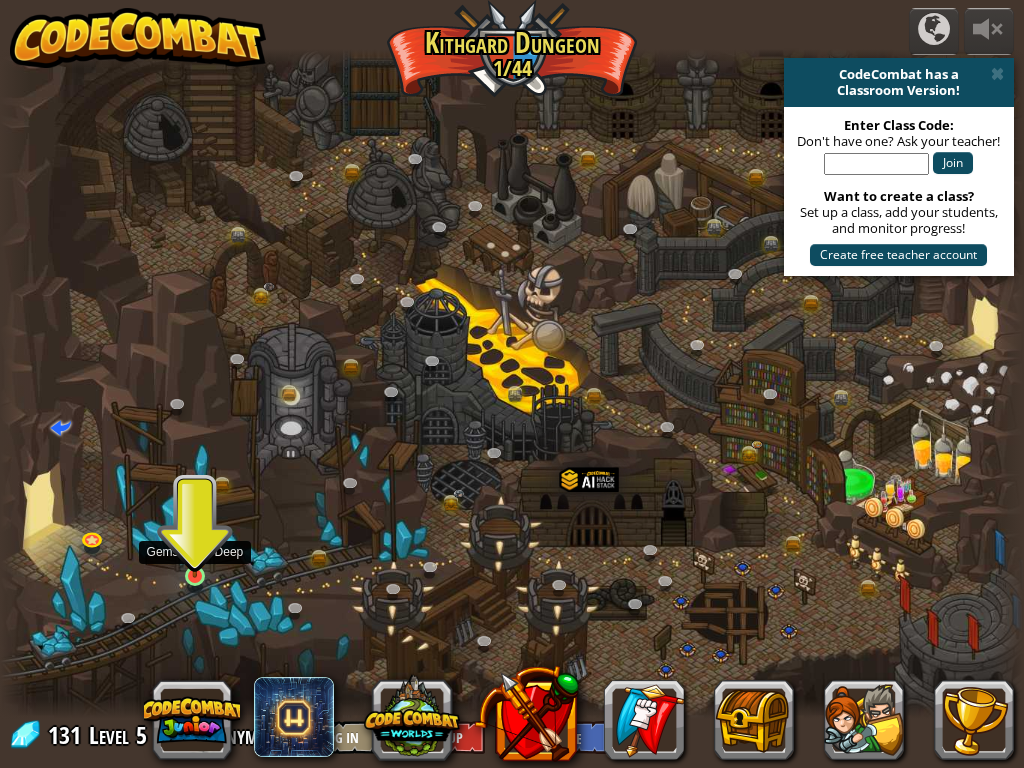 click at bounding box center [195, 549] 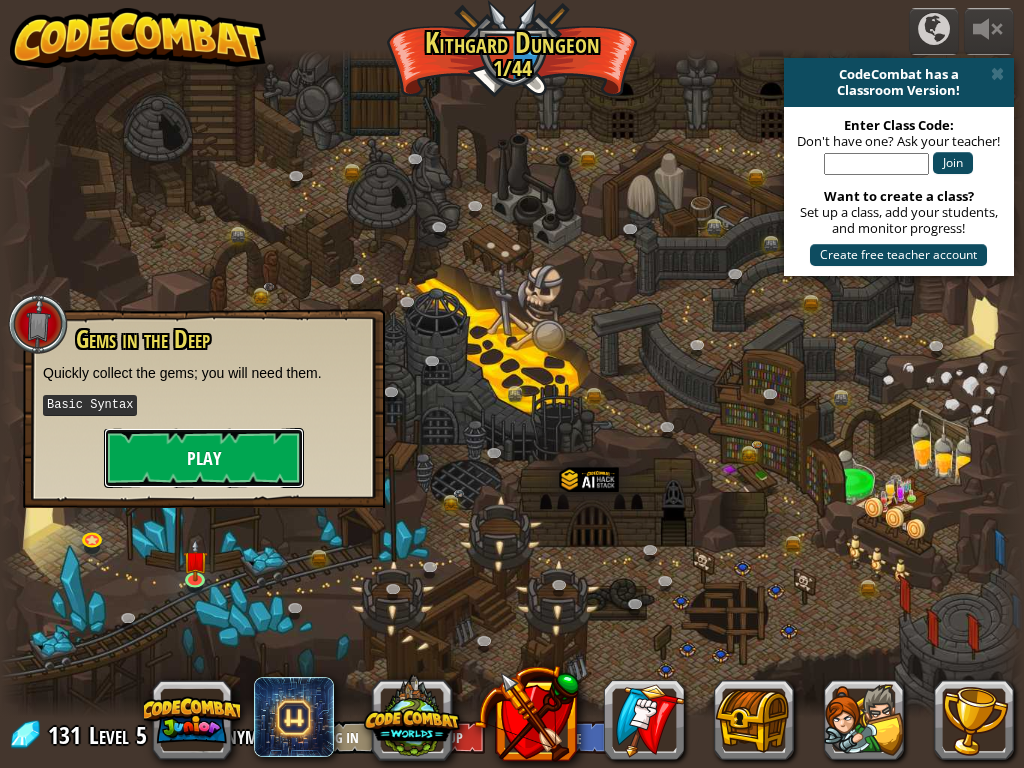 click on "Play" at bounding box center (204, 458) 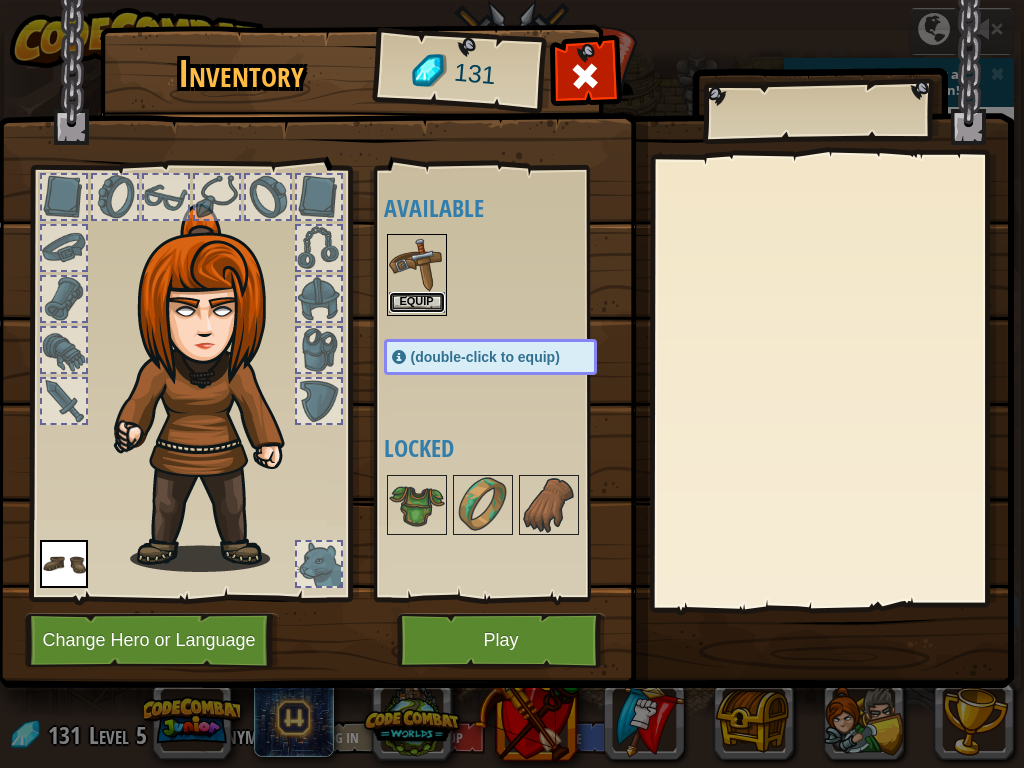 click on "Equip" at bounding box center (417, 302) 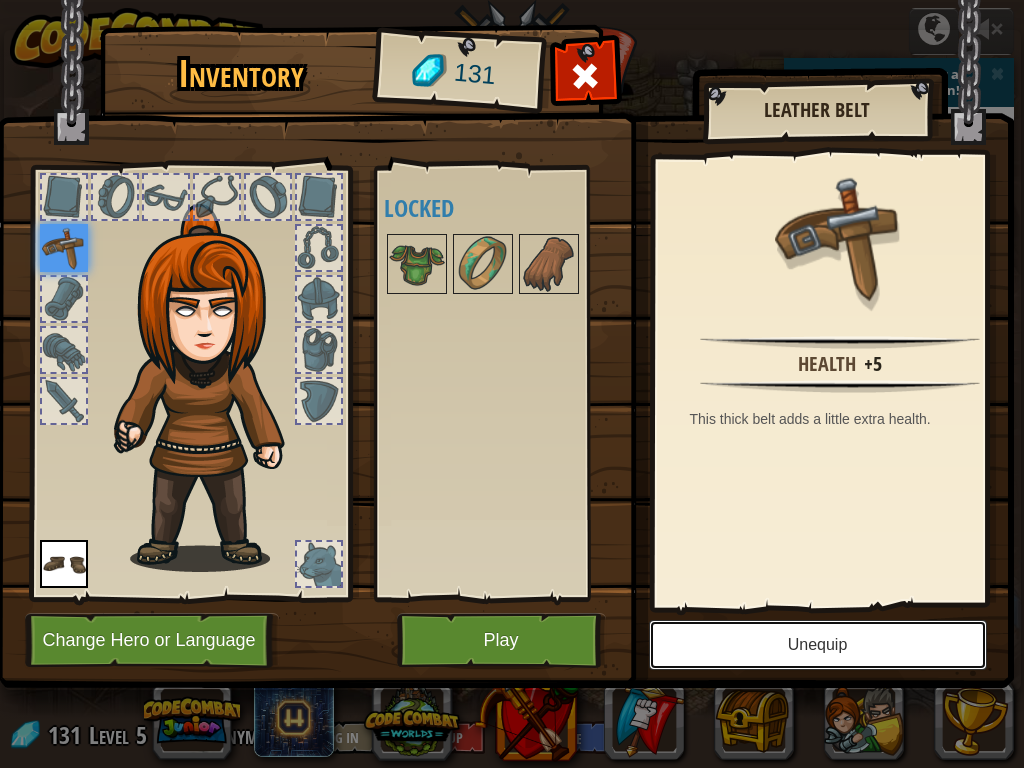 click on "Unequip" at bounding box center (818, 645) 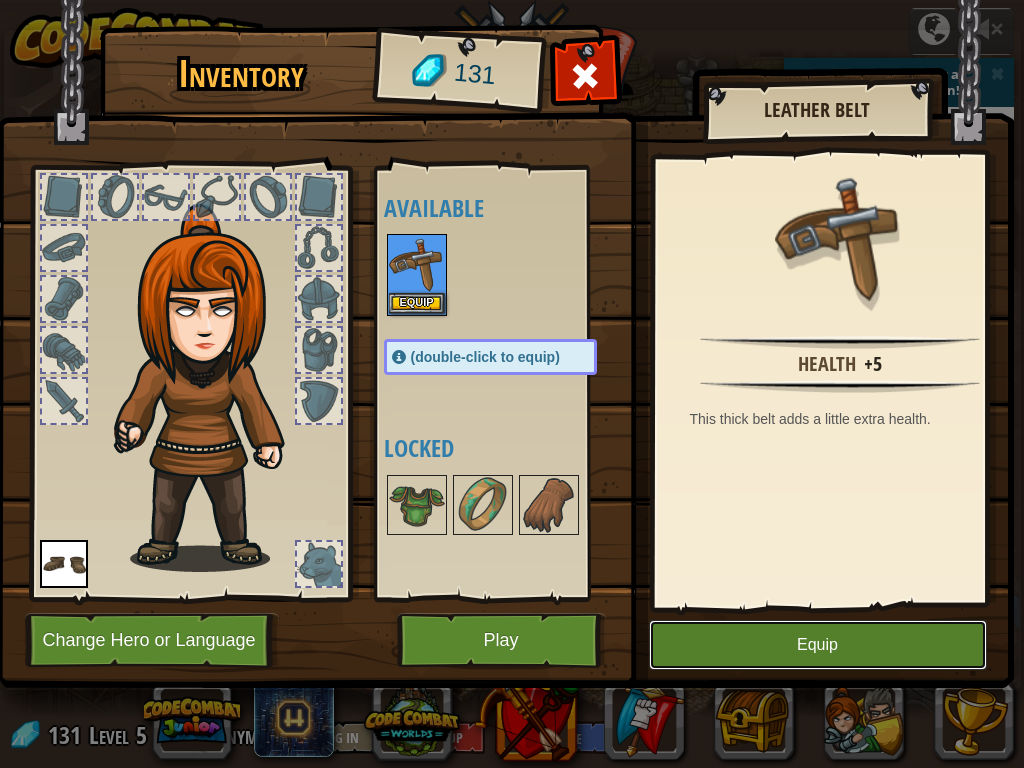 click on "Equip" at bounding box center (818, 645) 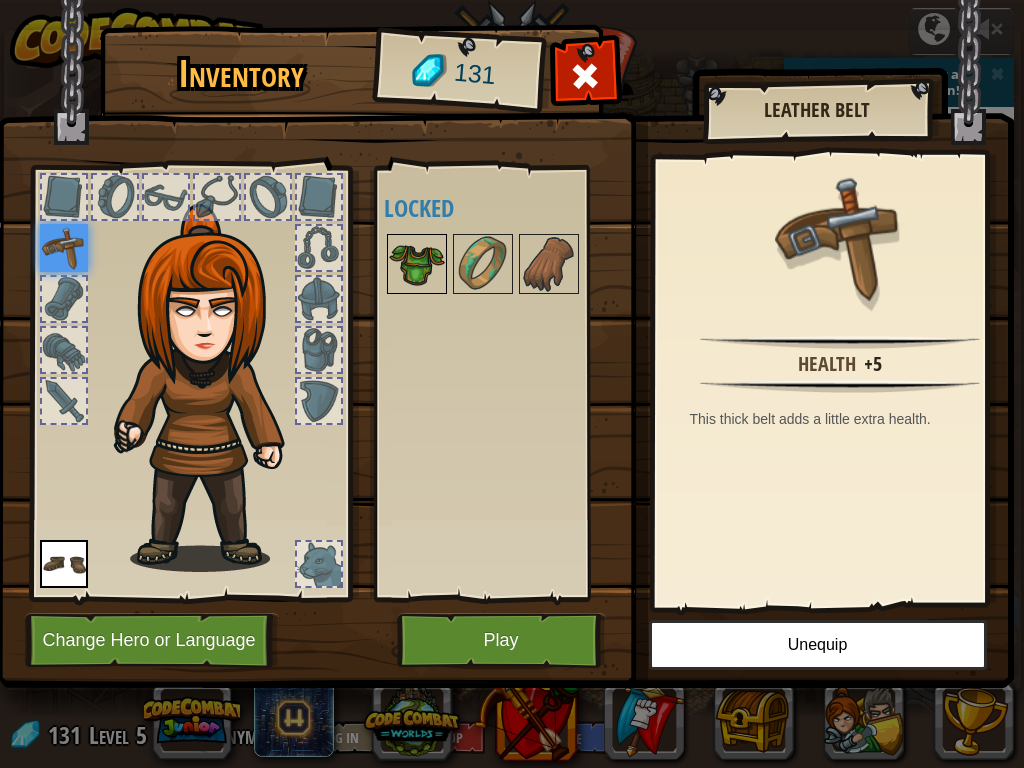 click at bounding box center (417, 264) 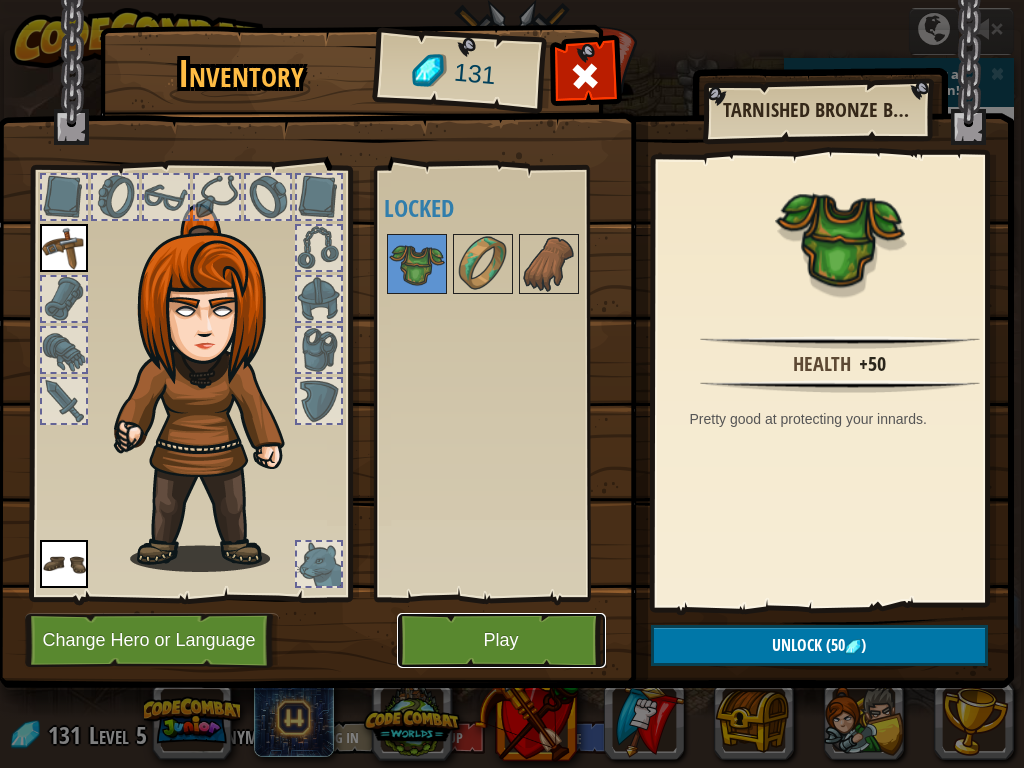 click on "Play" at bounding box center (501, 640) 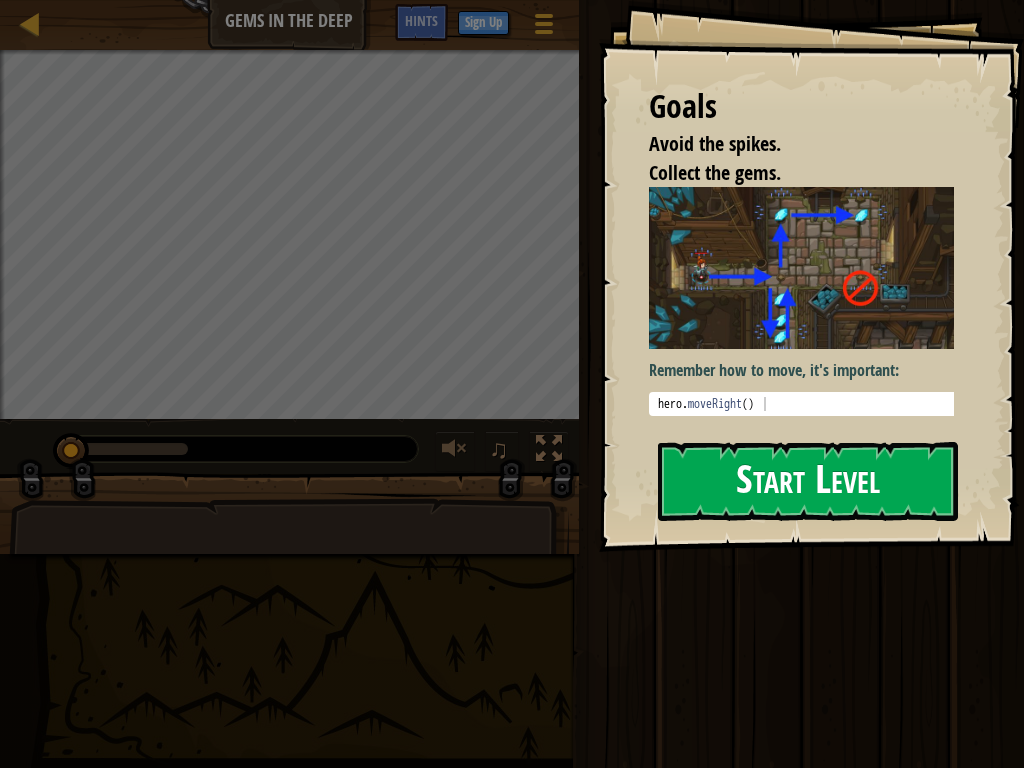 click on "Start Level" at bounding box center (808, 481) 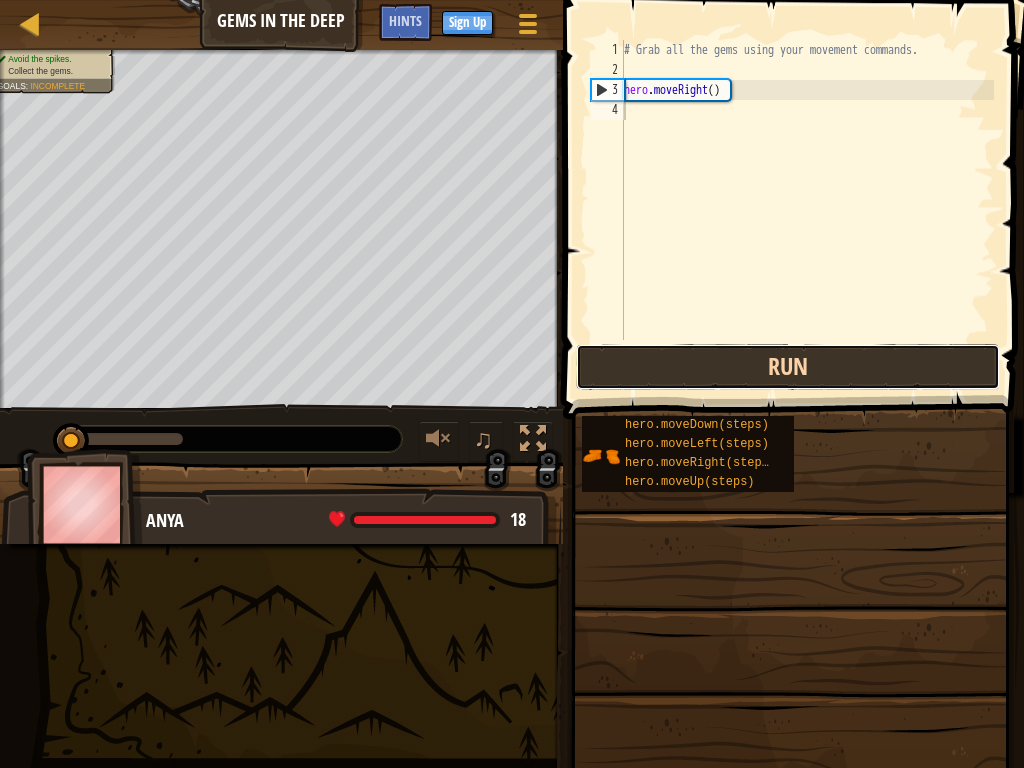 click on "Run" at bounding box center (788, 367) 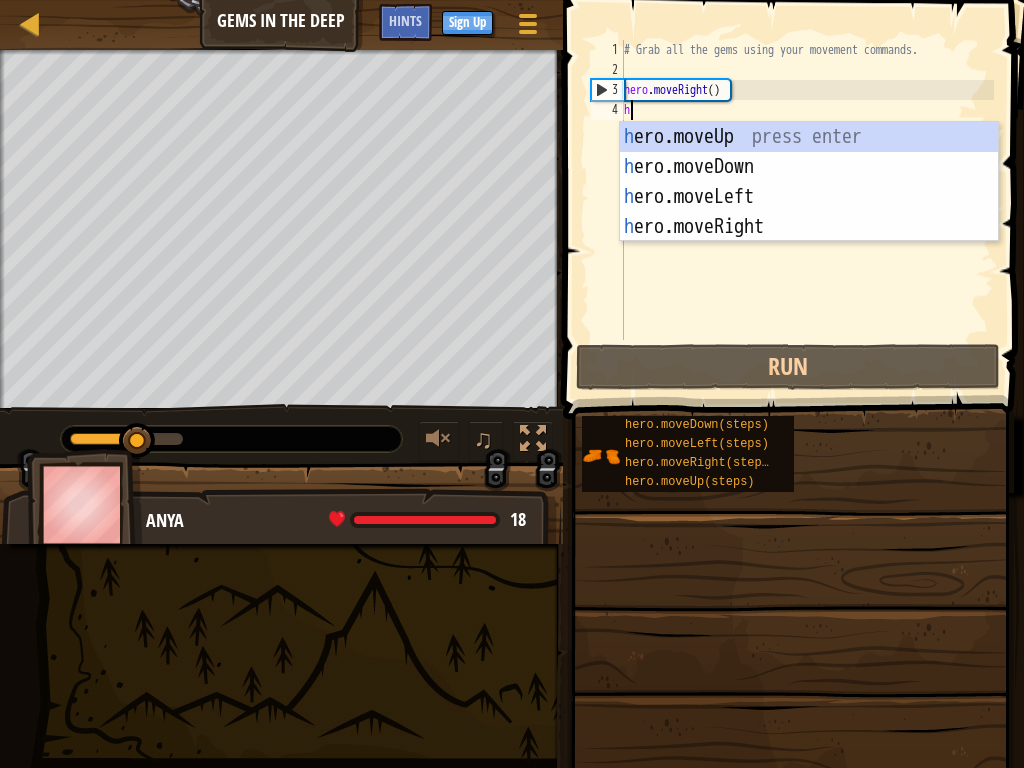 scroll, scrollTop: 9, scrollLeft: 0, axis: vertical 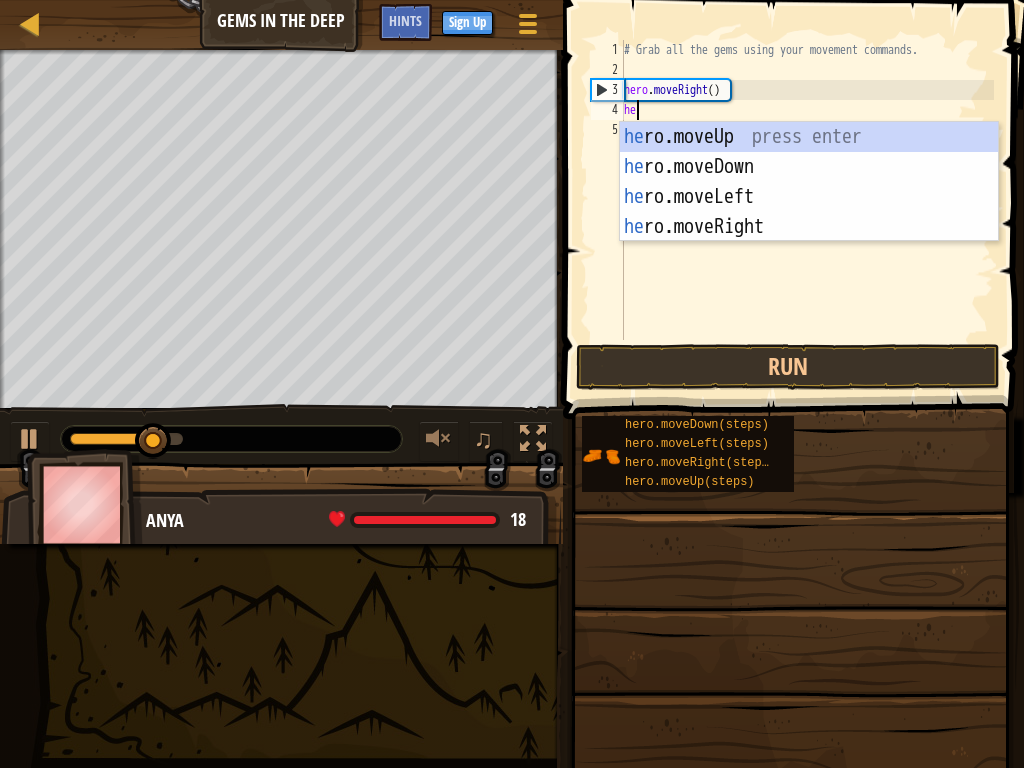 type on "her" 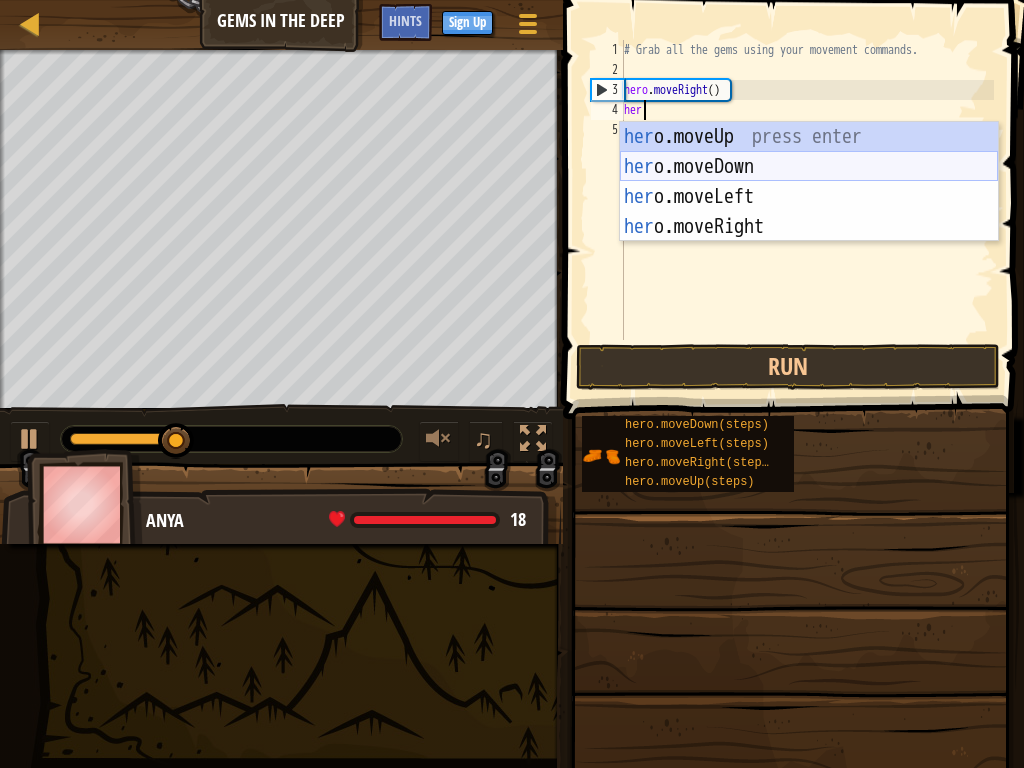 click on "her o.moveUp press enter her o.moveDown press enter her o.moveLeft press enter her o.moveRight press enter" at bounding box center [809, 212] 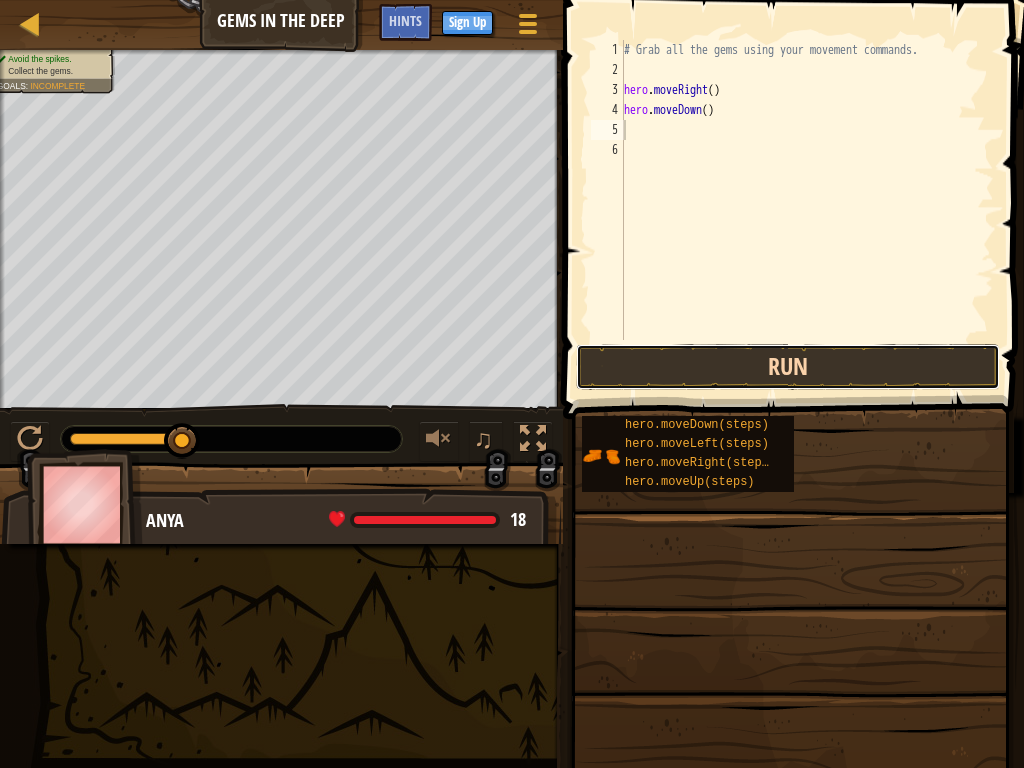 click on "Run" at bounding box center [788, 367] 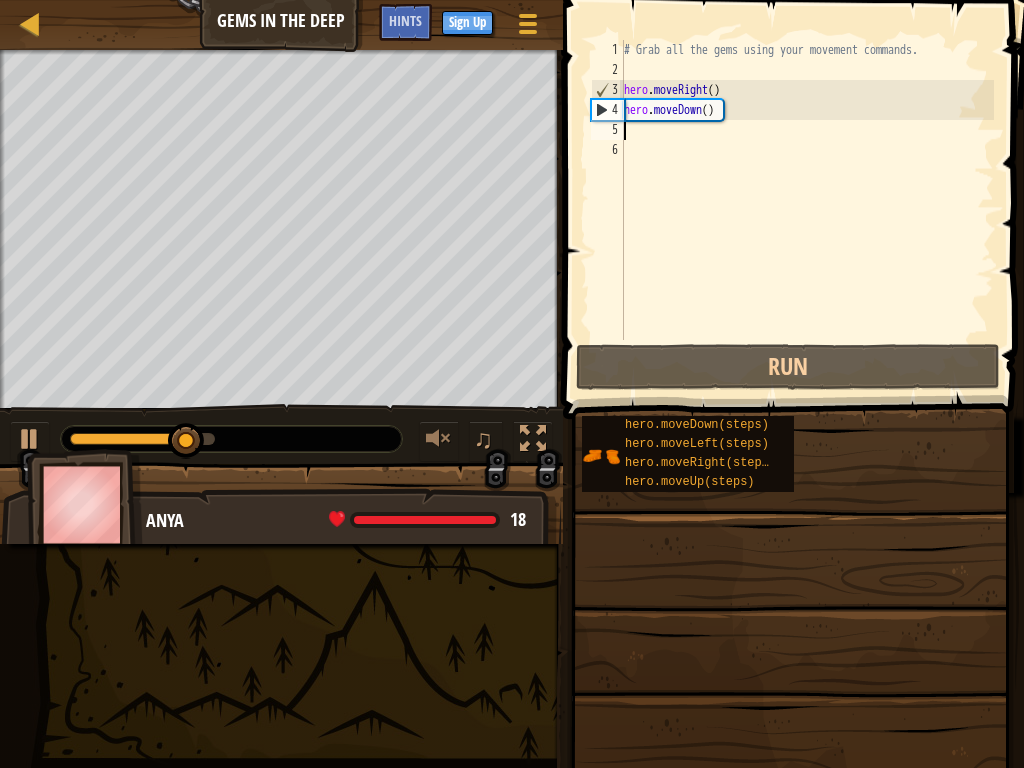 click on "# Grab all the gems using your movement commands. hero . moveRight ( ) hero . moveDown ( )" at bounding box center (807, 210) 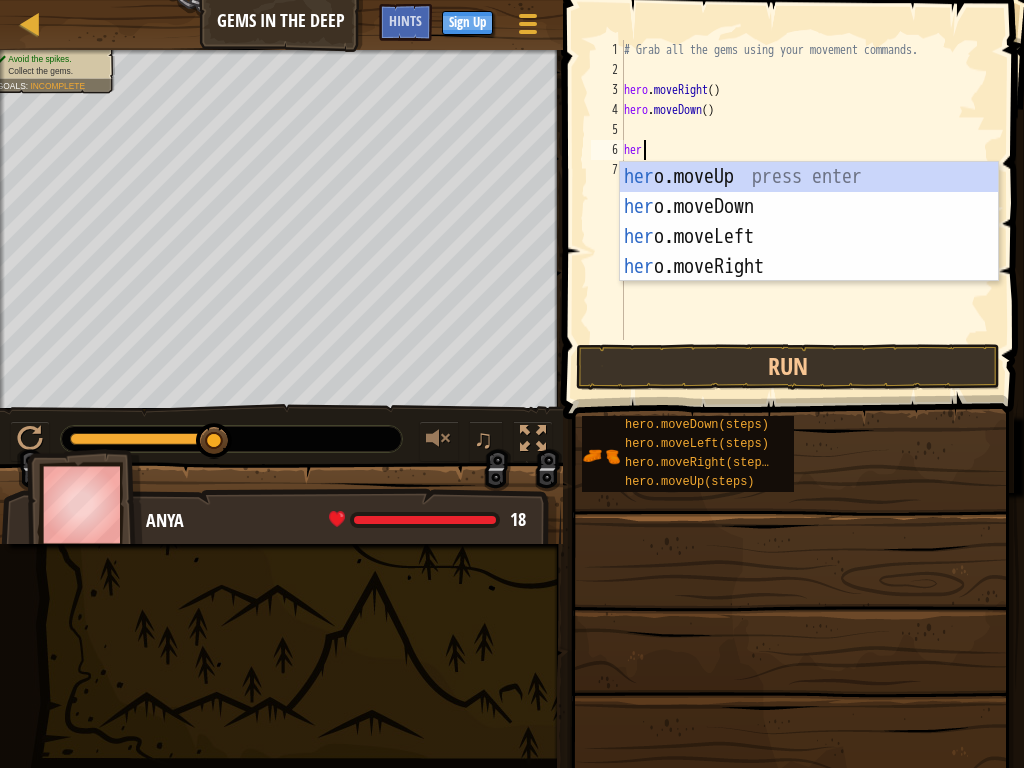 type on "hero" 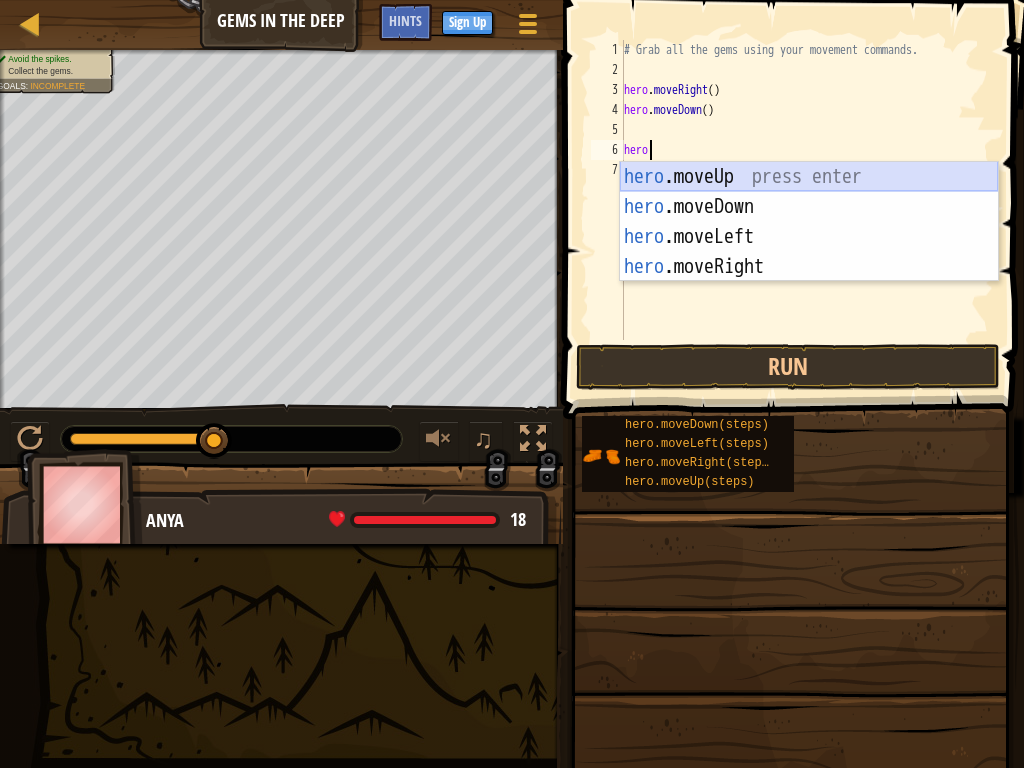 click on "hero .moveUp press enter hero .moveDown press enter hero .moveLeft press enter hero .moveRight press enter" at bounding box center [809, 252] 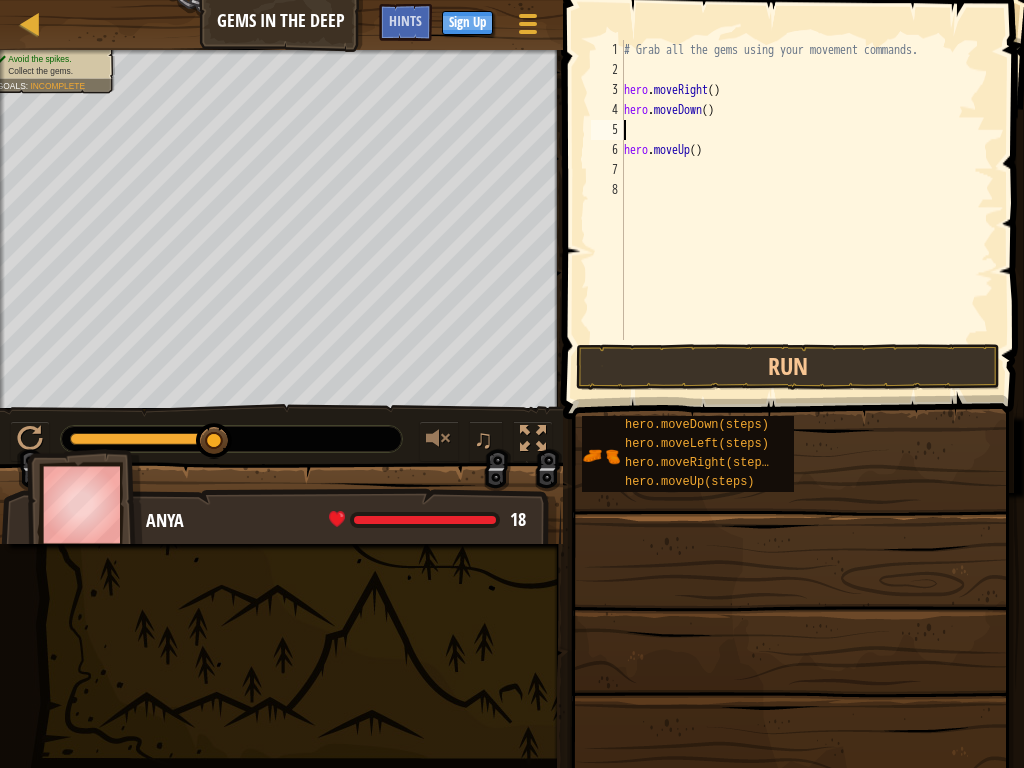 click on "# Grab all the gems using your movement commands. hero . moveRight ( ) hero . moveDown ( ) hero . moveUp ( )" at bounding box center [807, 210] 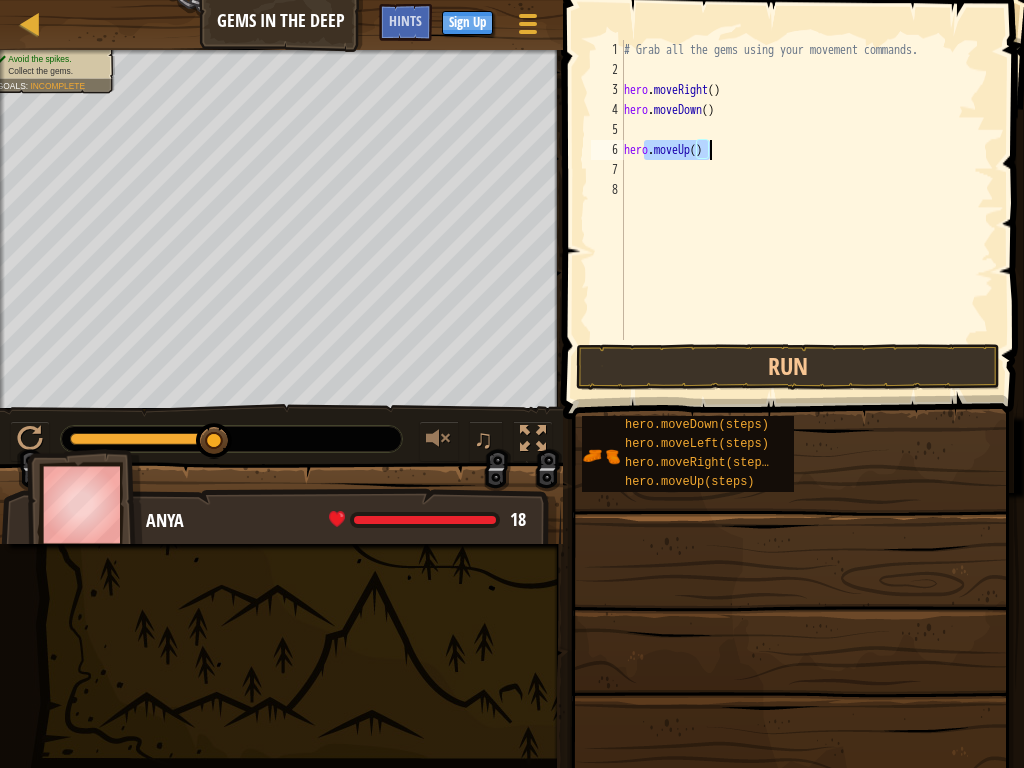 drag, startPoint x: 646, startPoint y: 151, endPoint x: 721, endPoint y: 152, distance: 75.00667 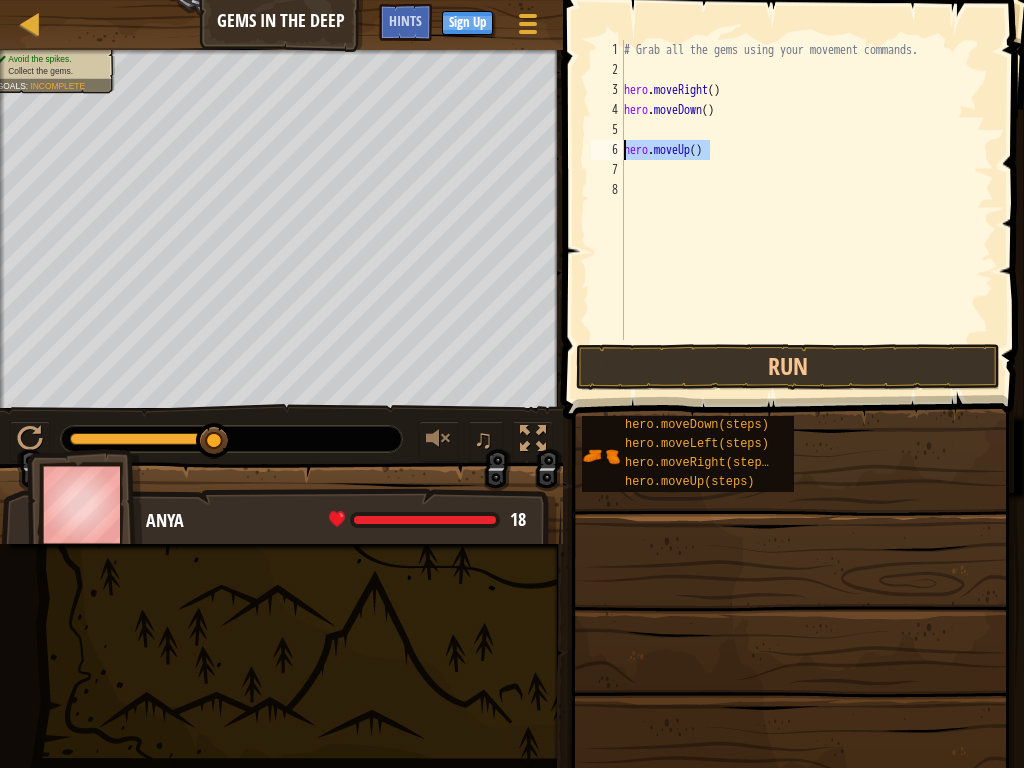 drag, startPoint x: 713, startPoint y: 148, endPoint x: 596, endPoint y: 141, distance: 117.20921 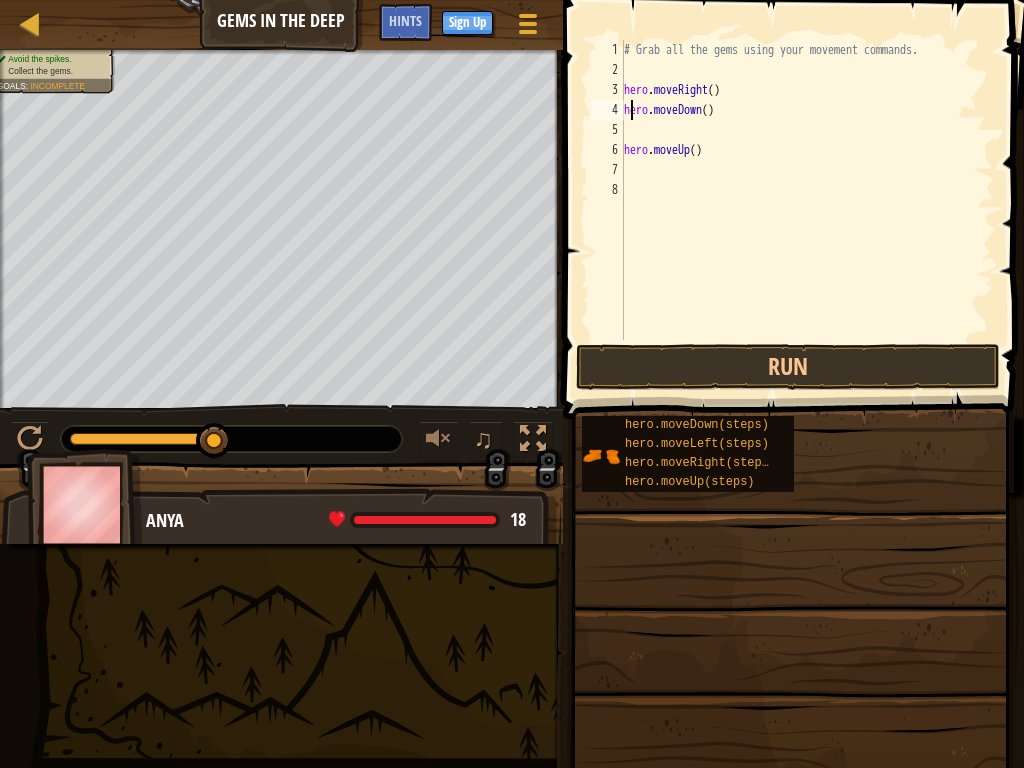 click on "# Grab all the gems using your movement commands. hero . moveRight ( ) hero . moveDown ( ) hero . moveUp ( )" at bounding box center (807, 210) 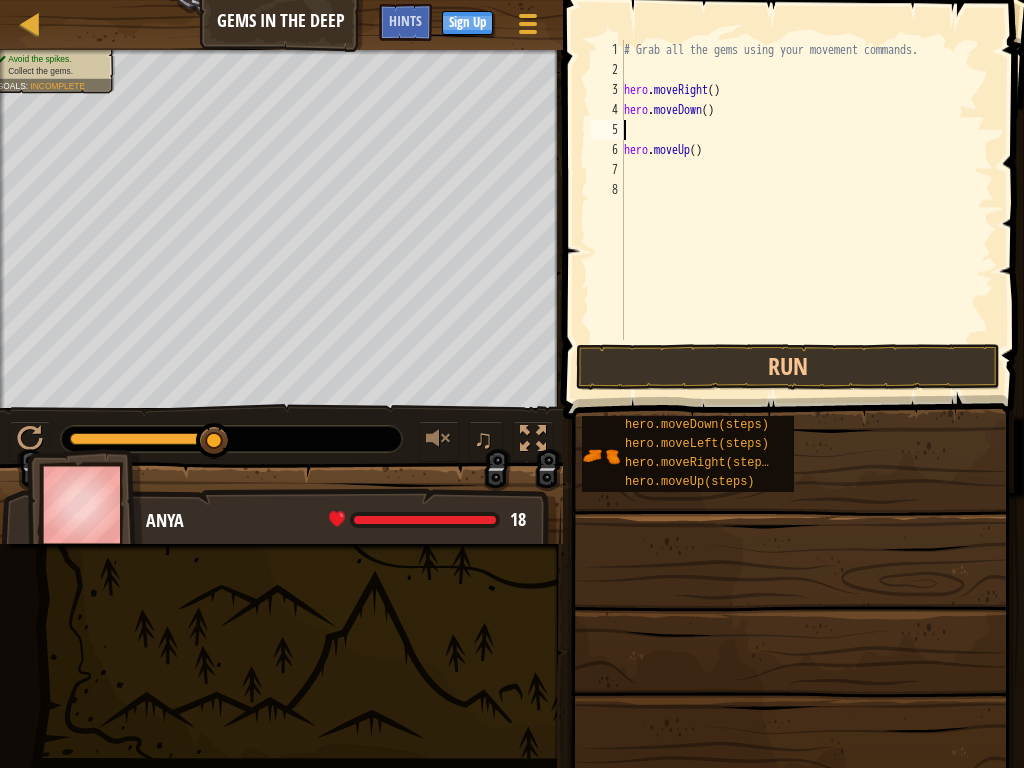 paste on "hero.moveUp()" 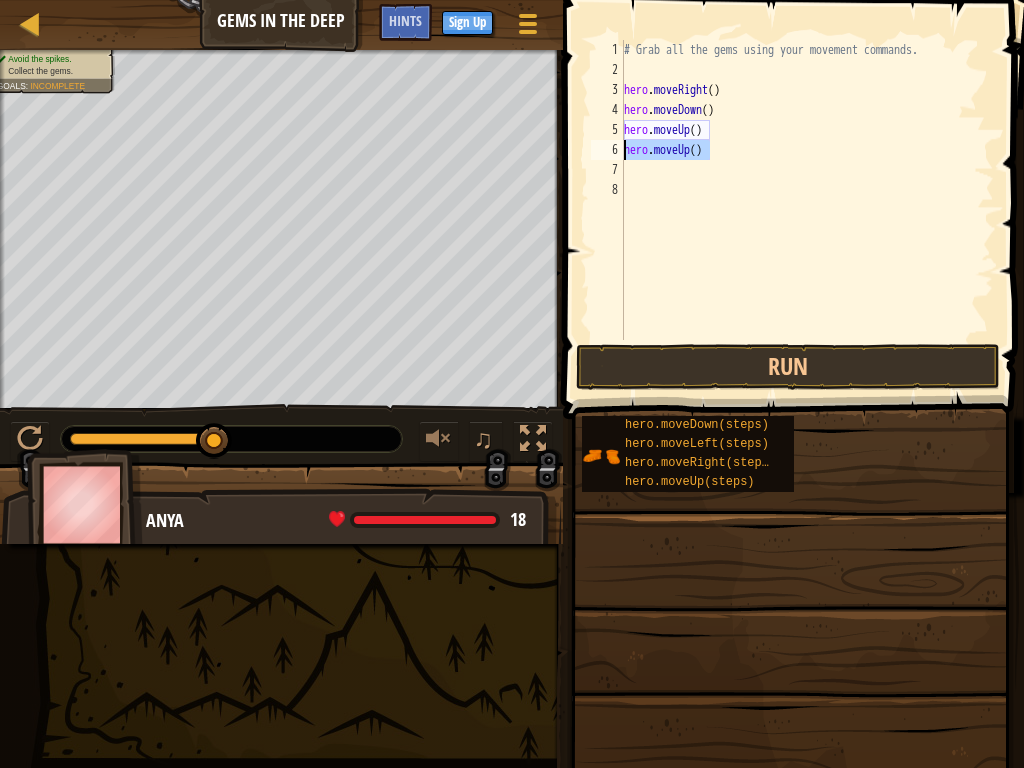 drag, startPoint x: 707, startPoint y: 153, endPoint x: 616, endPoint y: 143, distance: 91.5478 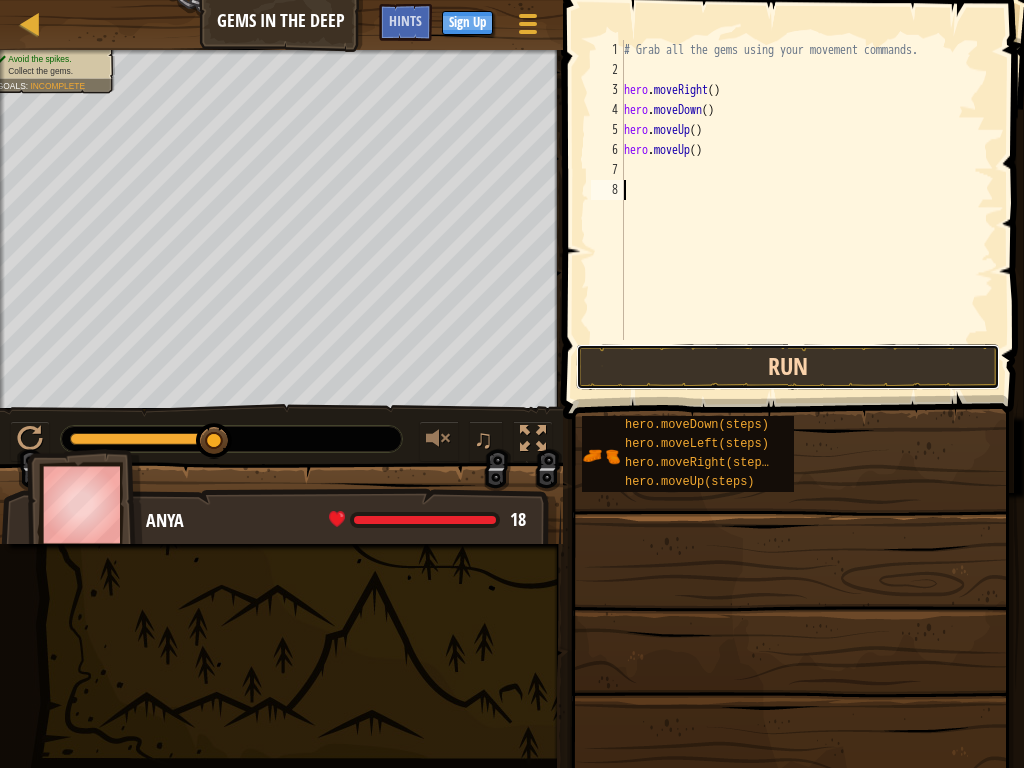 click on "Run" at bounding box center [788, 367] 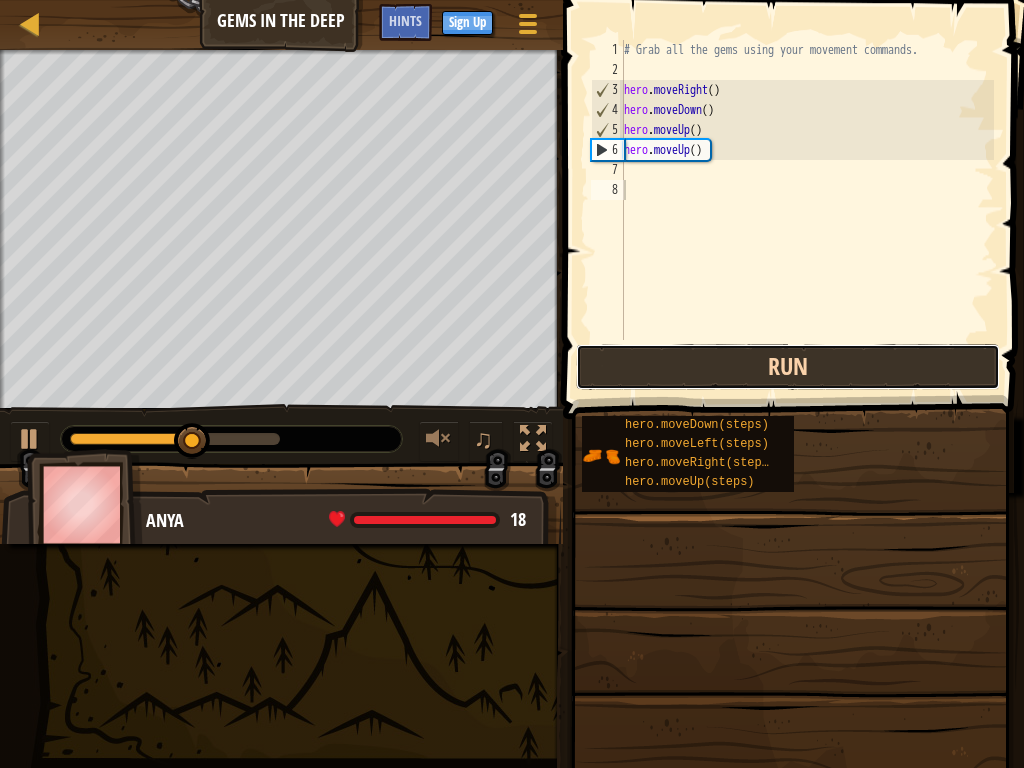 click on "Run" at bounding box center [788, 367] 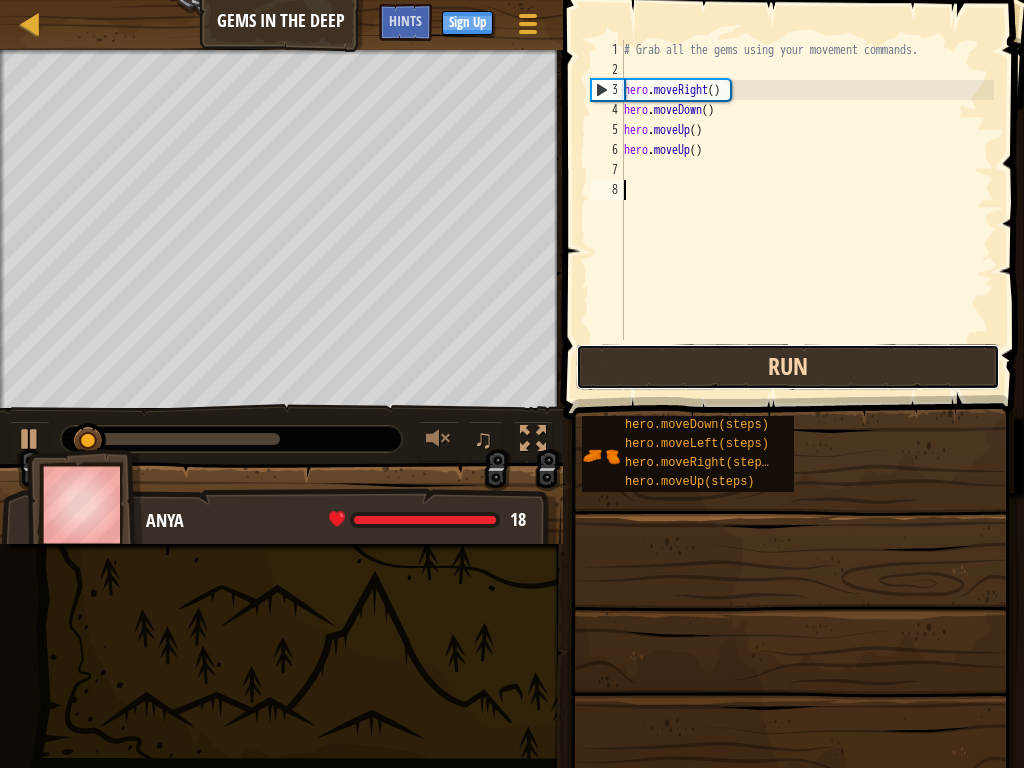 click on "Run" at bounding box center [788, 367] 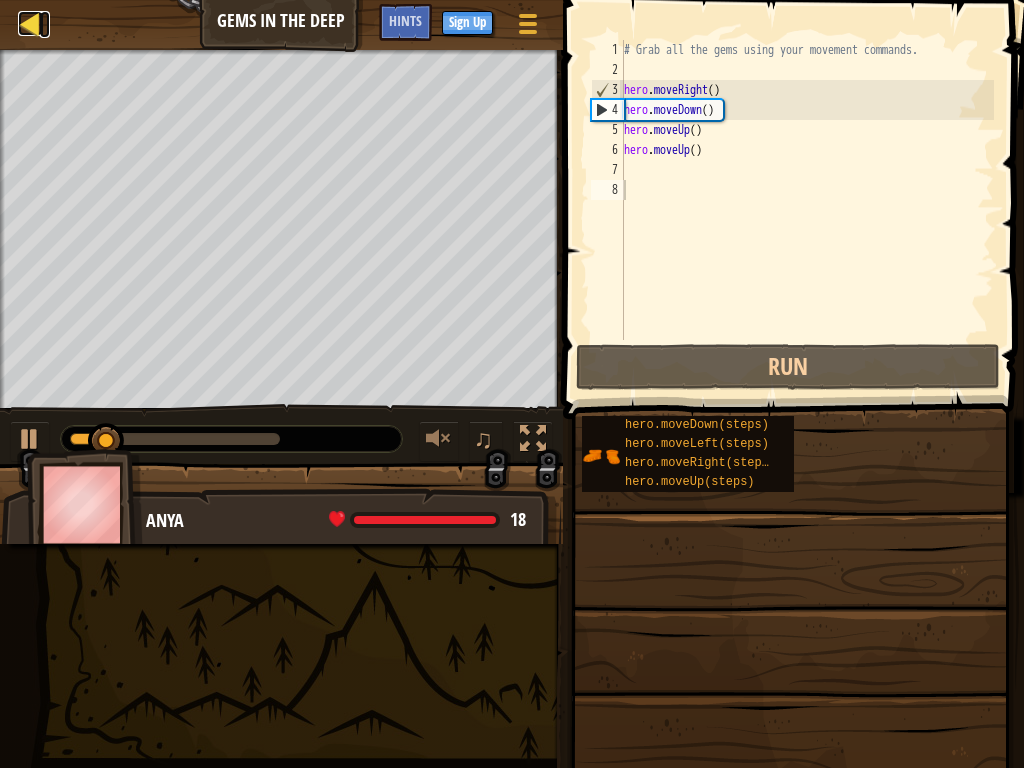 click at bounding box center (30, 23) 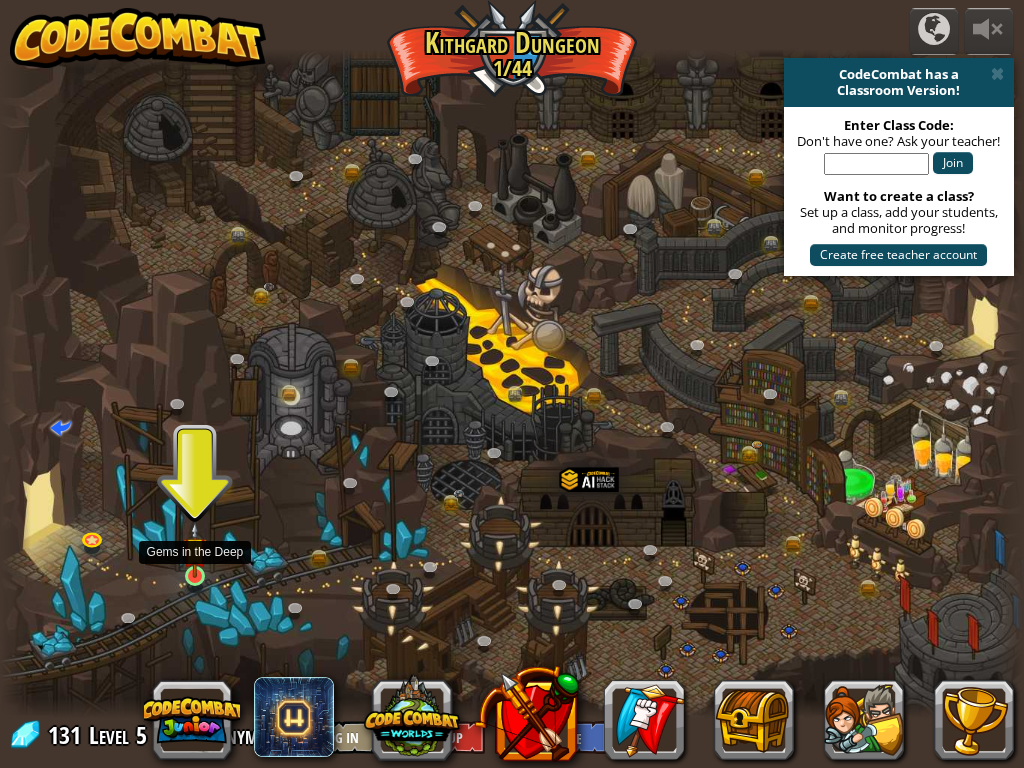 click at bounding box center (195, 549) 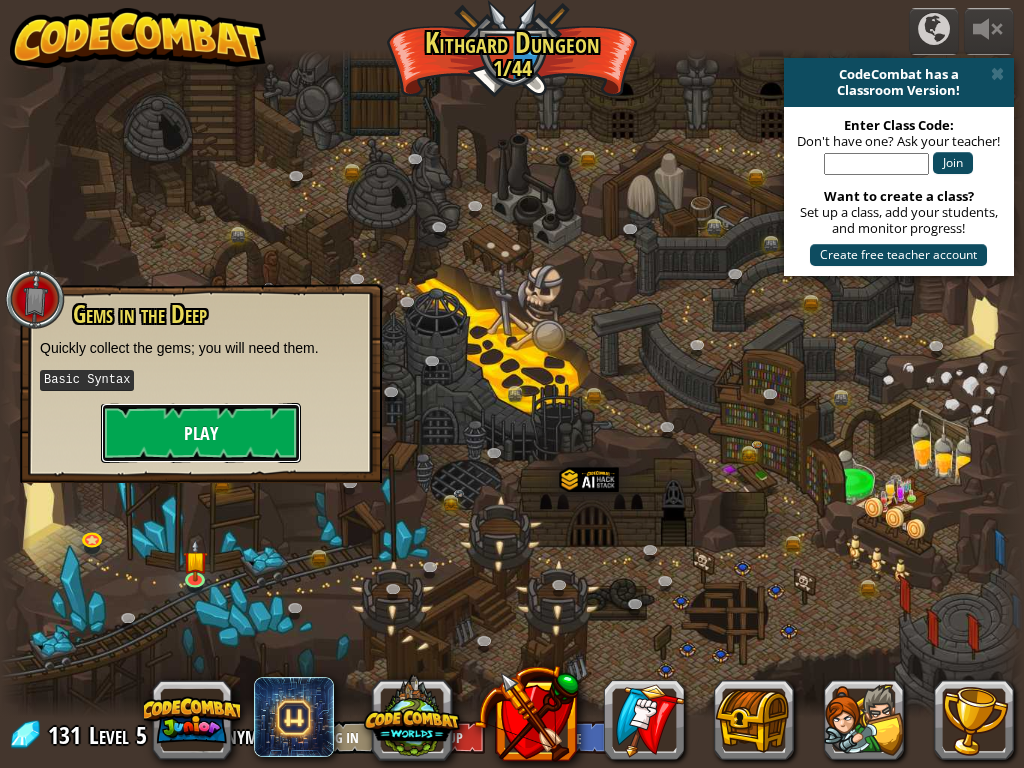 click on "Play" at bounding box center [201, 433] 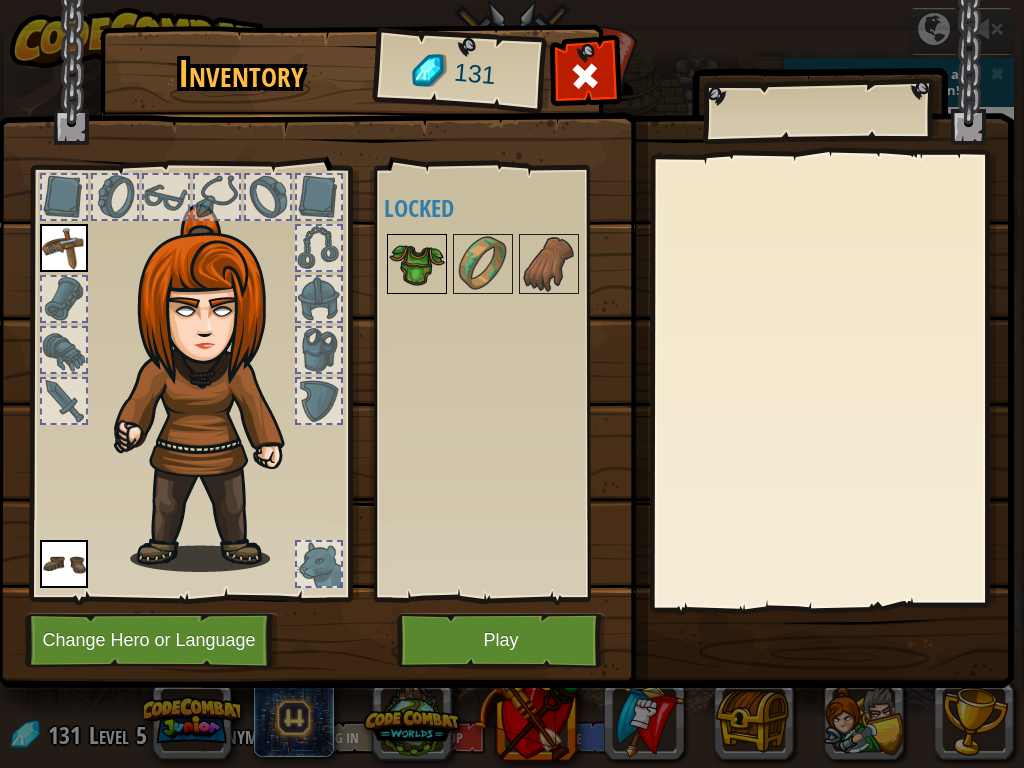 click at bounding box center (417, 264) 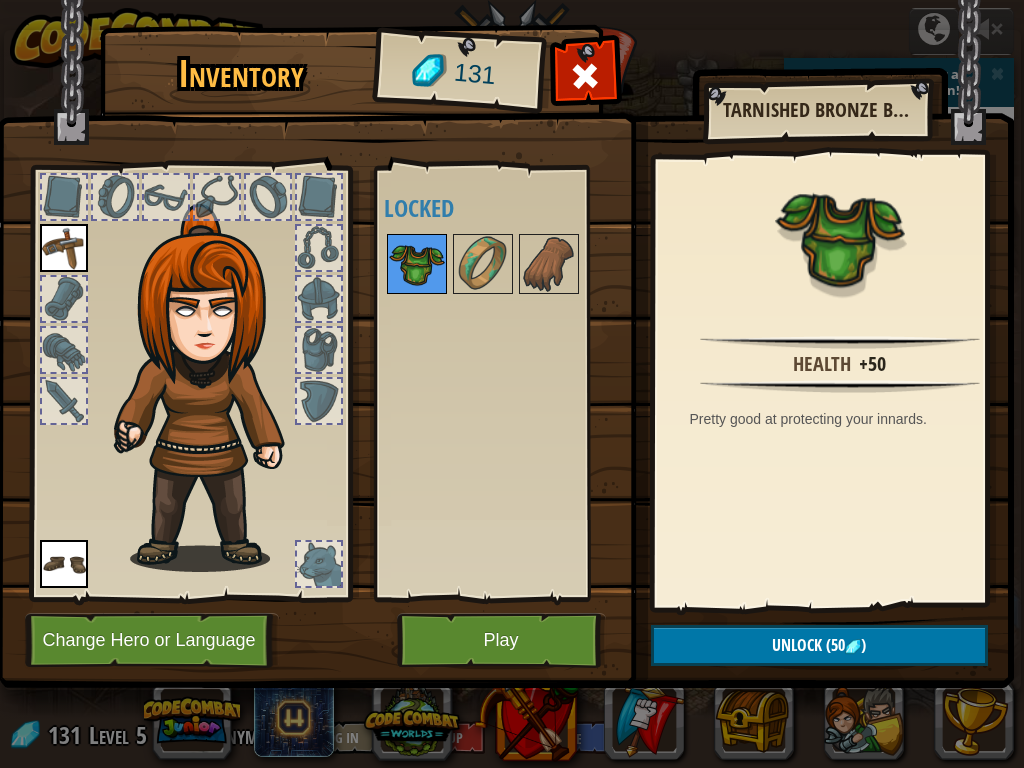 click at bounding box center [417, 264] 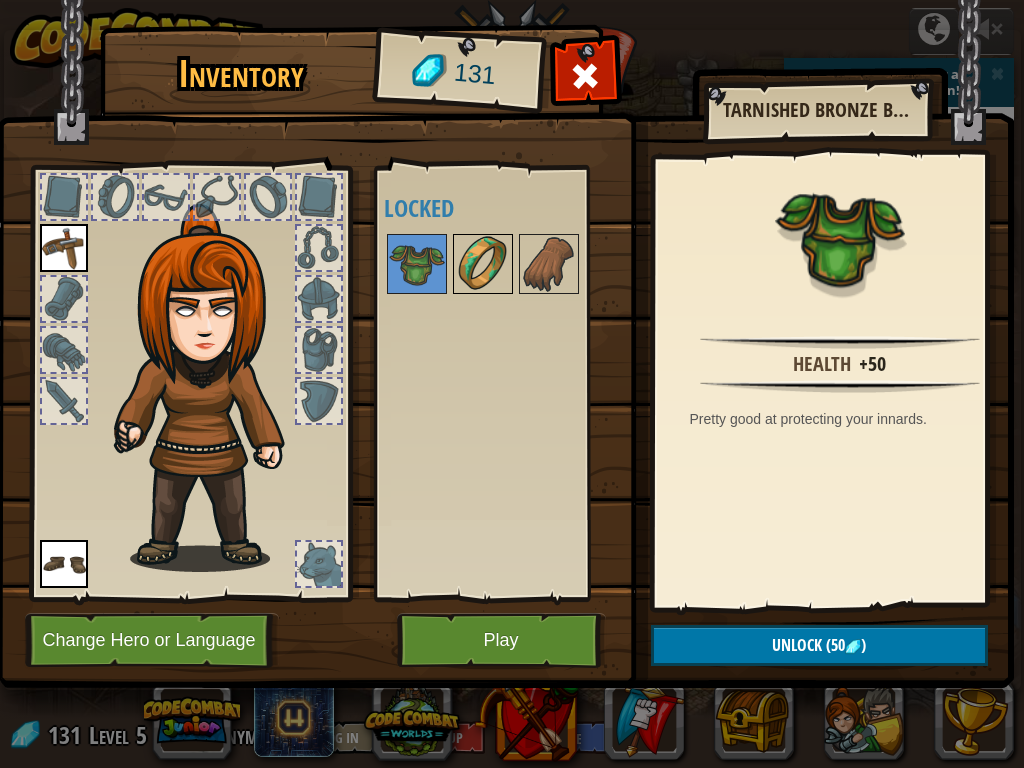 click at bounding box center [483, 264] 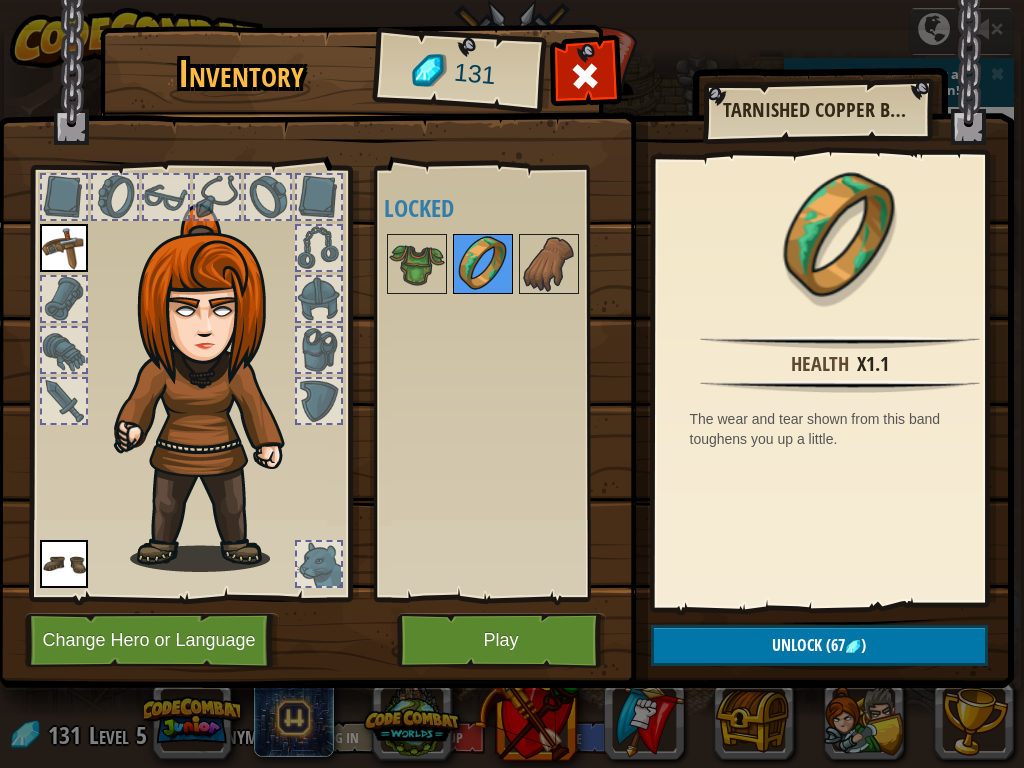 click at bounding box center [483, 264] 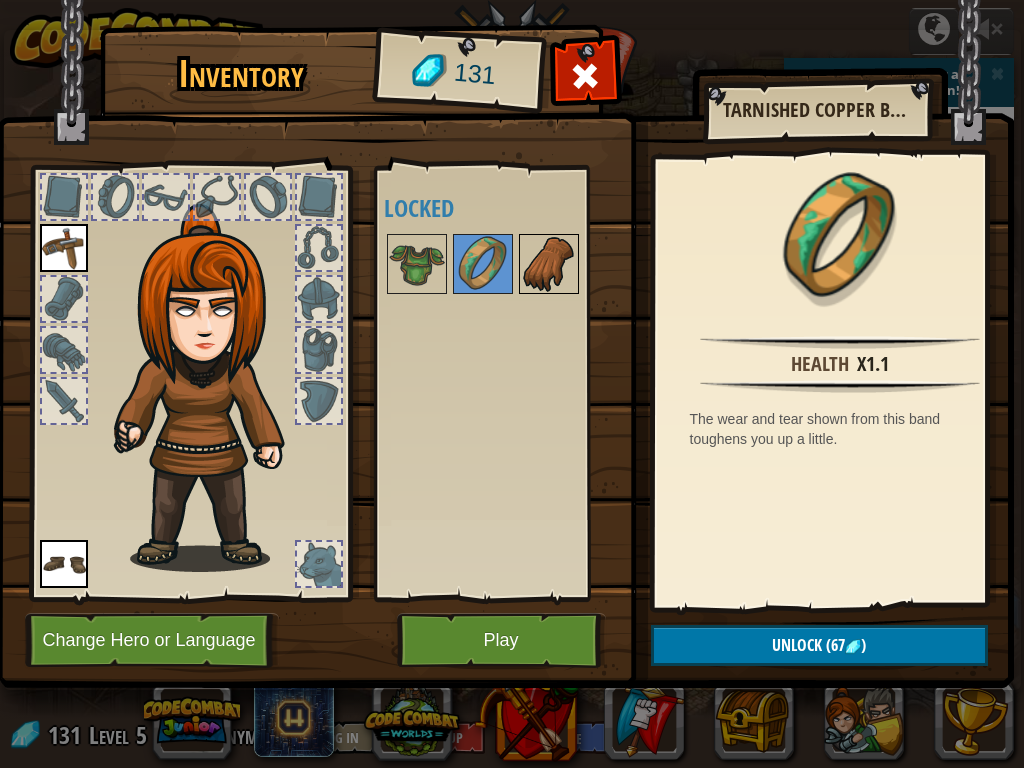 click at bounding box center (549, 264) 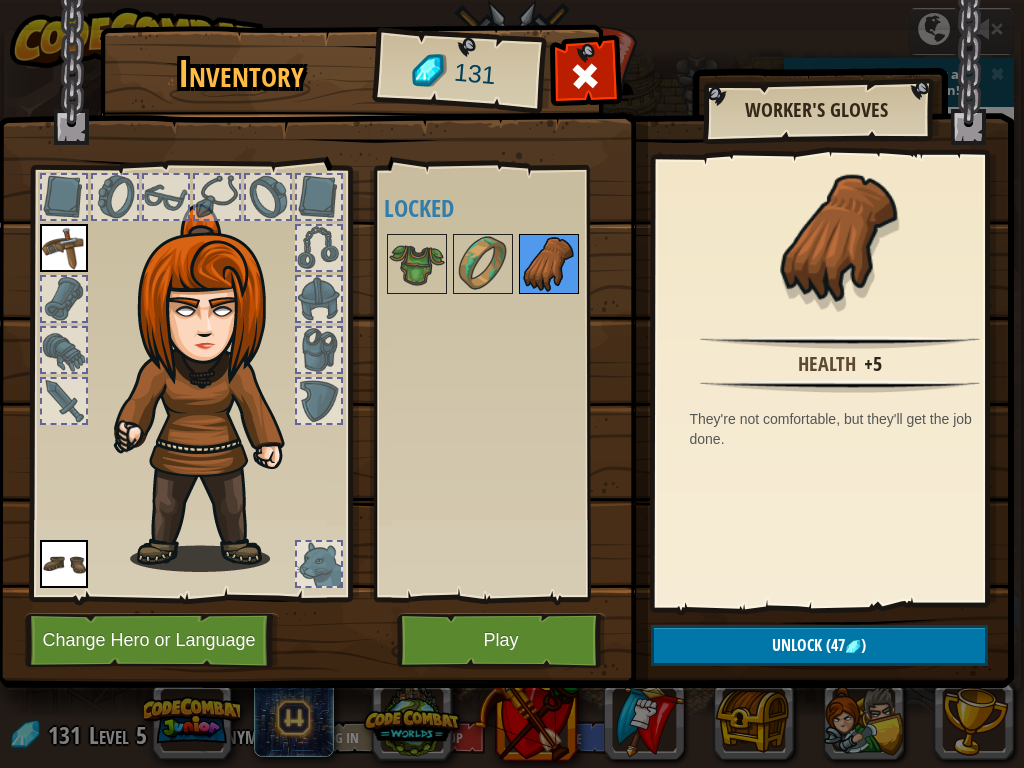 click at bounding box center (549, 264) 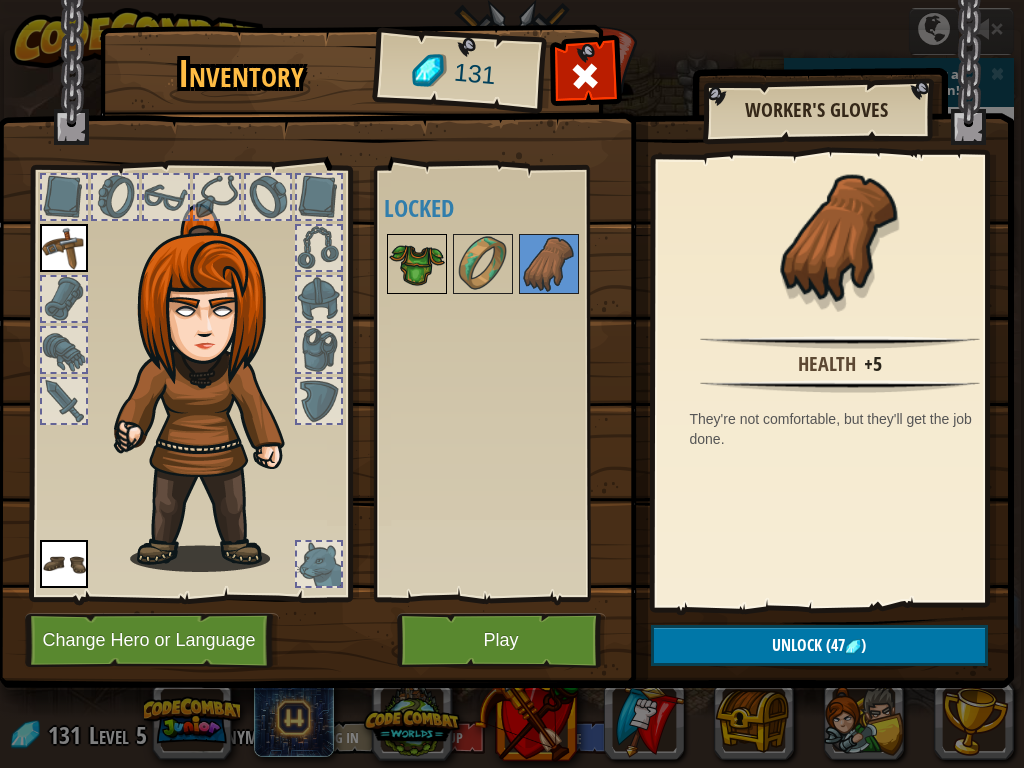 click at bounding box center (417, 264) 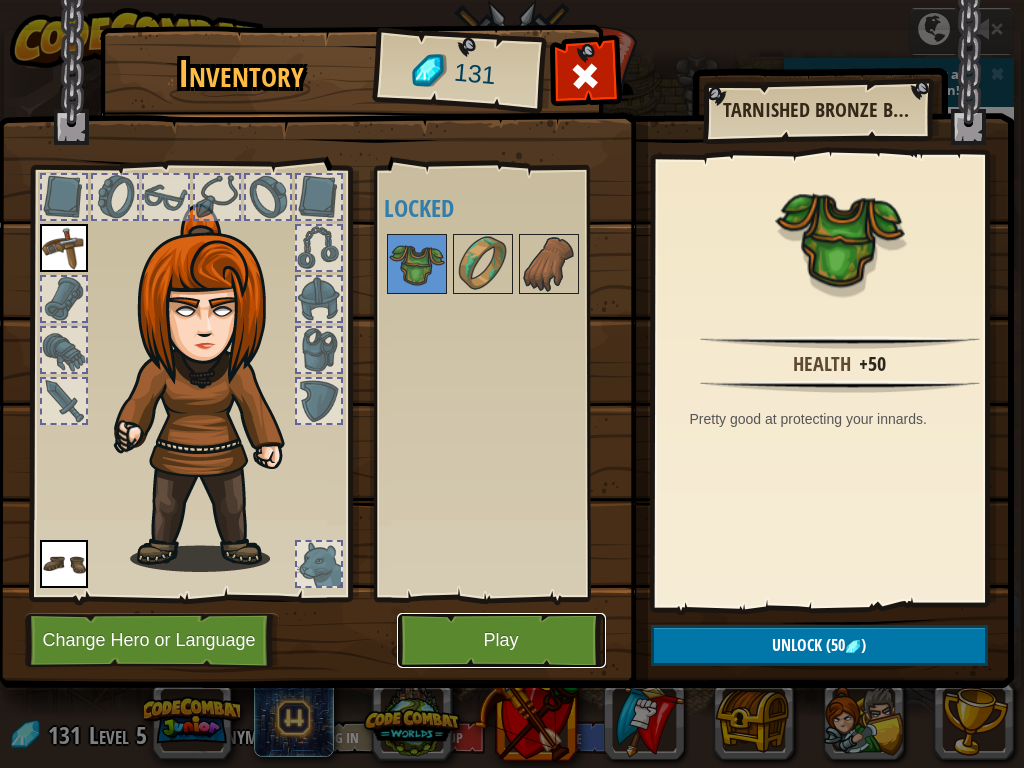 click on "Play" at bounding box center (501, 640) 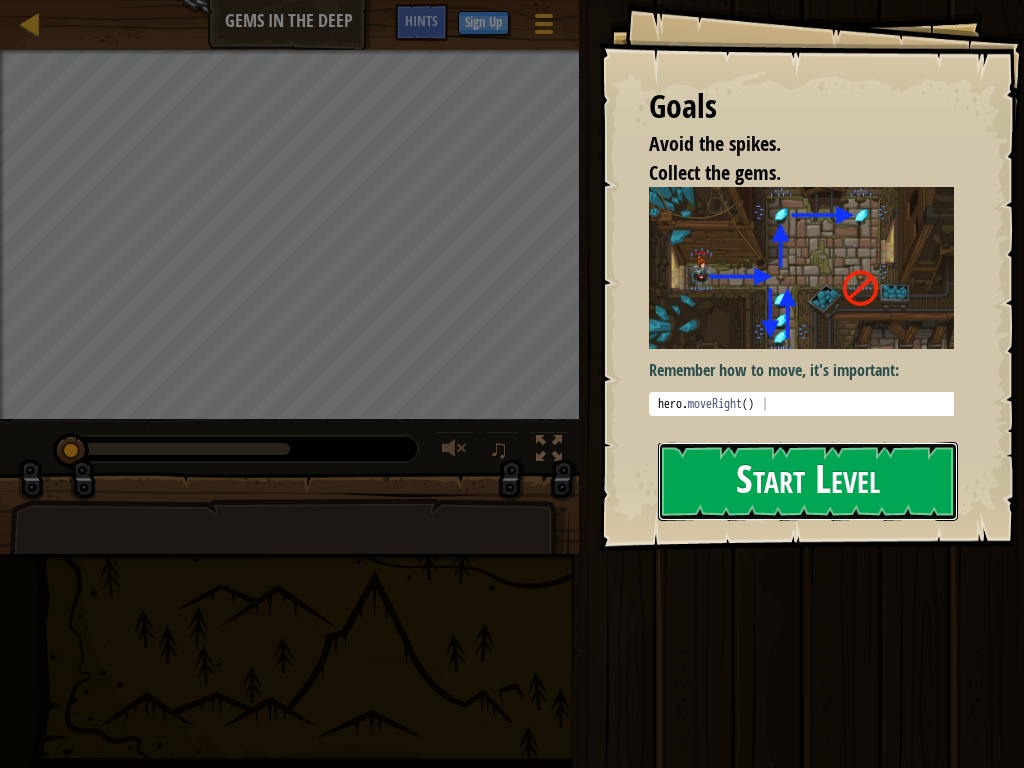 click on "Start Level" at bounding box center (808, 481) 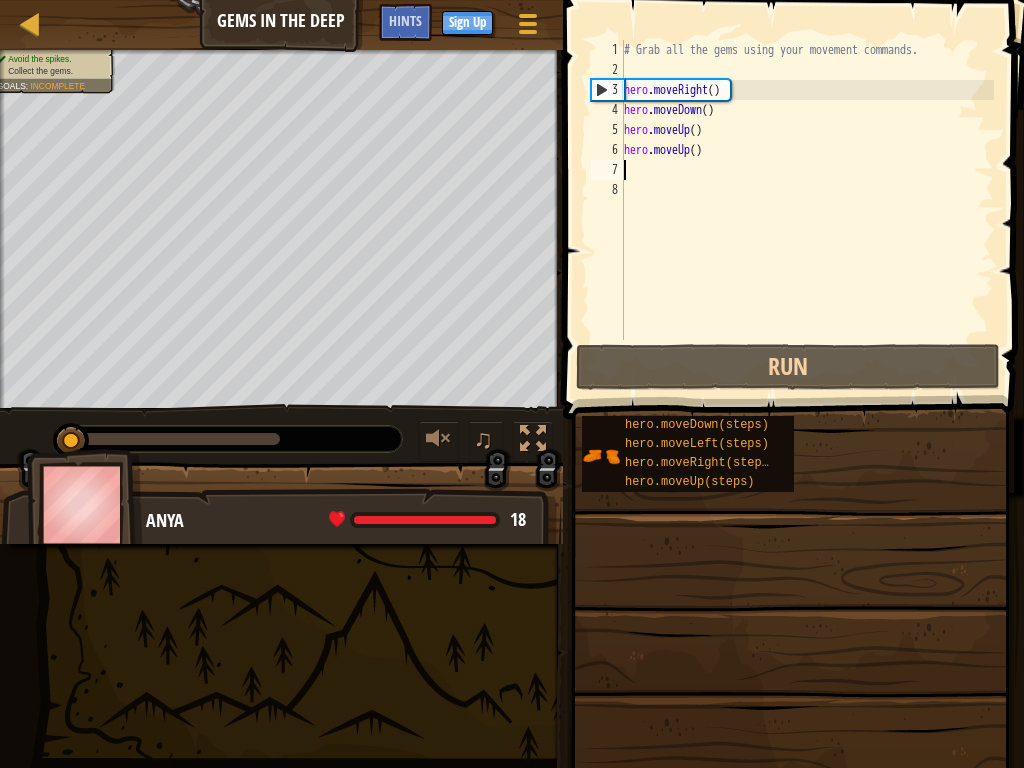 click on "# Grab all the gems using your movement commands. hero . moveRight ( ) hero . moveDown ( ) hero . moveUp ( ) hero . moveUp ( )" at bounding box center (807, 210) 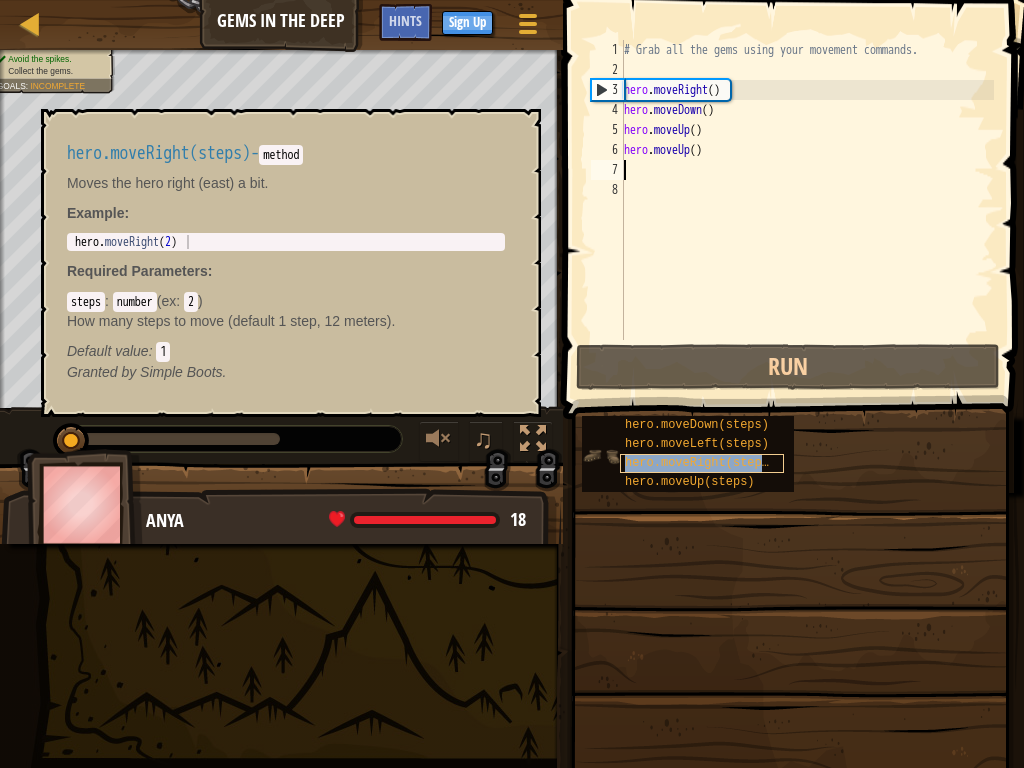 click on "hero.moveRight(steps)" at bounding box center [700, 463] 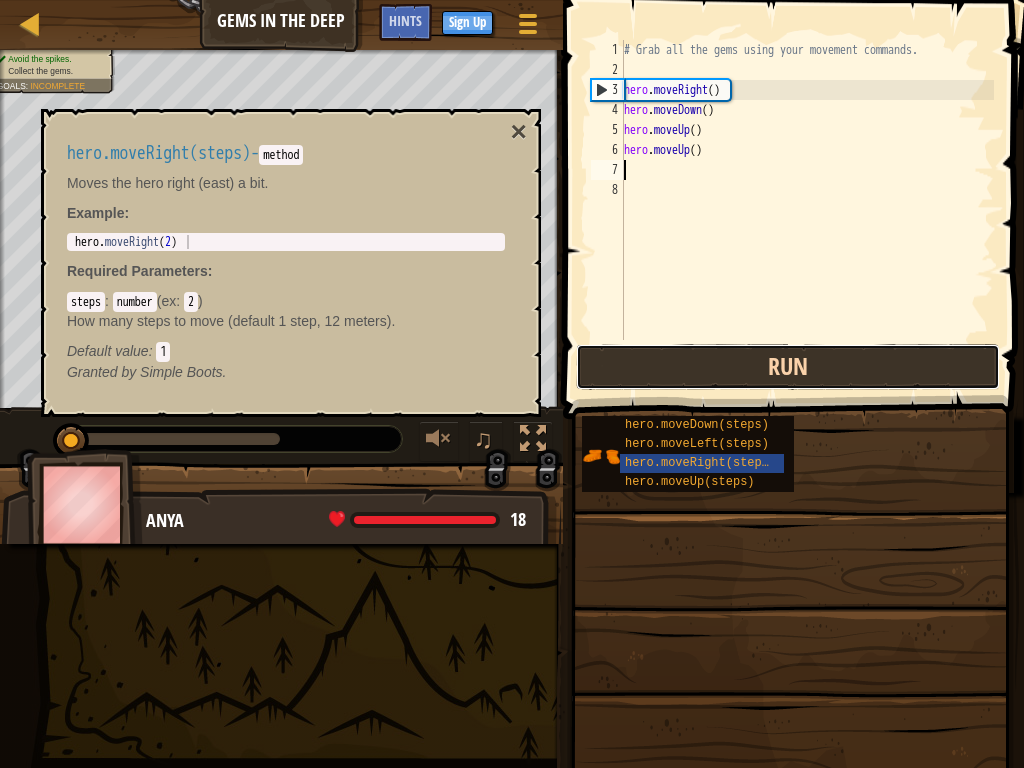 click on "Run" at bounding box center [788, 367] 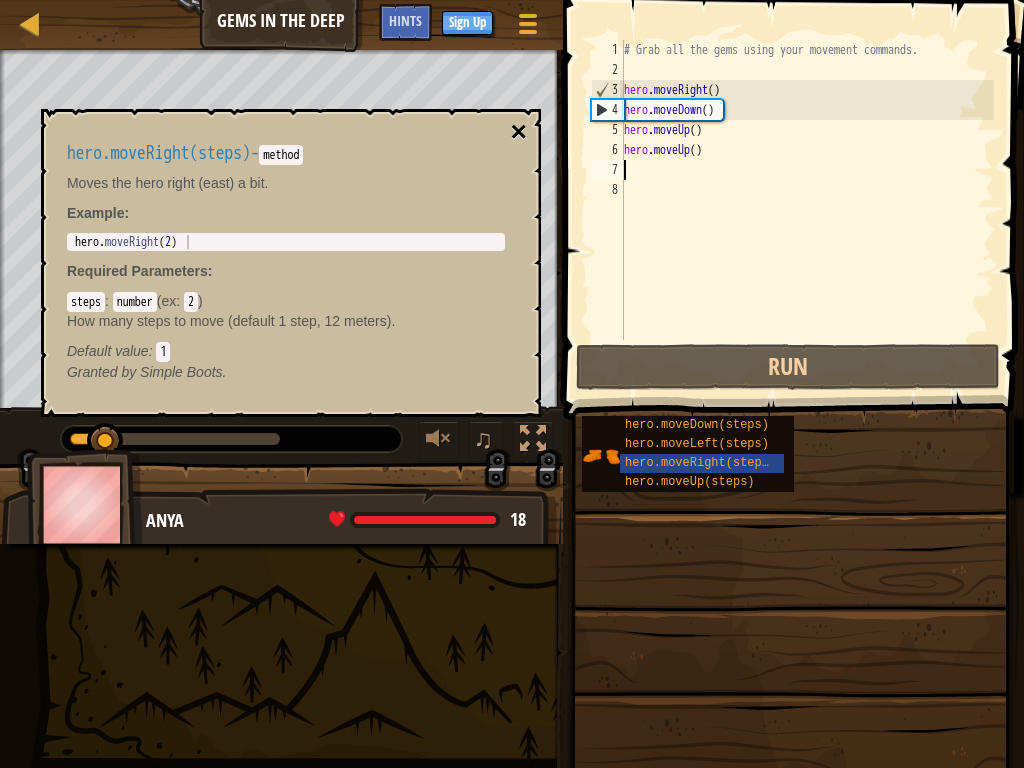click on "×" at bounding box center [519, 132] 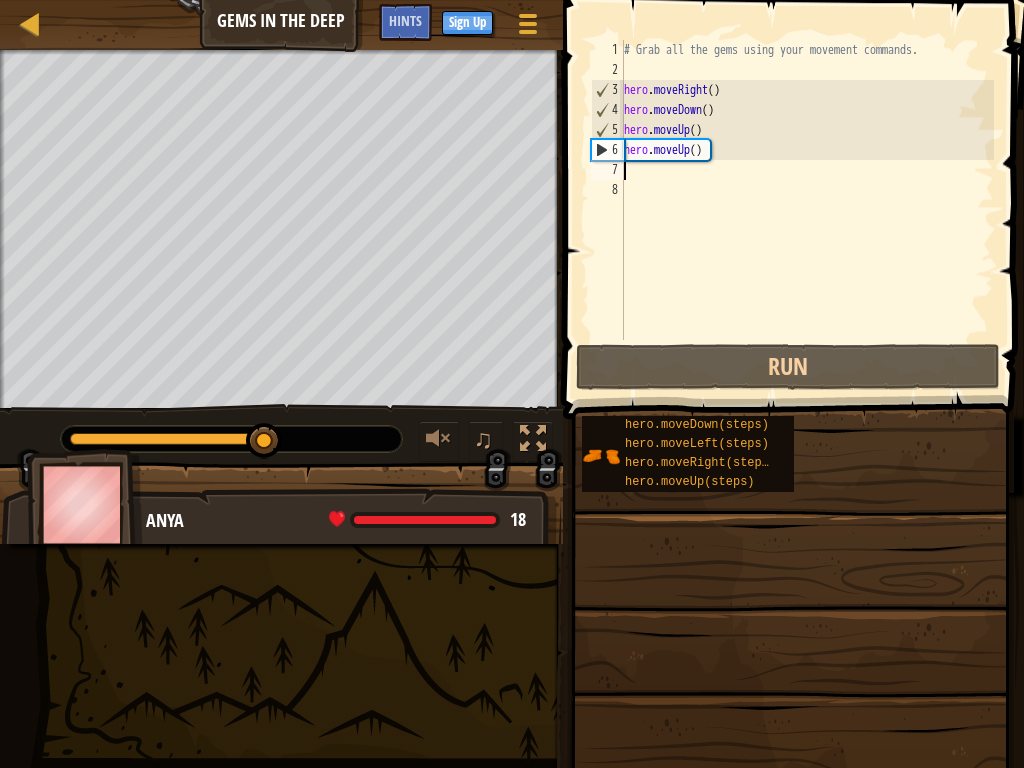 click on "# Grab all the gems using your movement commands. hero . moveRight ( ) hero . moveDown ( ) hero . moveUp ( ) hero . moveUp ( )" at bounding box center [807, 210] 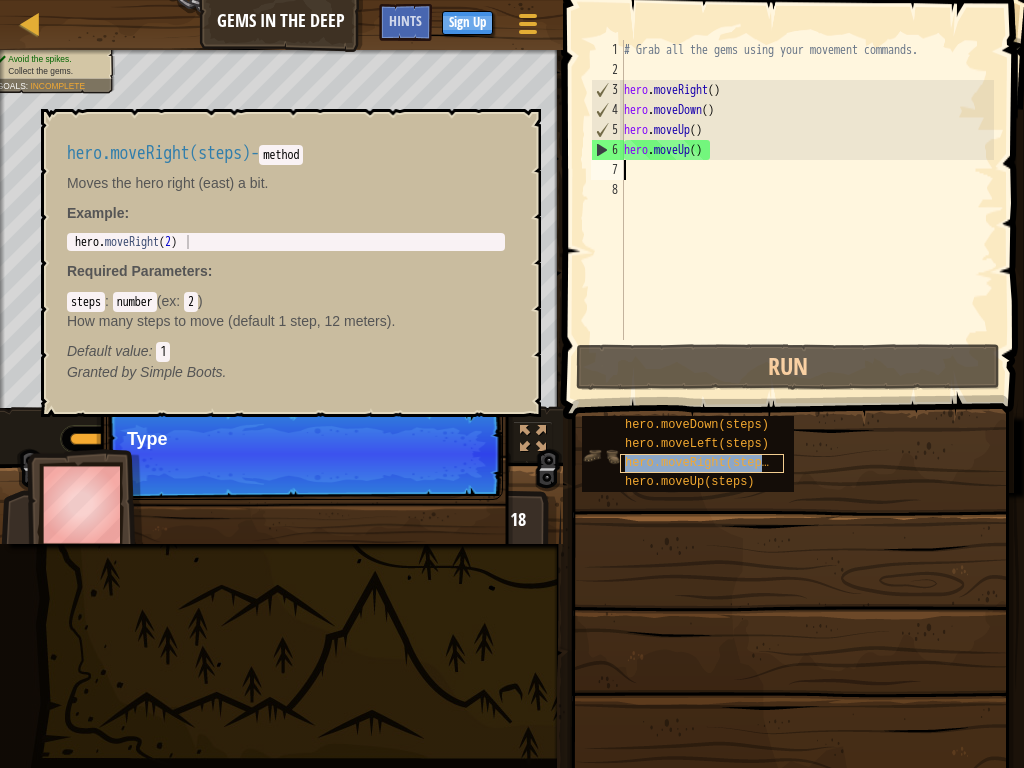 click on "hero.moveRight(steps)" at bounding box center (700, 463) 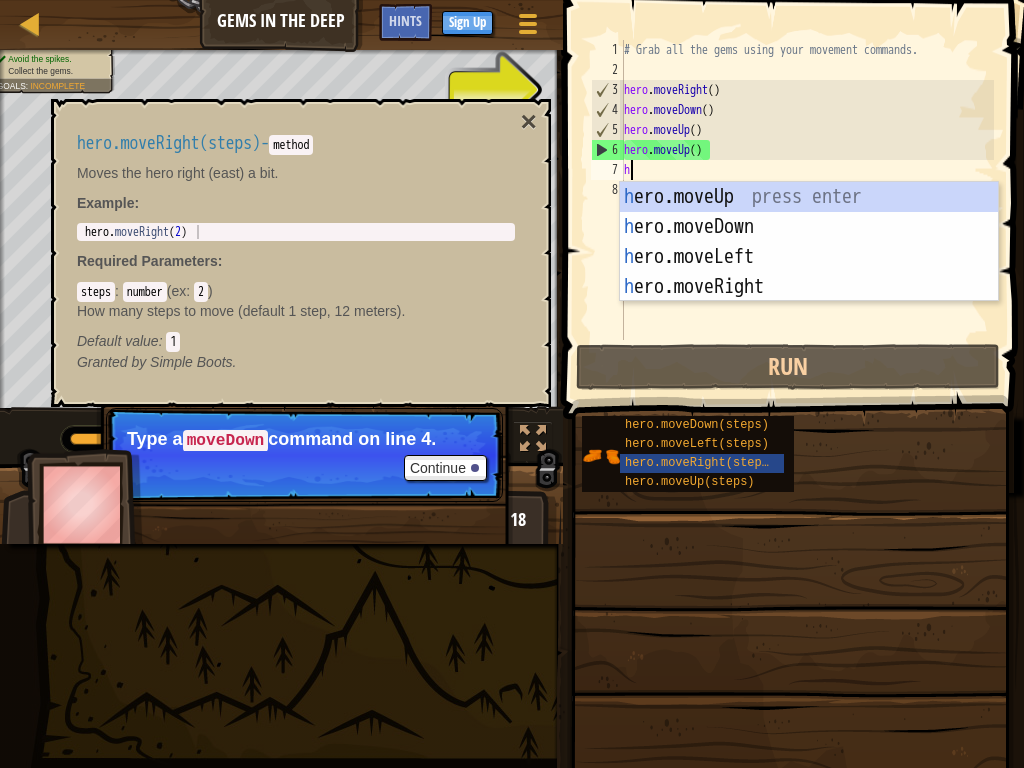 scroll, scrollTop: 9, scrollLeft: 0, axis: vertical 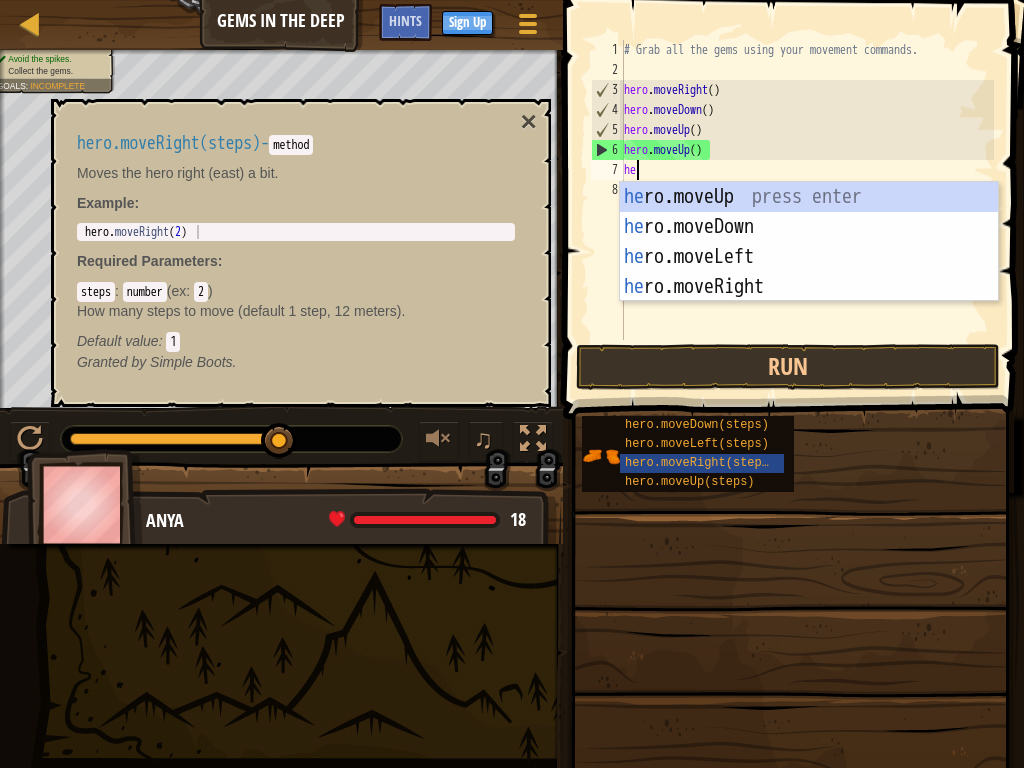type on "her" 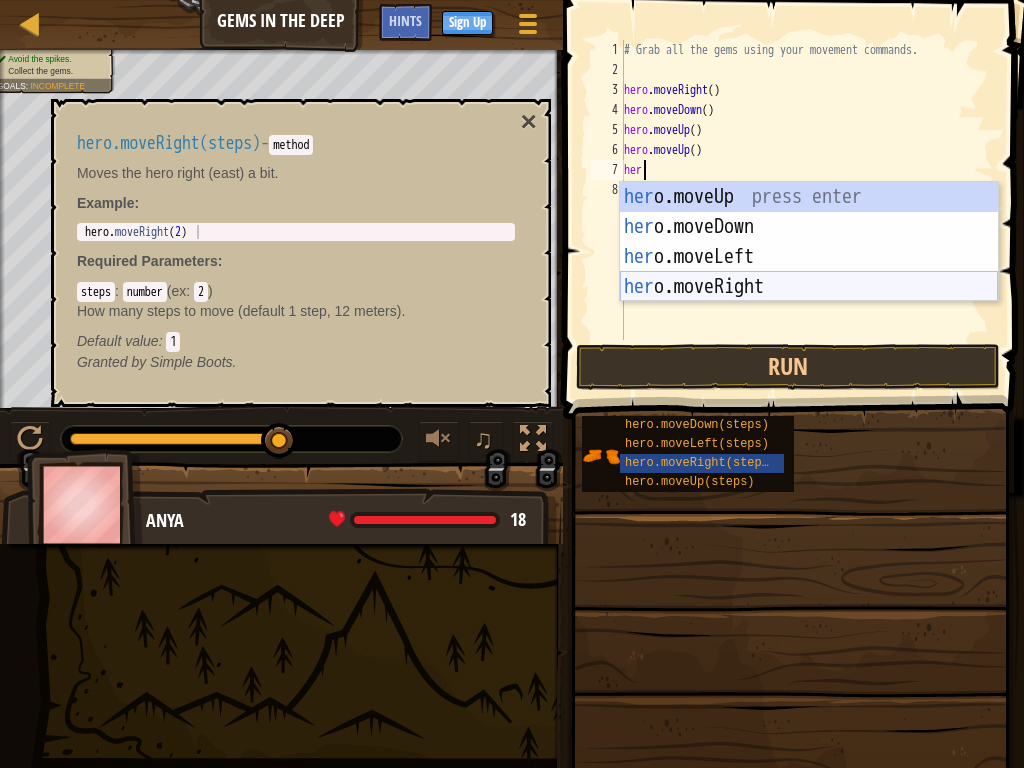 click on "her o.moveUp press enter her o.moveDown press enter her o.moveLeft press enter her o.moveRight press enter" at bounding box center (809, 272) 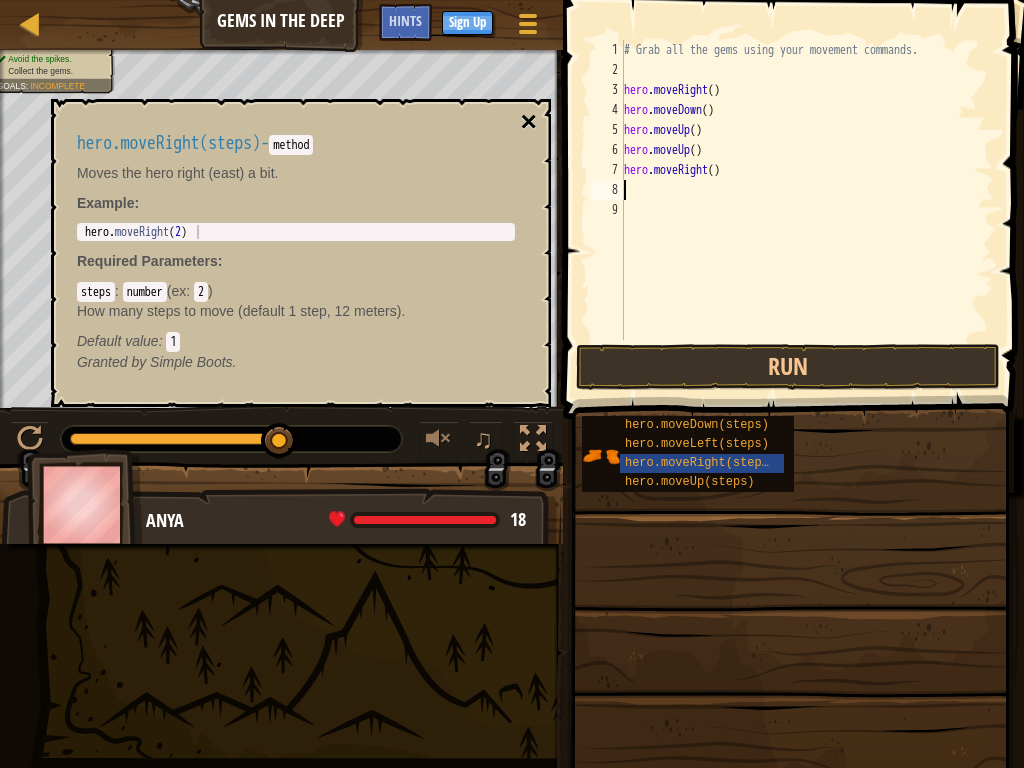 click on "×" at bounding box center (529, 122) 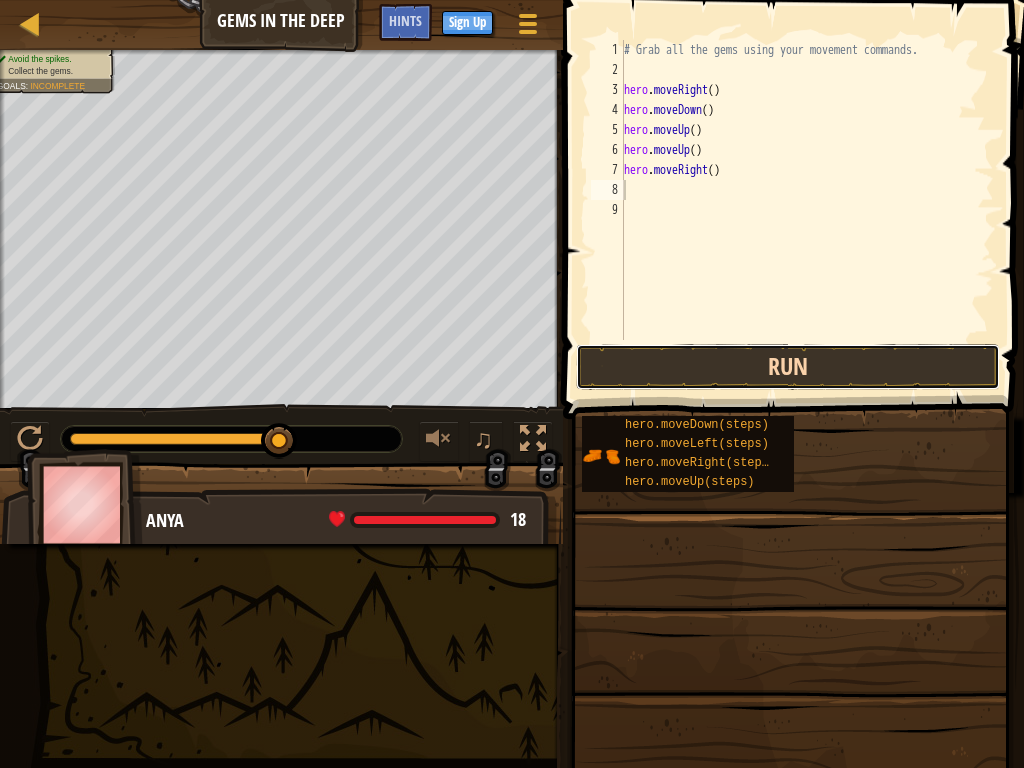 click on "Run" at bounding box center (788, 367) 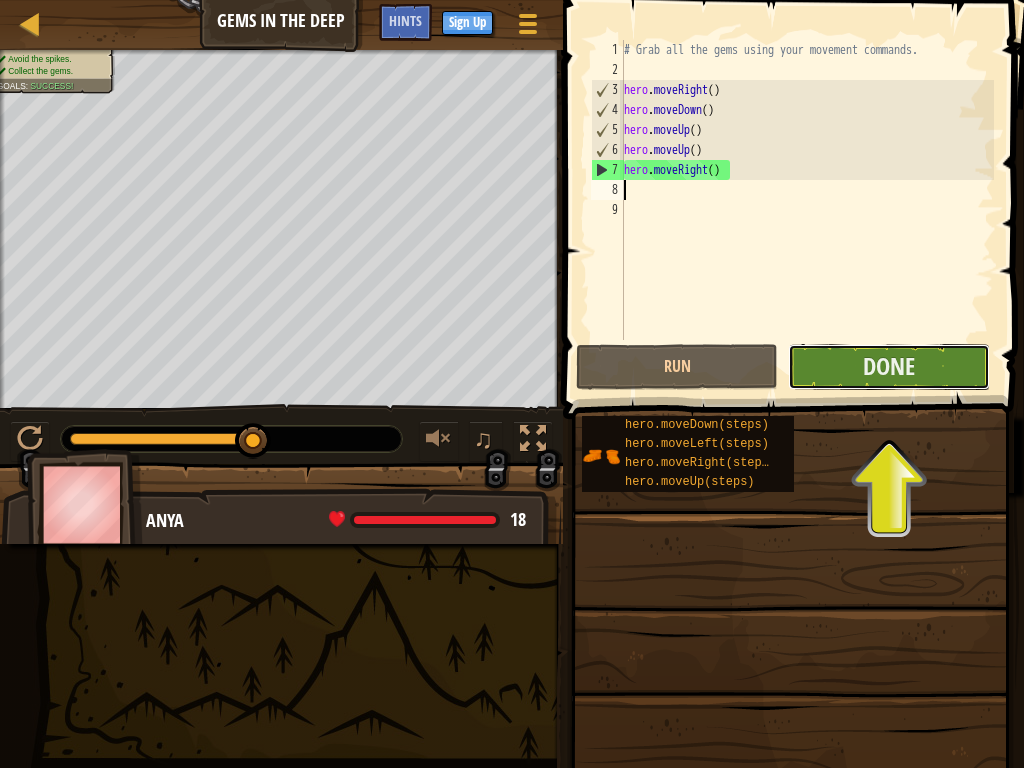 click on "Done" at bounding box center (889, 367) 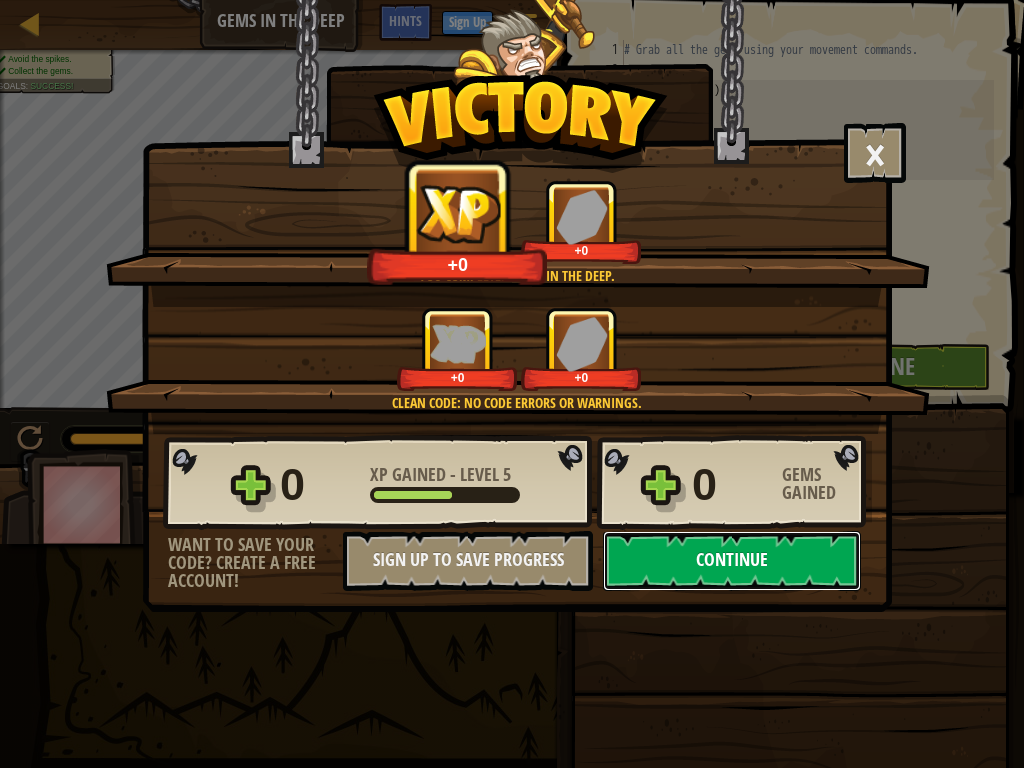 click on "Continue" at bounding box center (732, 561) 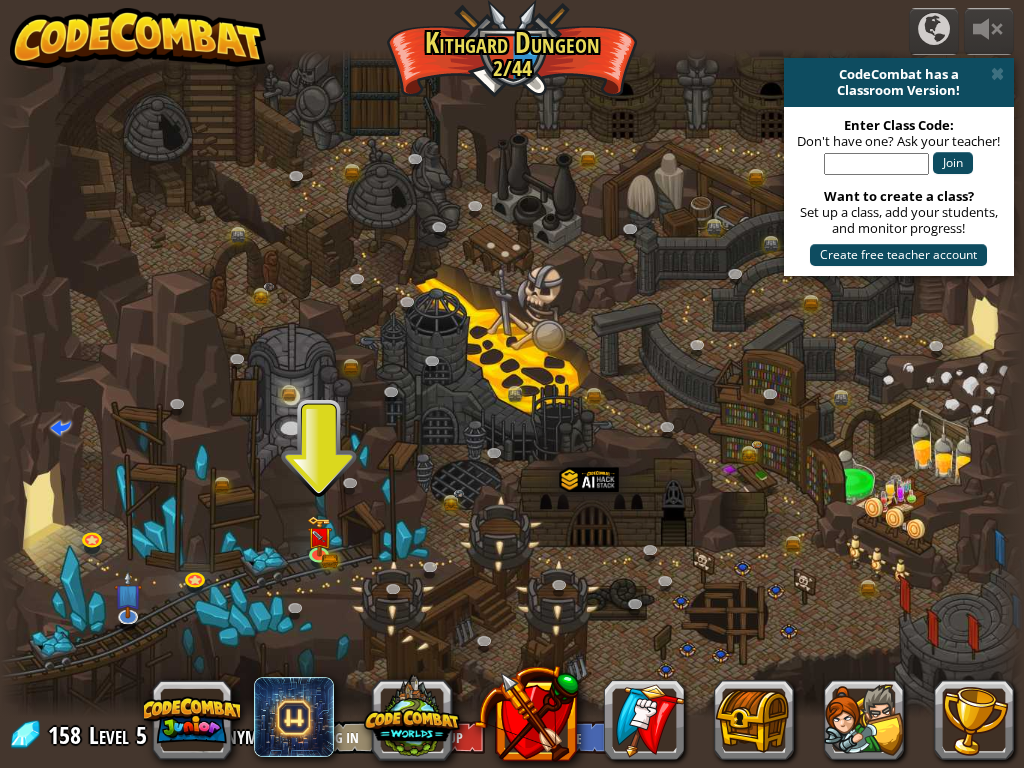 click at bounding box center (512, 383) 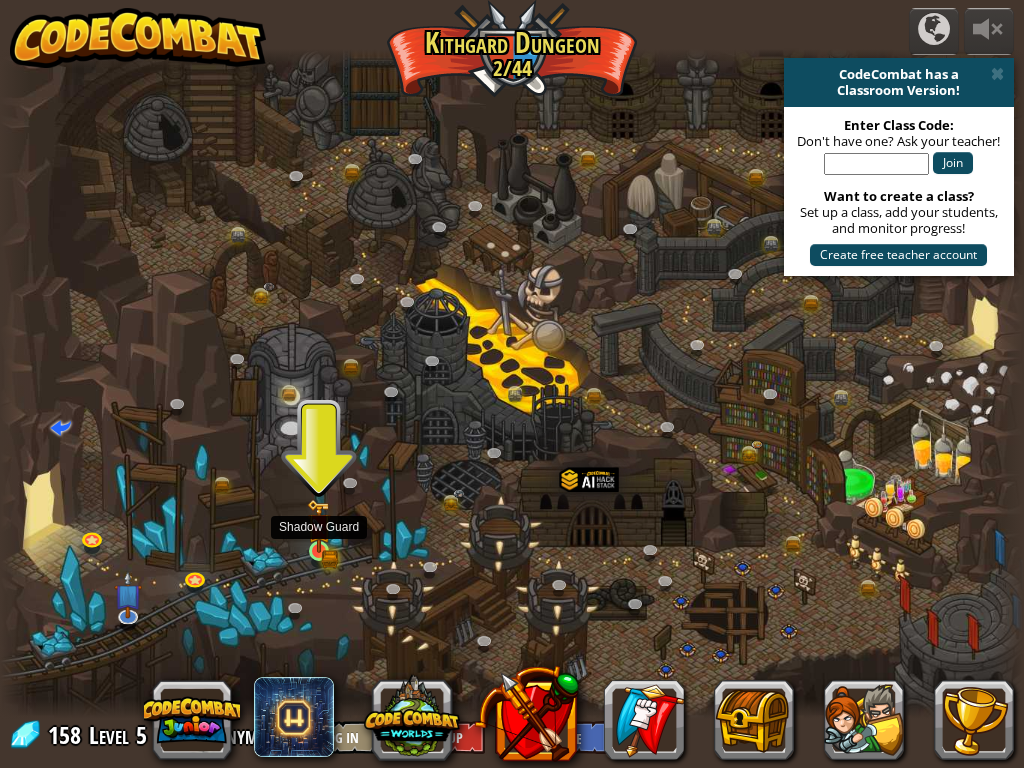 click at bounding box center (319, 526) 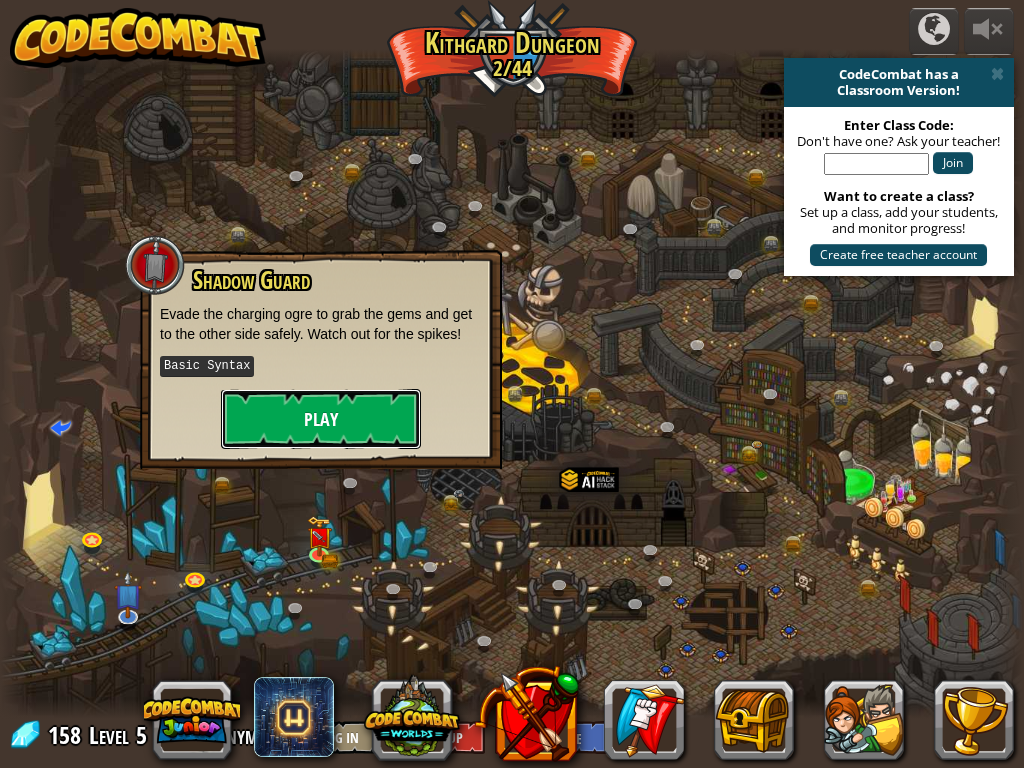 click on "Play" at bounding box center [321, 419] 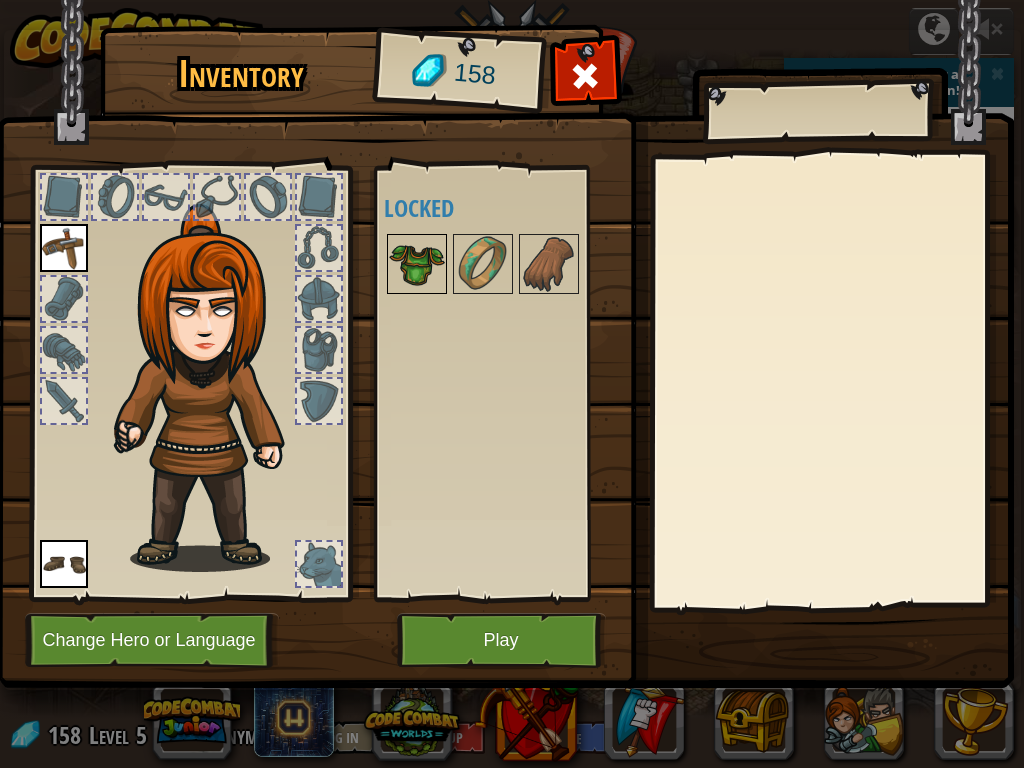 click at bounding box center [417, 264] 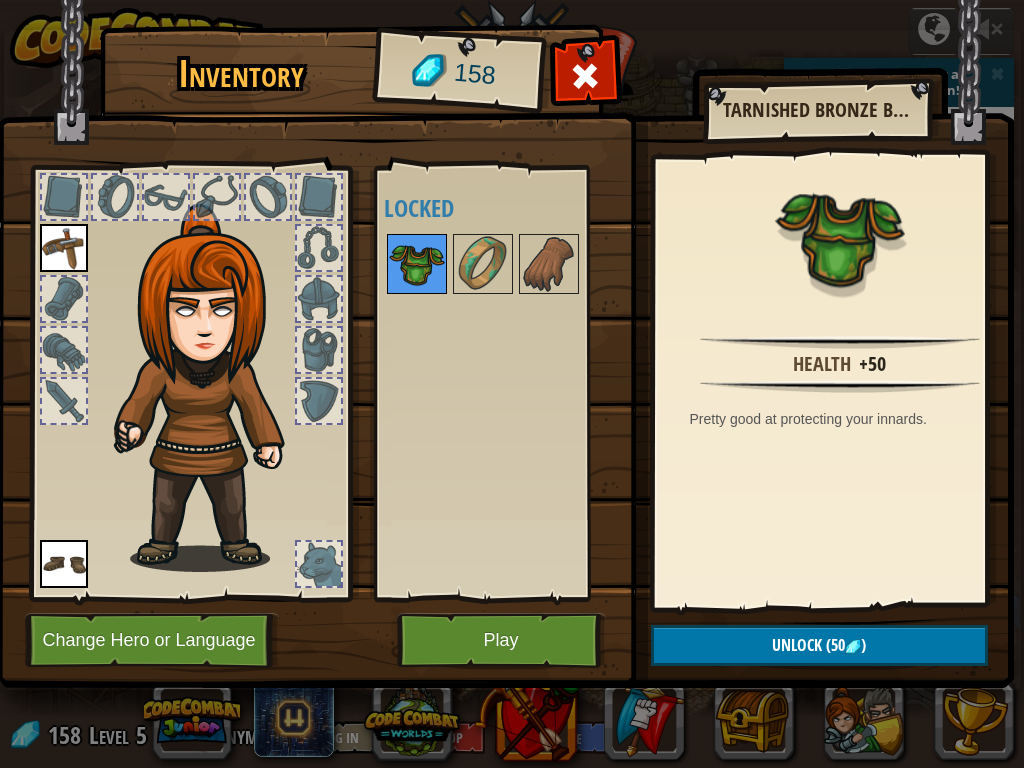 click at bounding box center [417, 264] 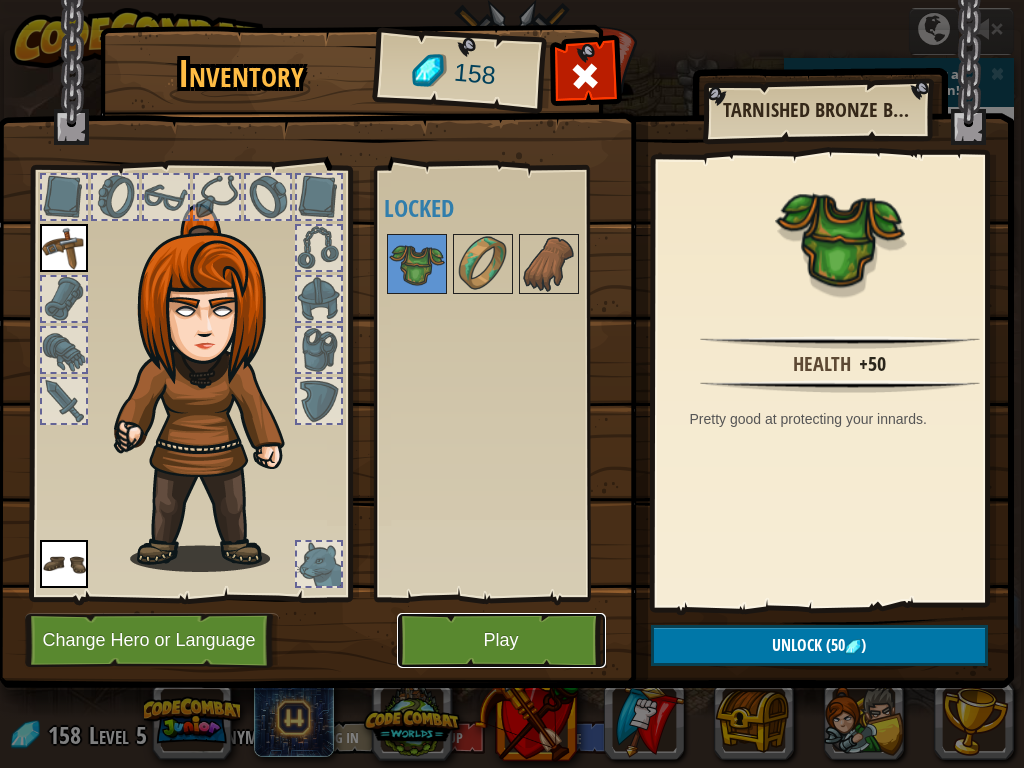 click on "Play" at bounding box center [501, 640] 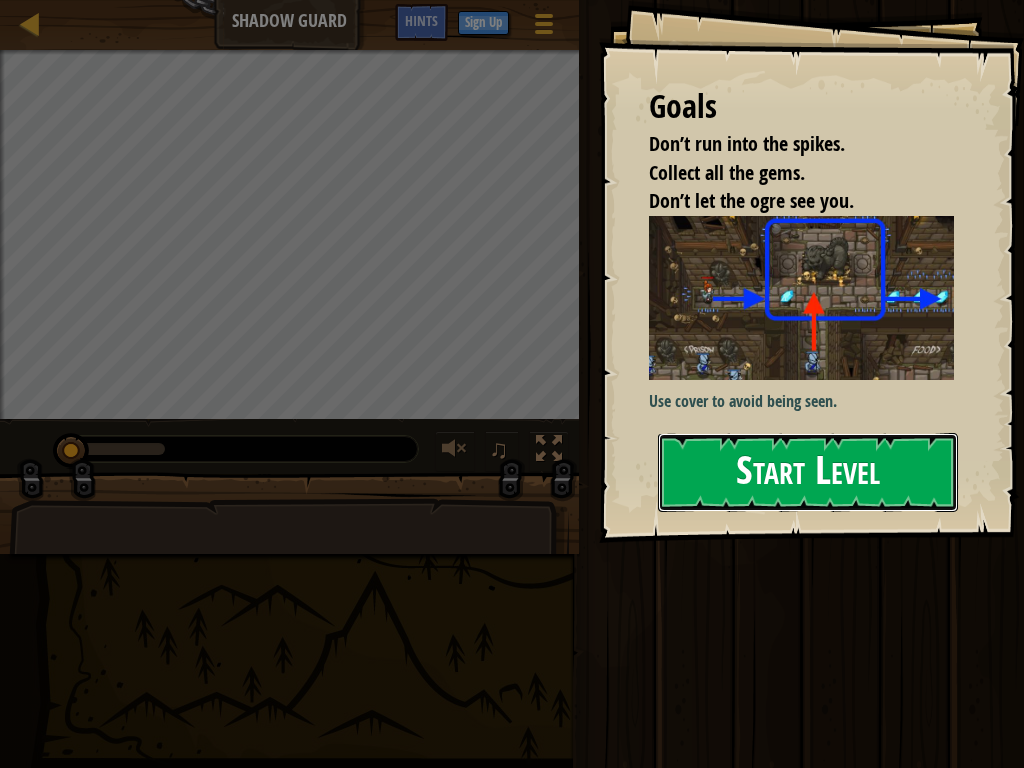 click on "Start Level" at bounding box center (808, 472) 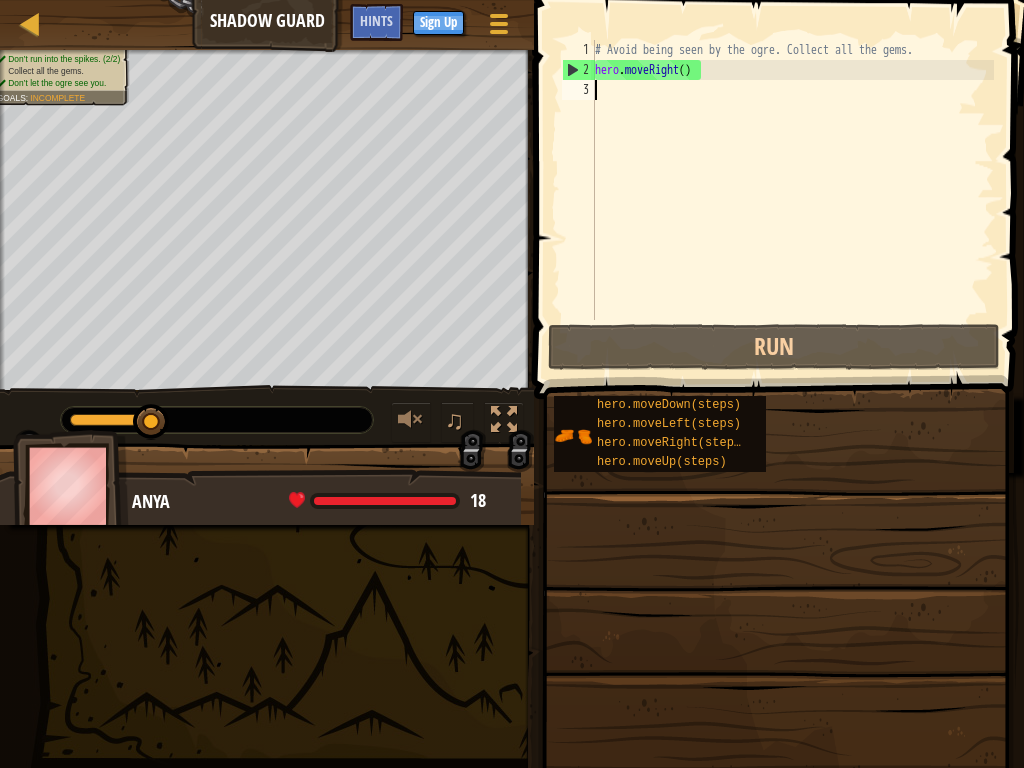 type on "h" 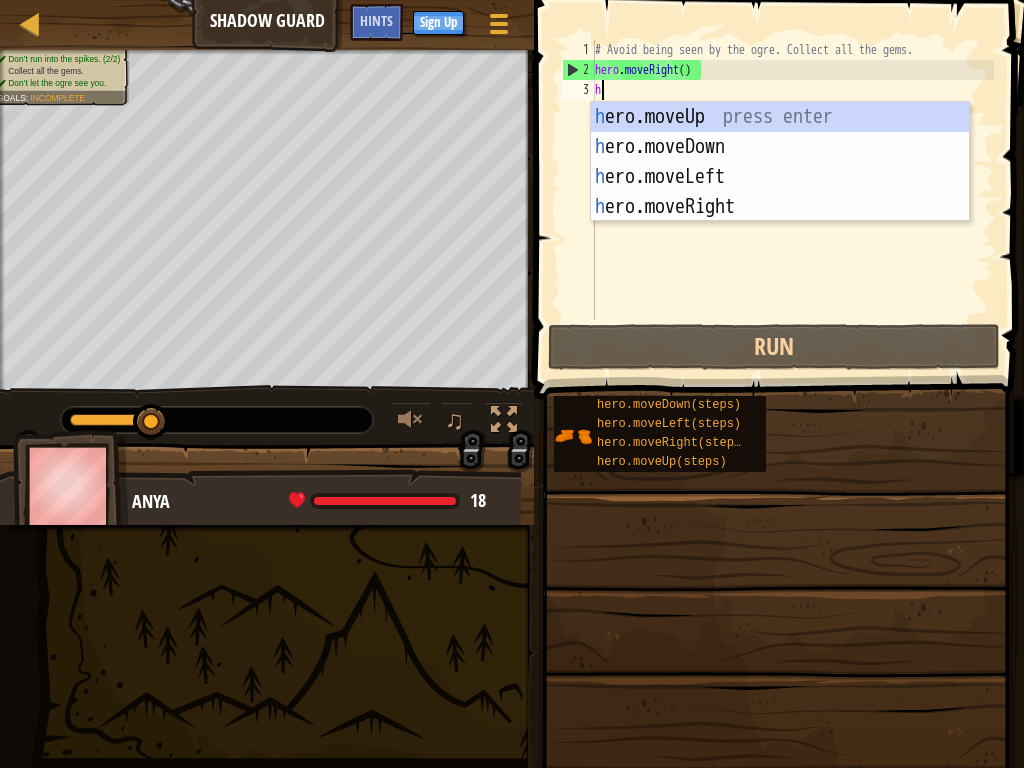 scroll, scrollTop: 9, scrollLeft: 0, axis: vertical 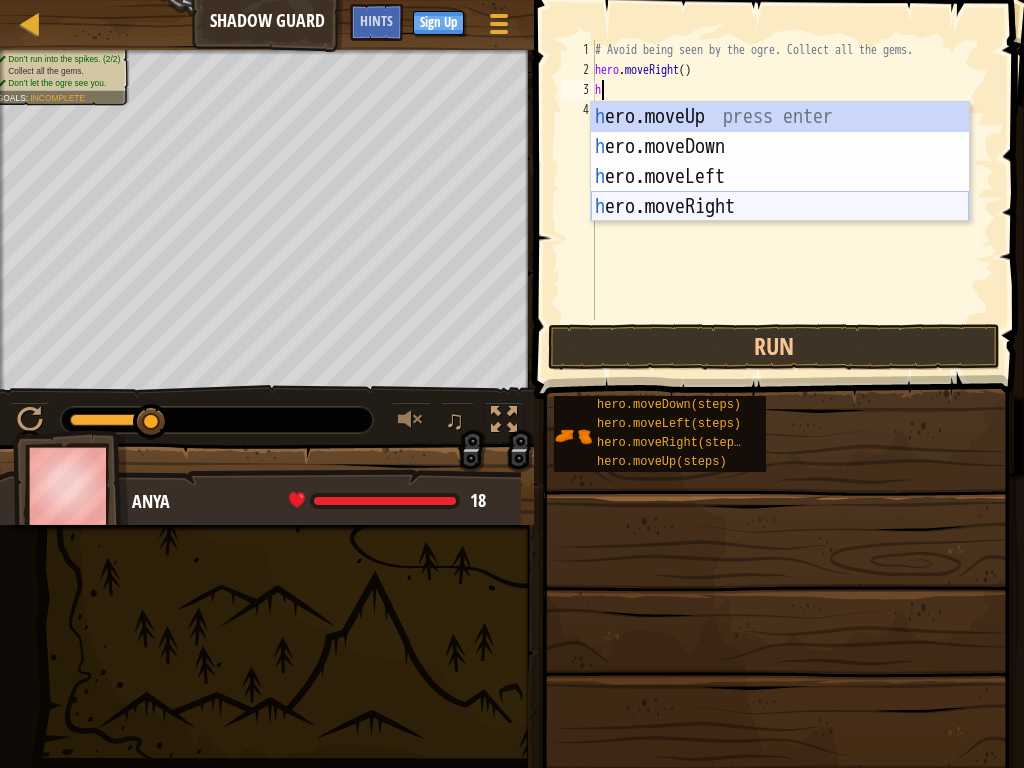 click on "h ero.moveUp press enter h ero.moveDown press enter h ero.moveLeft press enter h ero.moveRight press enter" at bounding box center (780, 192) 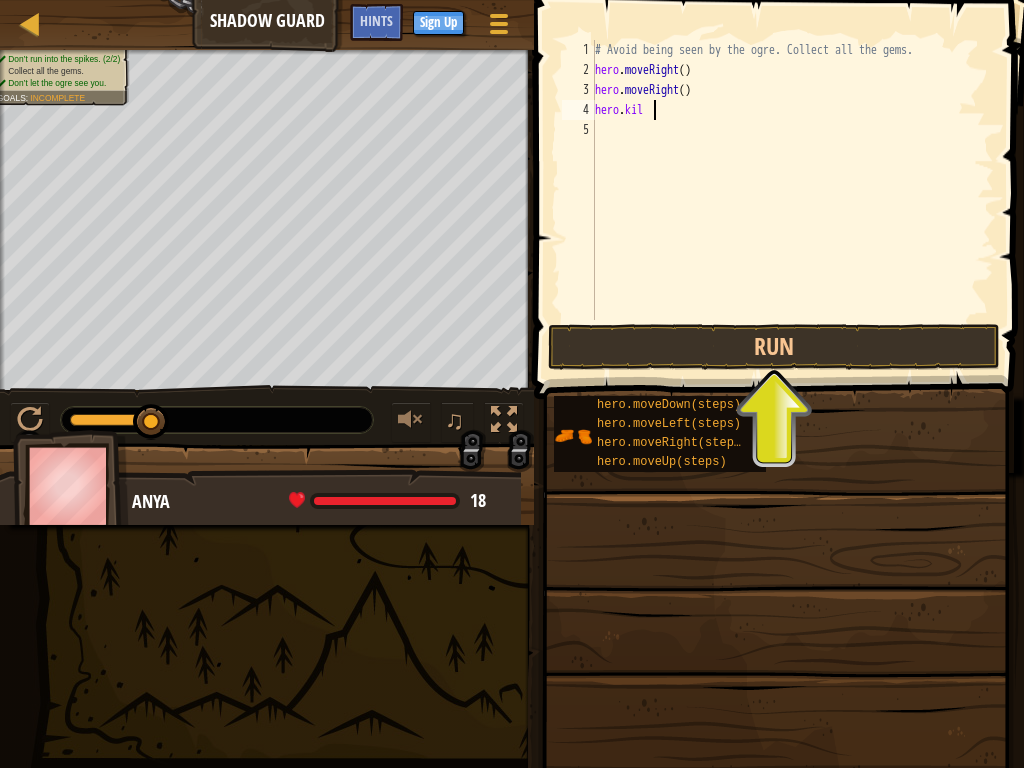 scroll, scrollTop: 9, scrollLeft: 5, axis: both 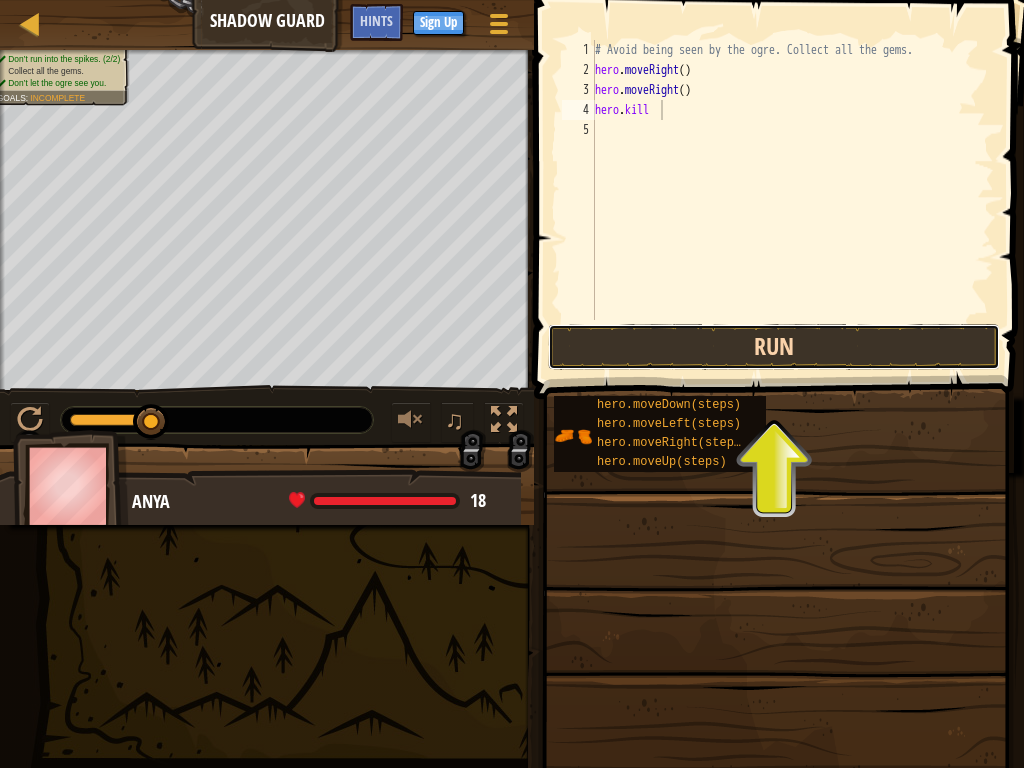 click on "Run" at bounding box center (774, 347) 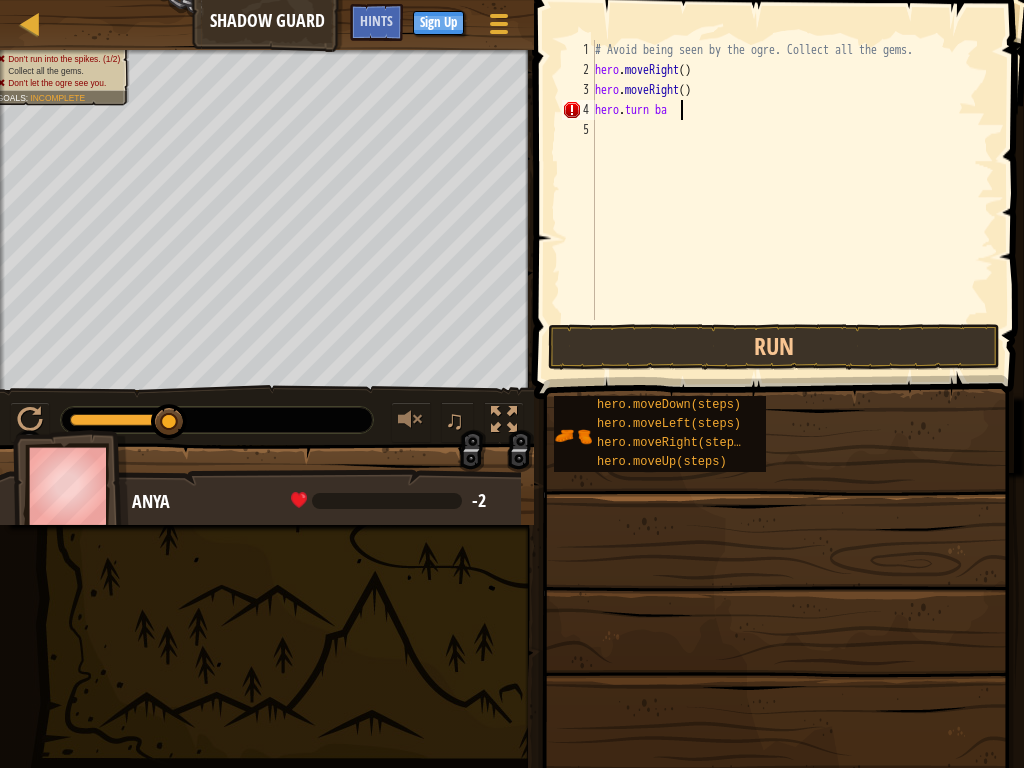 scroll, scrollTop: 9, scrollLeft: 7, axis: both 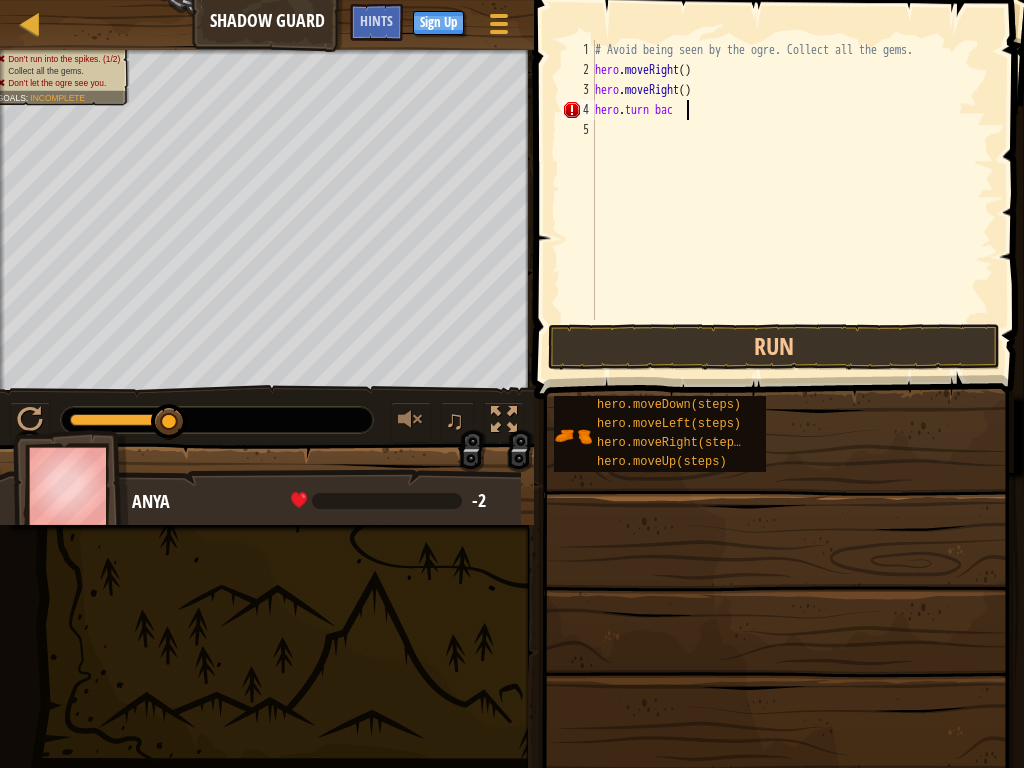 type on "hero. turn back" 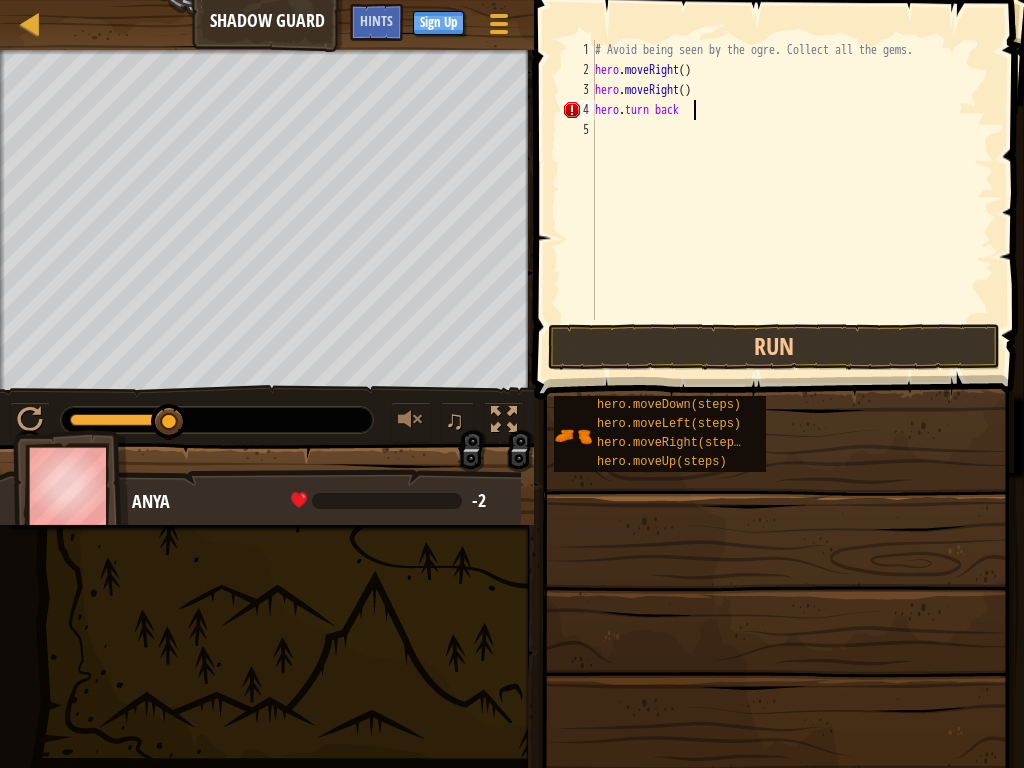 click on "# Avoid being seen by the ogre. Collect all the gems. hero . moveRight ( ) hero . moveRight ( ) hero .  turn   back" at bounding box center (792, 200) 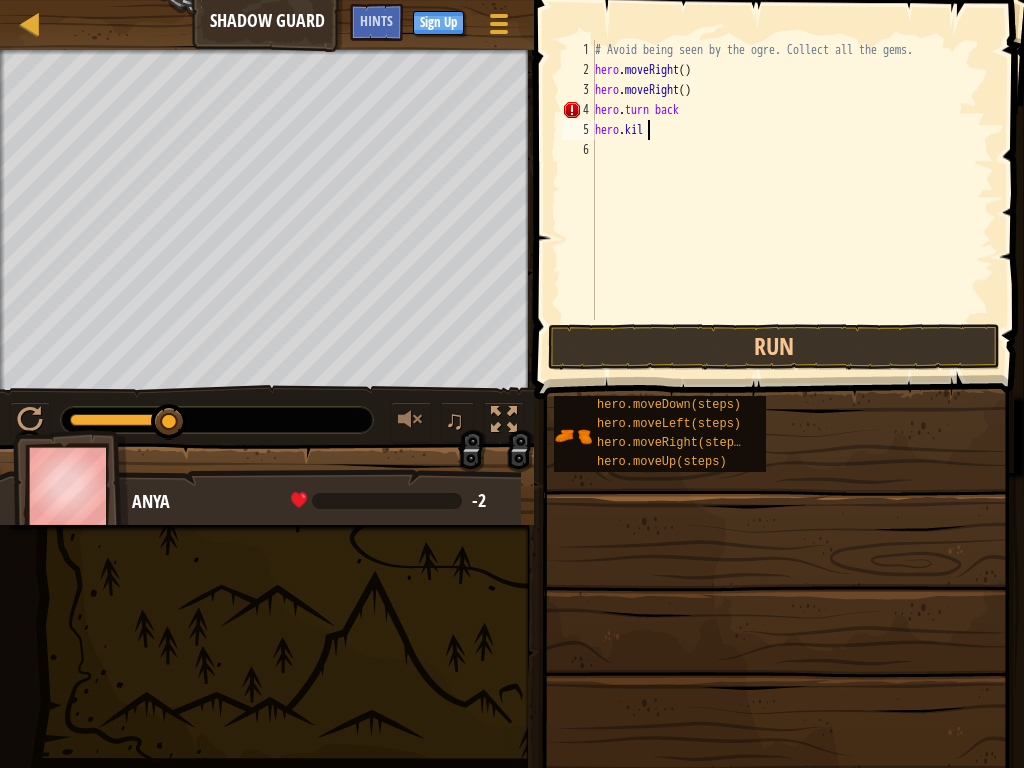 scroll, scrollTop: 9, scrollLeft: 4, axis: both 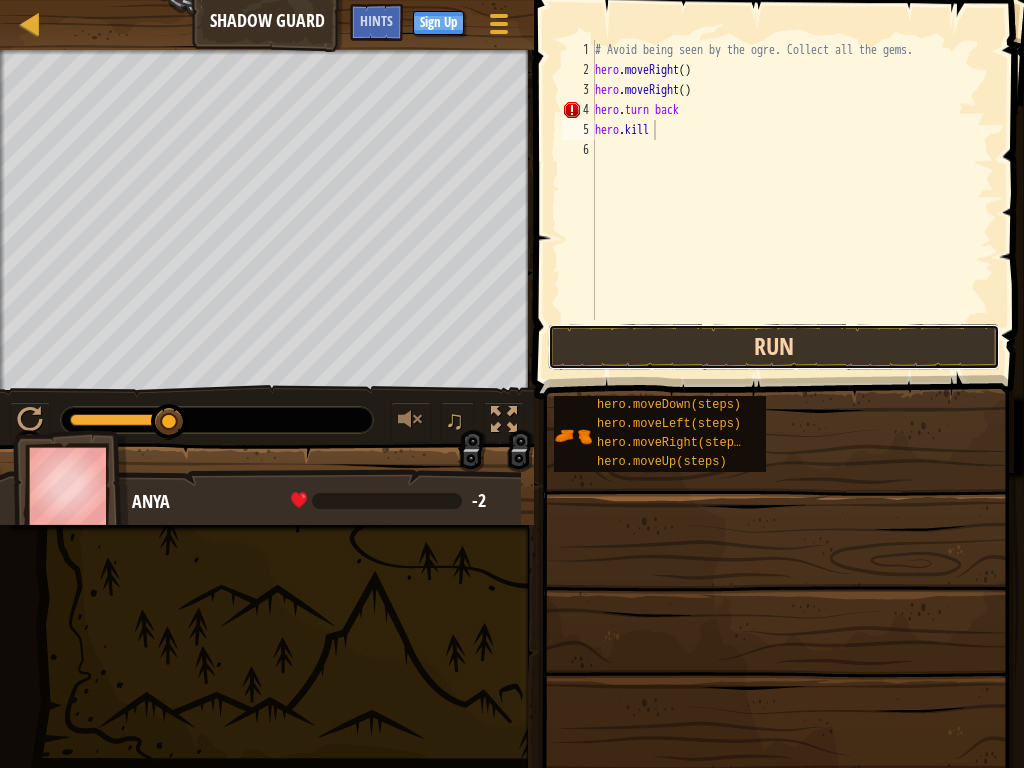 click on "Run" at bounding box center (774, 347) 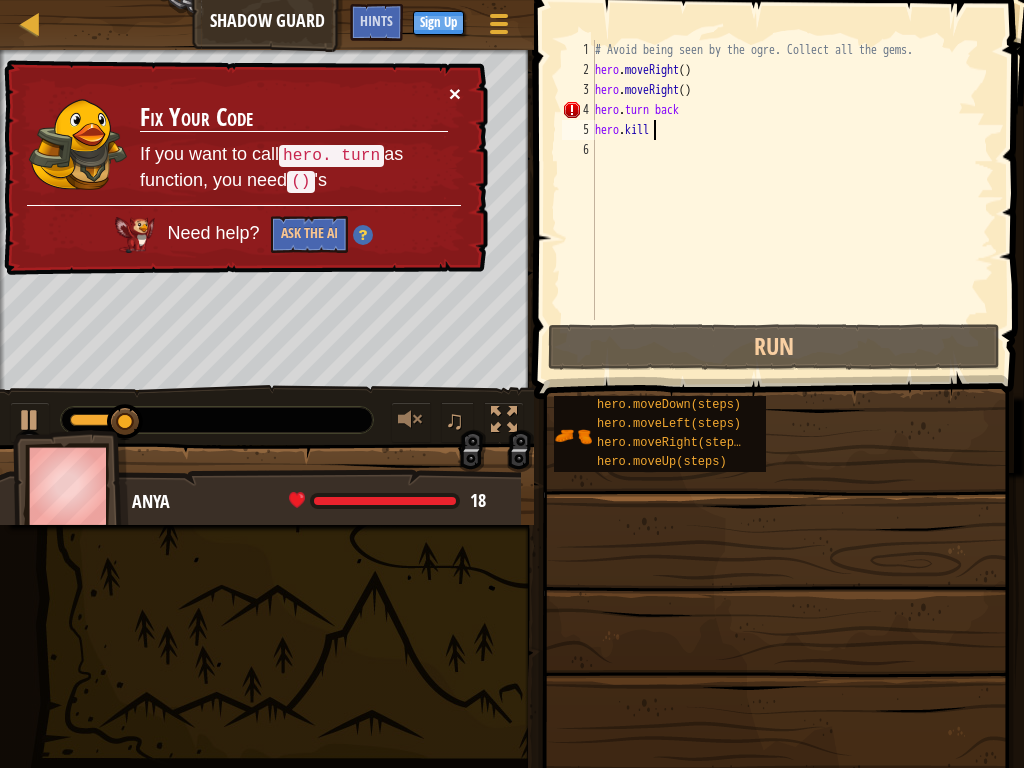 click on "×" at bounding box center (455, 93) 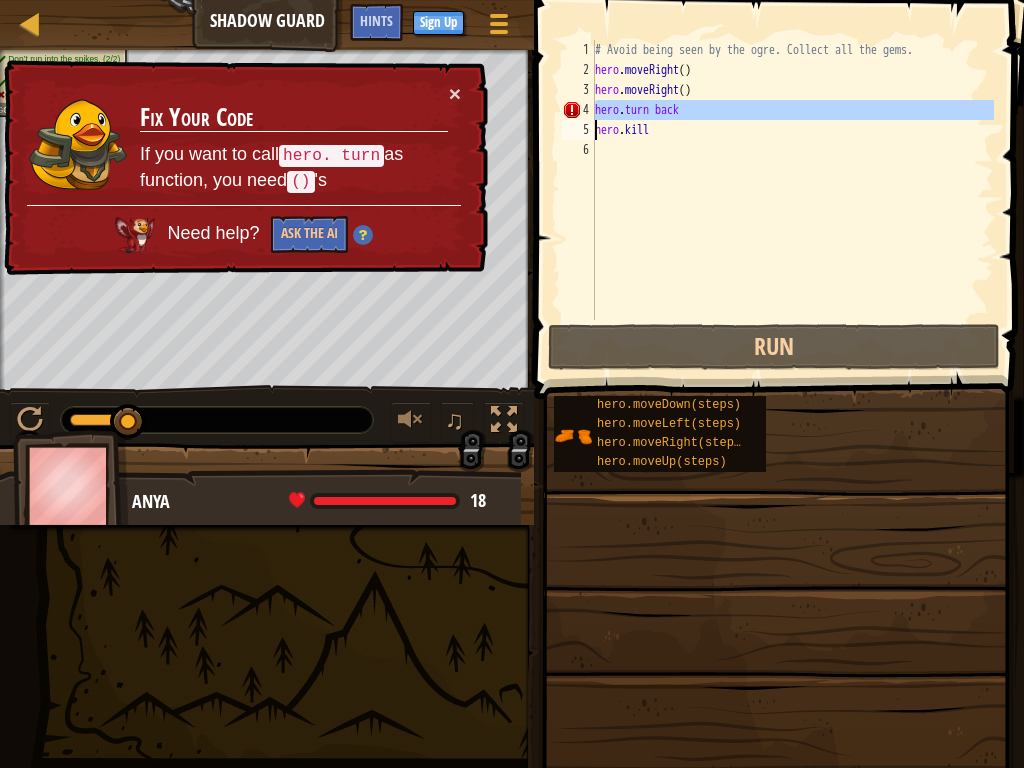 drag, startPoint x: 620, startPoint y: 116, endPoint x: 667, endPoint y: 116, distance: 47 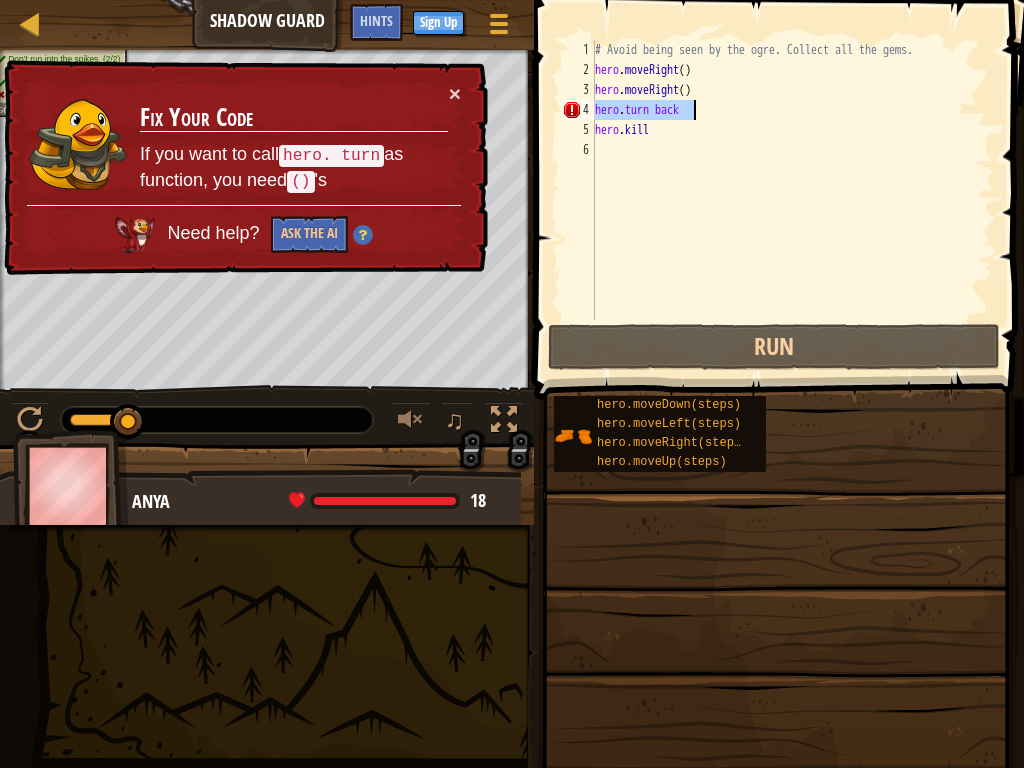 drag, startPoint x: 596, startPoint y: 108, endPoint x: 696, endPoint y: 108, distance: 100 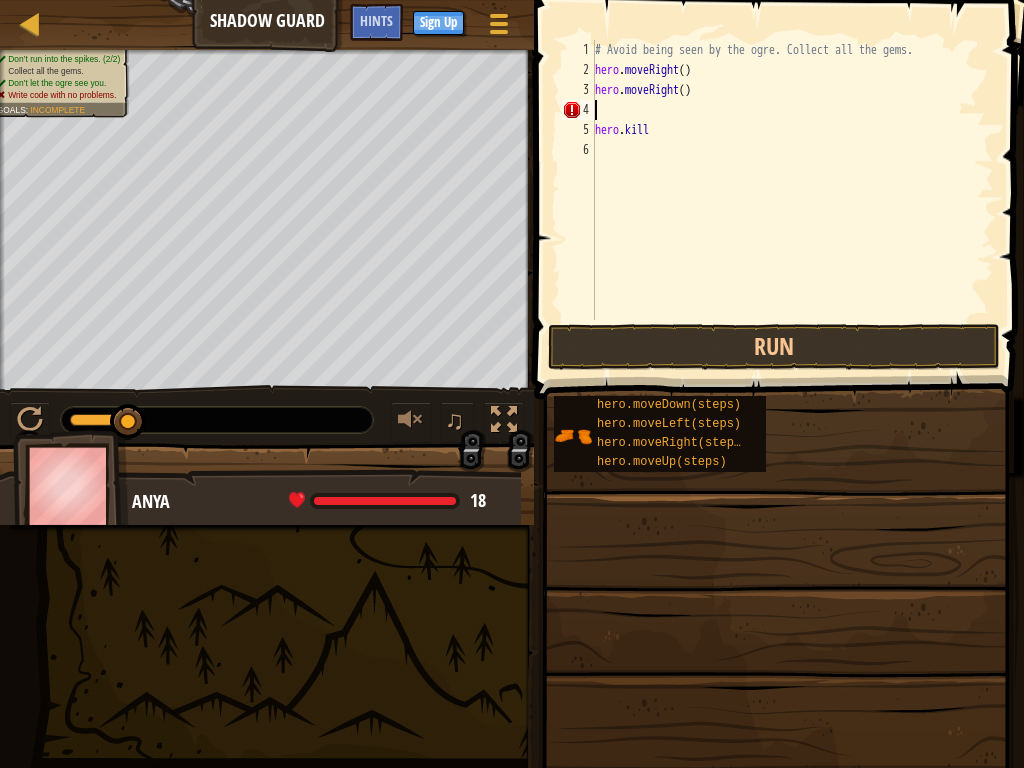 scroll, scrollTop: 9, scrollLeft: 0, axis: vertical 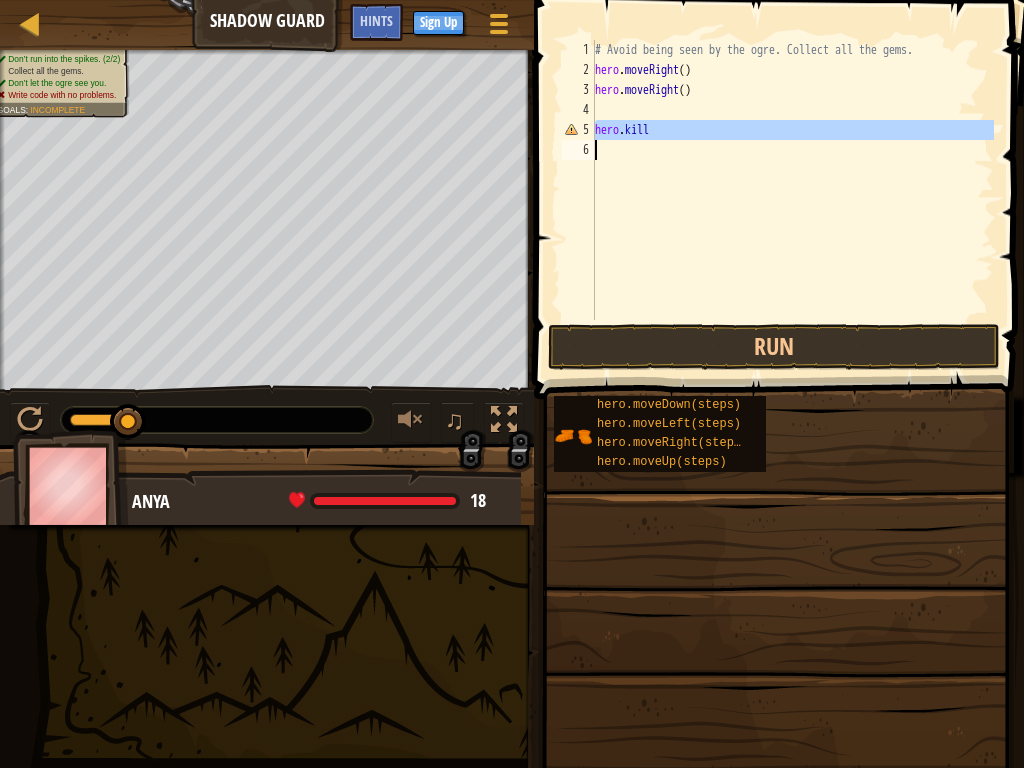 drag, startPoint x: 595, startPoint y: 129, endPoint x: 673, endPoint y: 146, distance: 79.83107 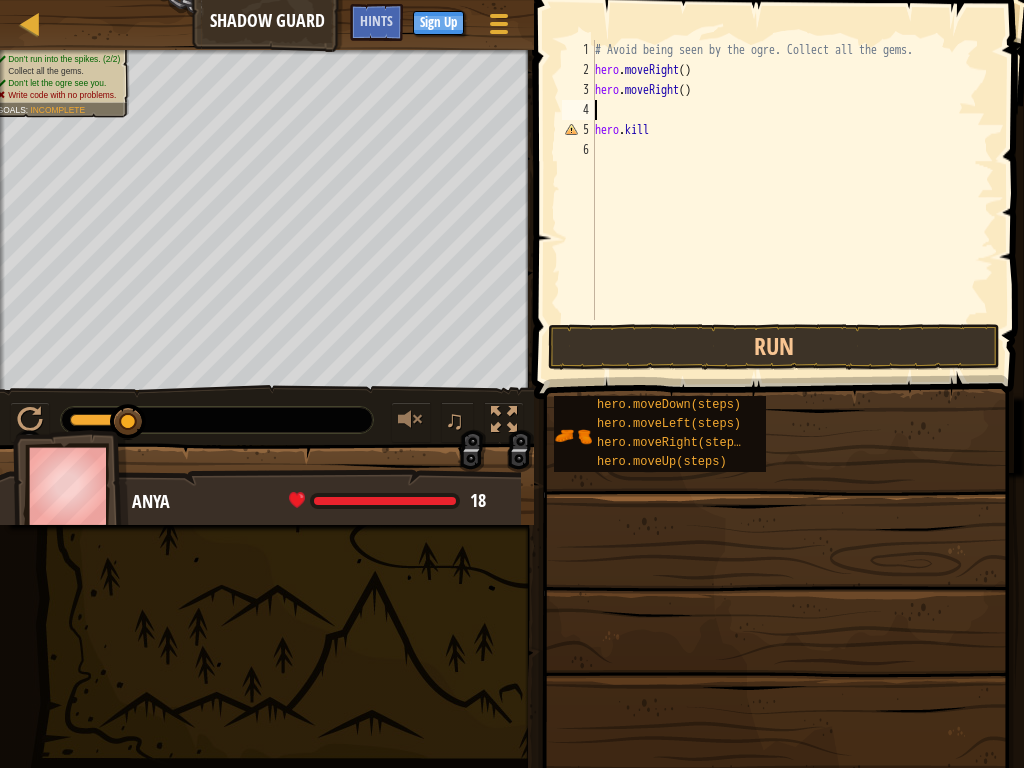click on "# Avoid being seen by the ogre. Collect all the gems. hero . moveRight ( ) hero . moveRight ( ) hero . kill" at bounding box center (792, 200) 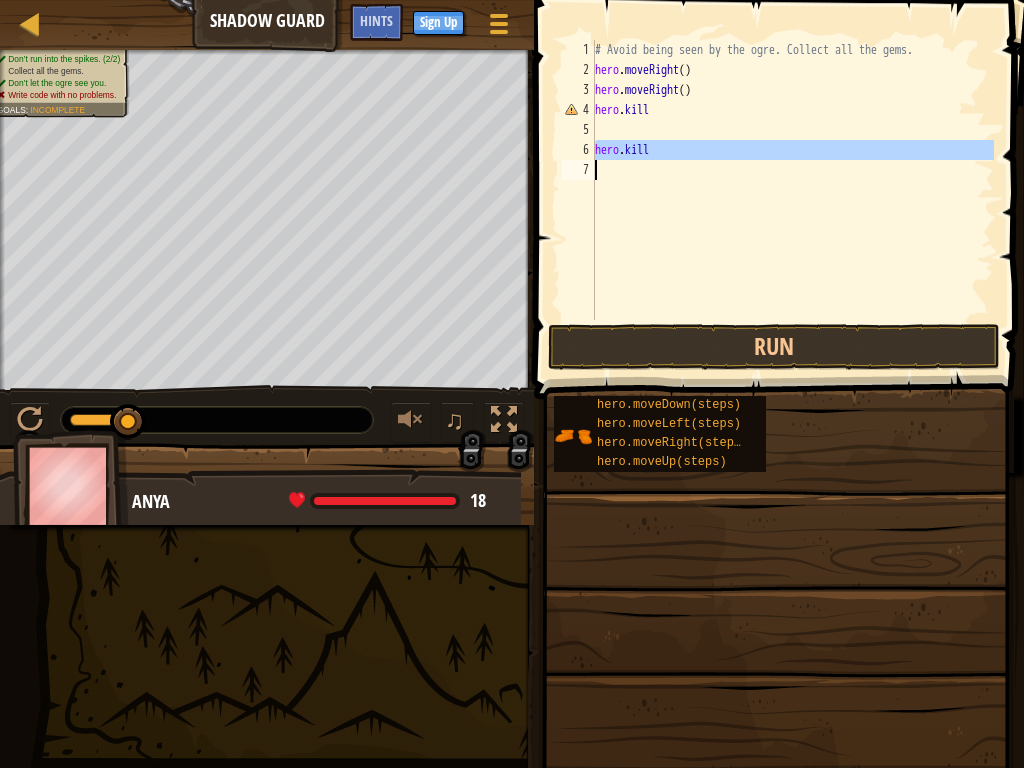 drag, startPoint x: 589, startPoint y: 151, endPoint x: 648, endPoint y: 167, distance: 61.13101 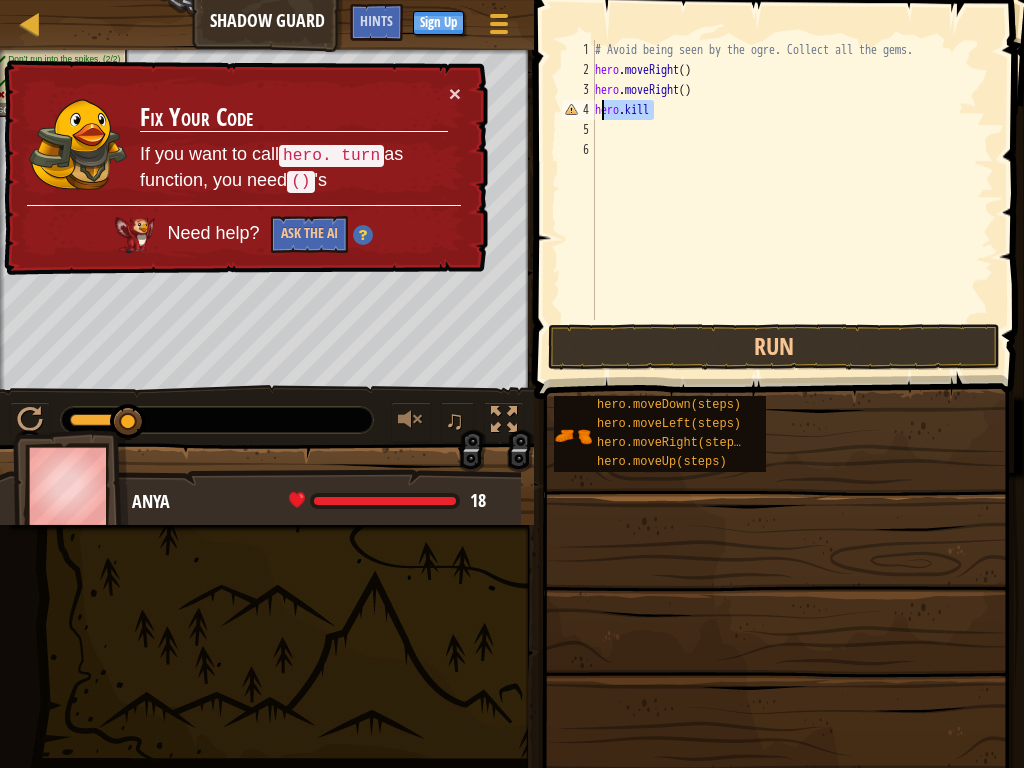 drag, startPoint x: 654, startPoint y: 114, endPoint x: 605, endPoint y: 102, distance: 50.447994 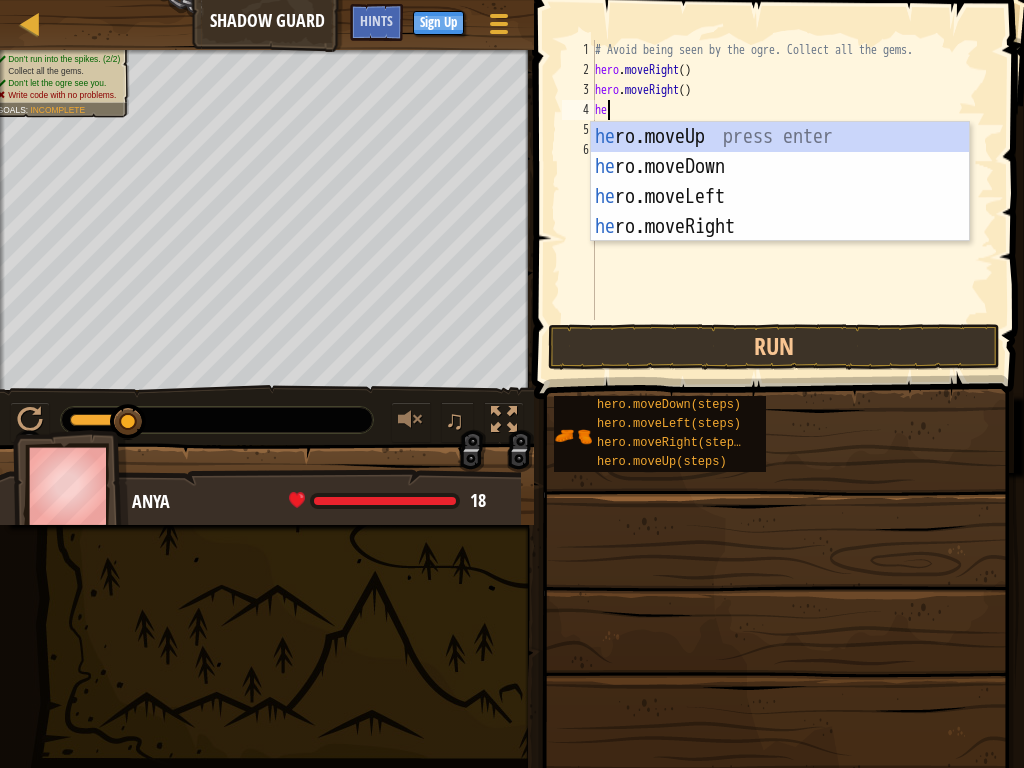 type on "her" 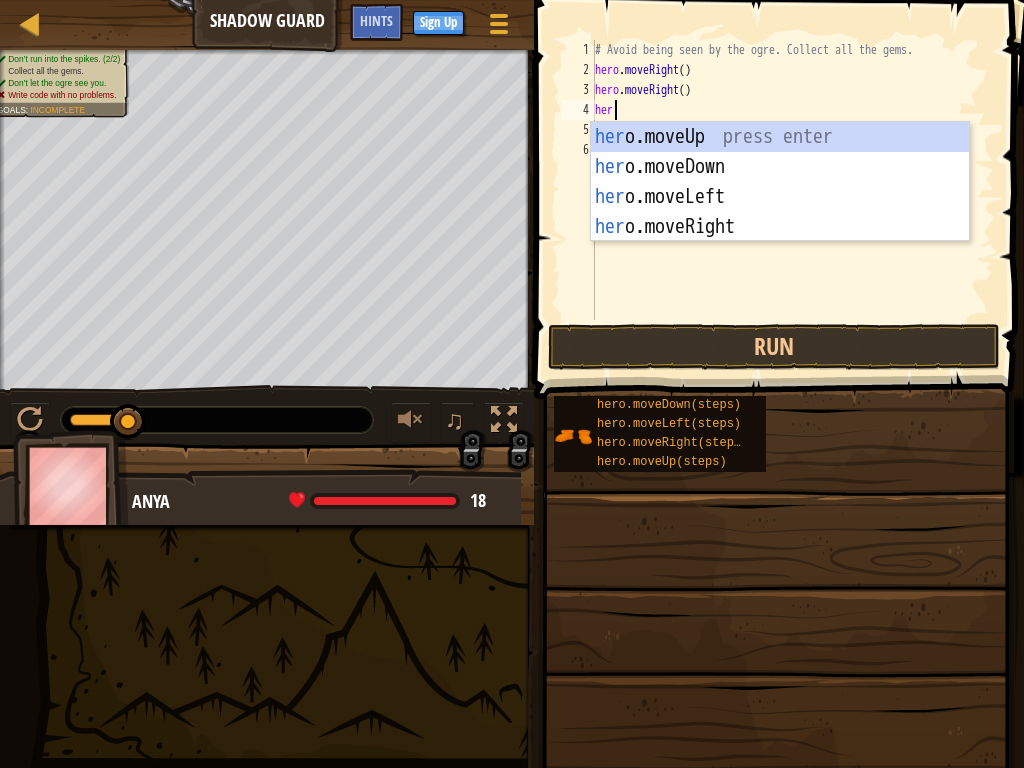 scroll, scrollTop: 9, scrollLeft: 1, axis: both 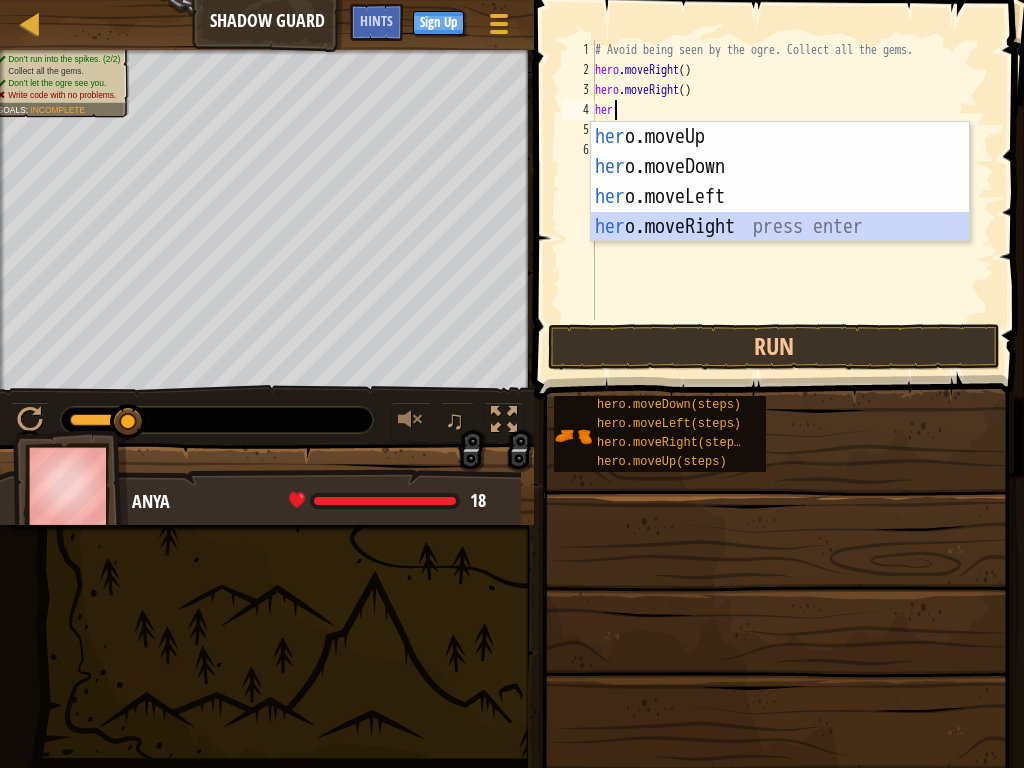 click on "her o.moveUp press enter her o.moveDown press enter her o.moveLeft press enter her o.moveRight press enter" at bounding box center [780, 212] 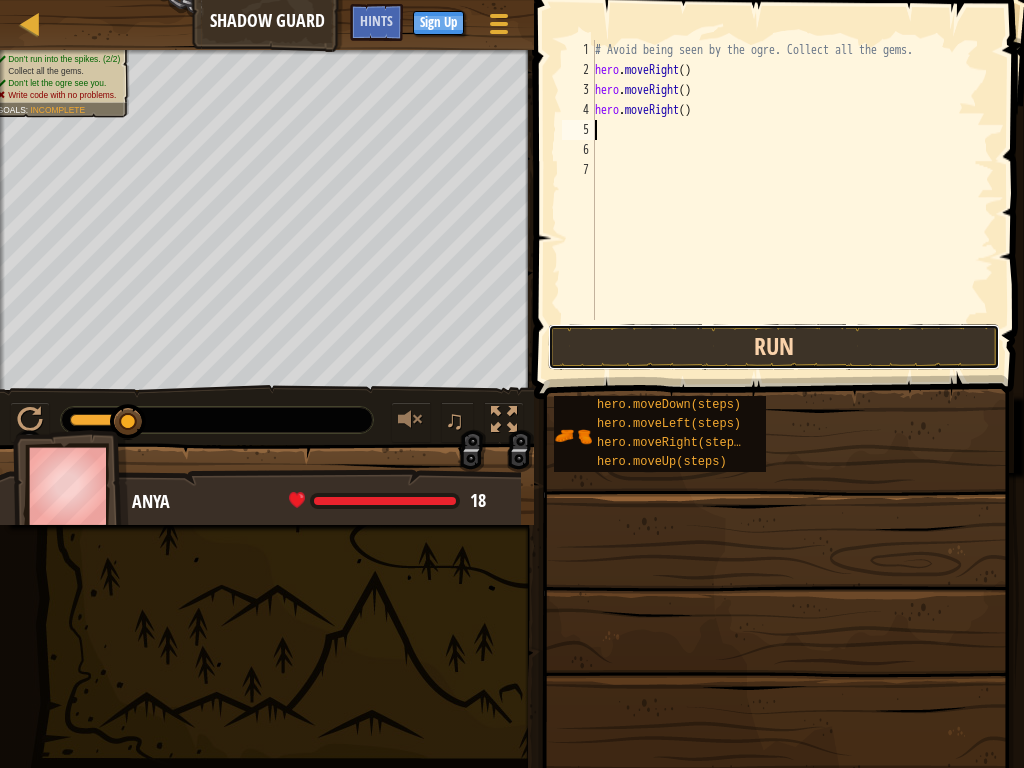 click on "Run" at bounding box center [774, 347] 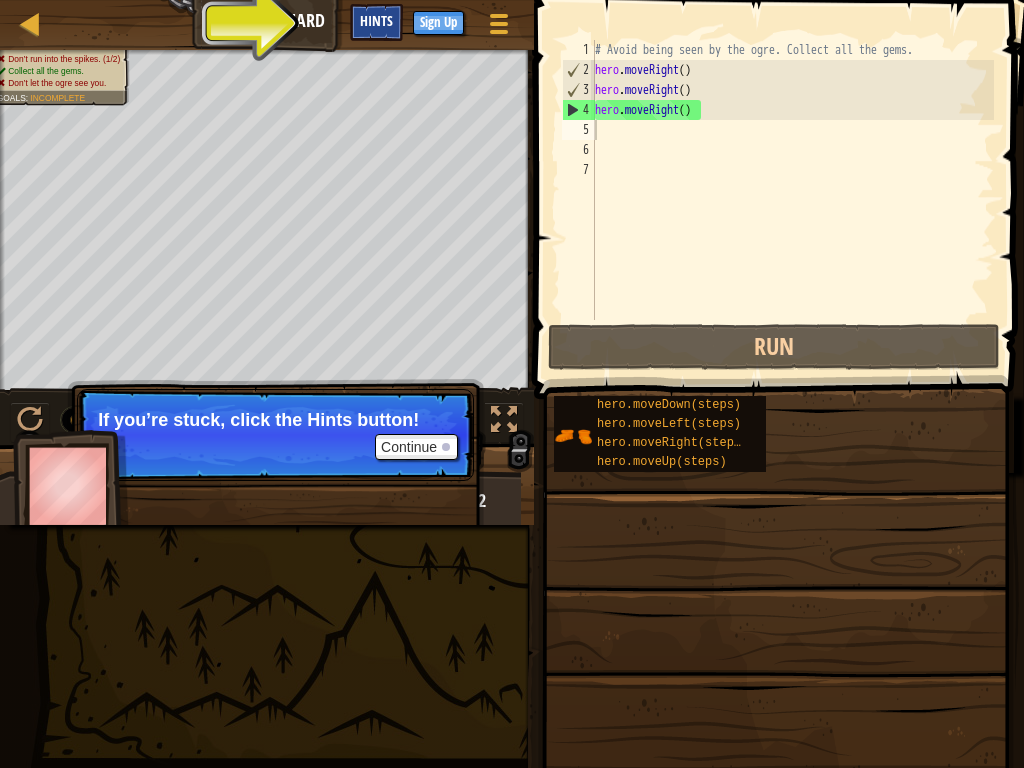click on "Hints" at bounding box center (376, 20) 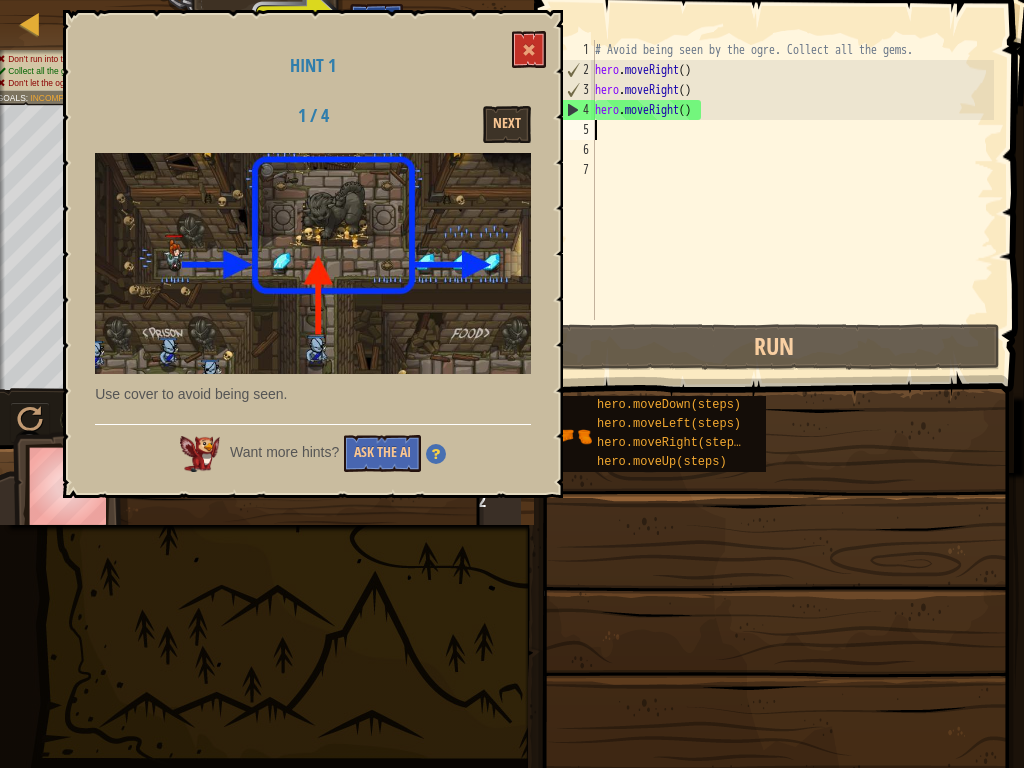 click on "Map Shadow Guard Game Menu Done Sign Up Hints 1     הההההההההההההההההההההההההההההההההההההההההההההההההההההההההההההההההההההההההההההההההההההההההההההההההההההההההההההההההההההההההההההההההההההההההההההההההההההההההההההההההההההההההההההההההההההההההההההההההההההההההההההההההההההההההההההההההההההההההההההההההההההההההההההההה XXXXXXXXXXXXXXXXXXXXXXXXXXXXXXXXXXXXXXXXXXXXXXXXXXXXXXXXXXXXXXXXXXXXXXXXXXXXXXXXXXXXXXXXXXXXXXXXXXXXXXXXXXXXXXXXXXXXXXXXXXXXXXXXXXXXXXXXXXXXXXXXXXXXXXXXXXXXXXXXXXXXXXXXXXXXXXXXXXXXXXXXXXXXXXXXXXXXXXXXXXXXXXXXXXXXXXXXXXXXXXXXXXXXXXXXXXXXXXXXXXXXXXXXXXXXXXXX Solution × Hints 1 2 3 4 5 6 7 # Avoid being seen by the ogre. Collect all the gems. hero . moveRight ( ) hero . moveRight ( ) hero . moveRight ( )     Code Saved Programming language : Python Run" at bounding box center (512, 384) 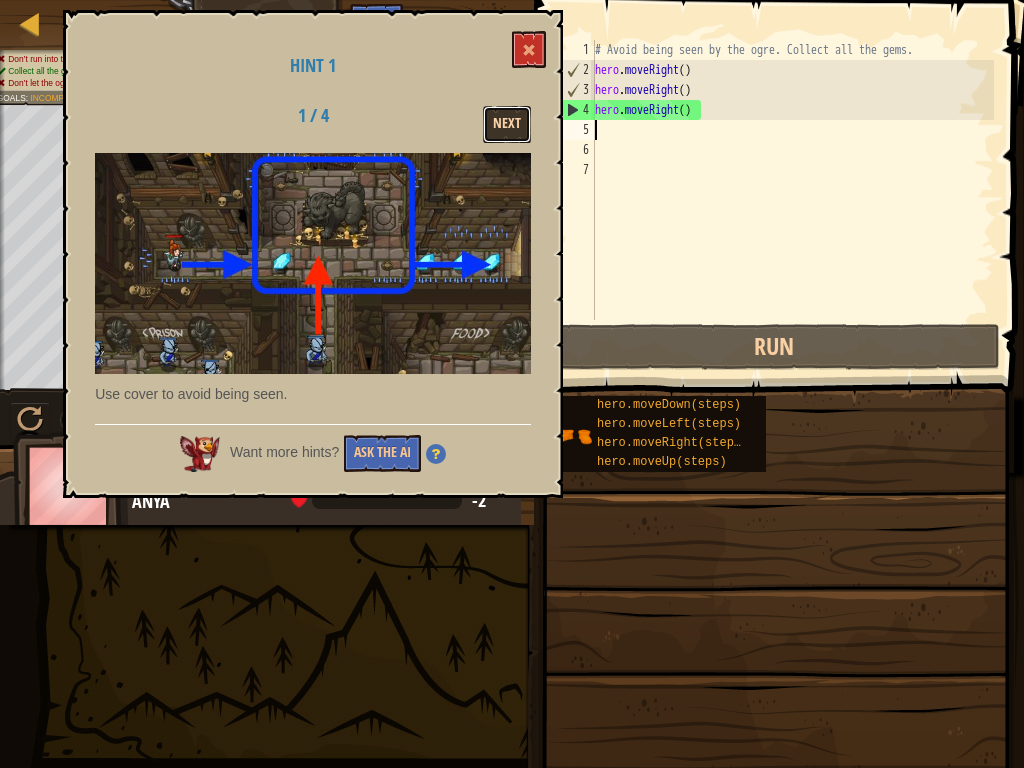 click on "Next" at bounding box center (507, 124) 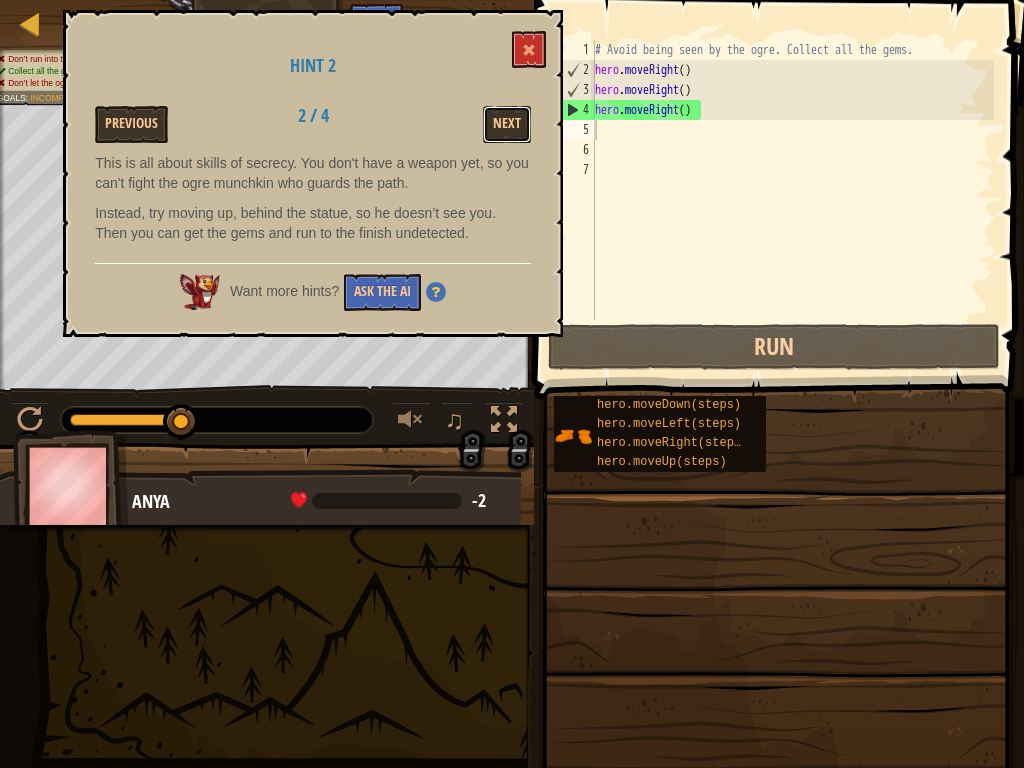 click on "Next" at bounding box center (507, 124) 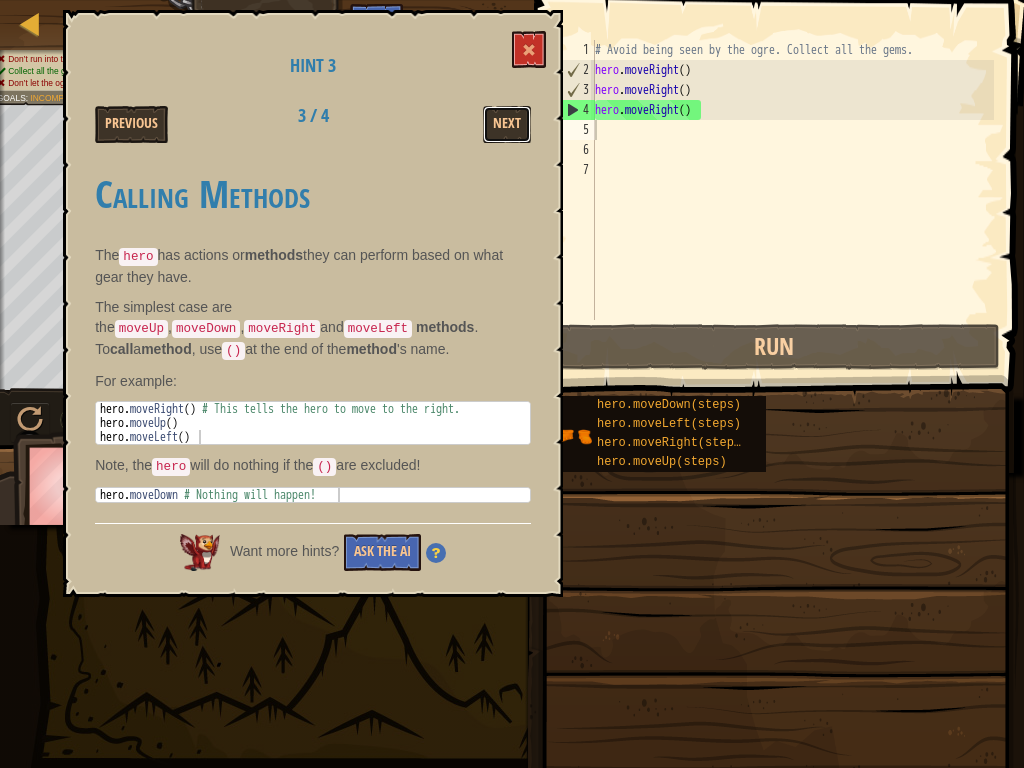 click on "Next" at bounding box center [507, 124] 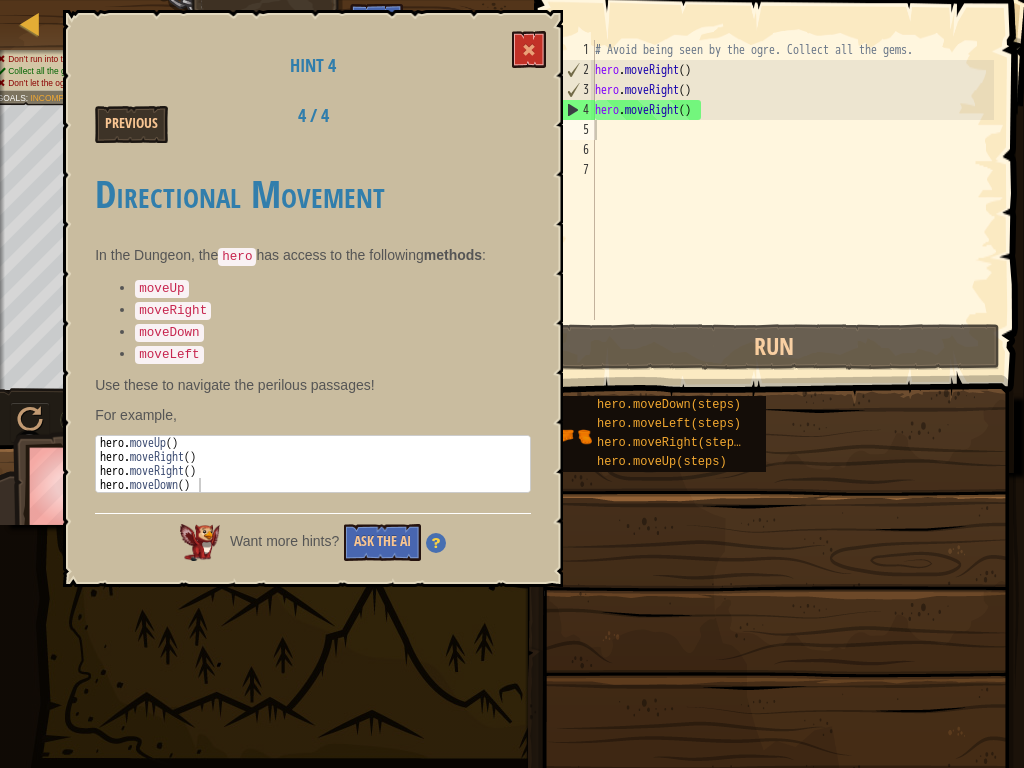click on "Previous 4 / 4" at bounding box center (313, 124) 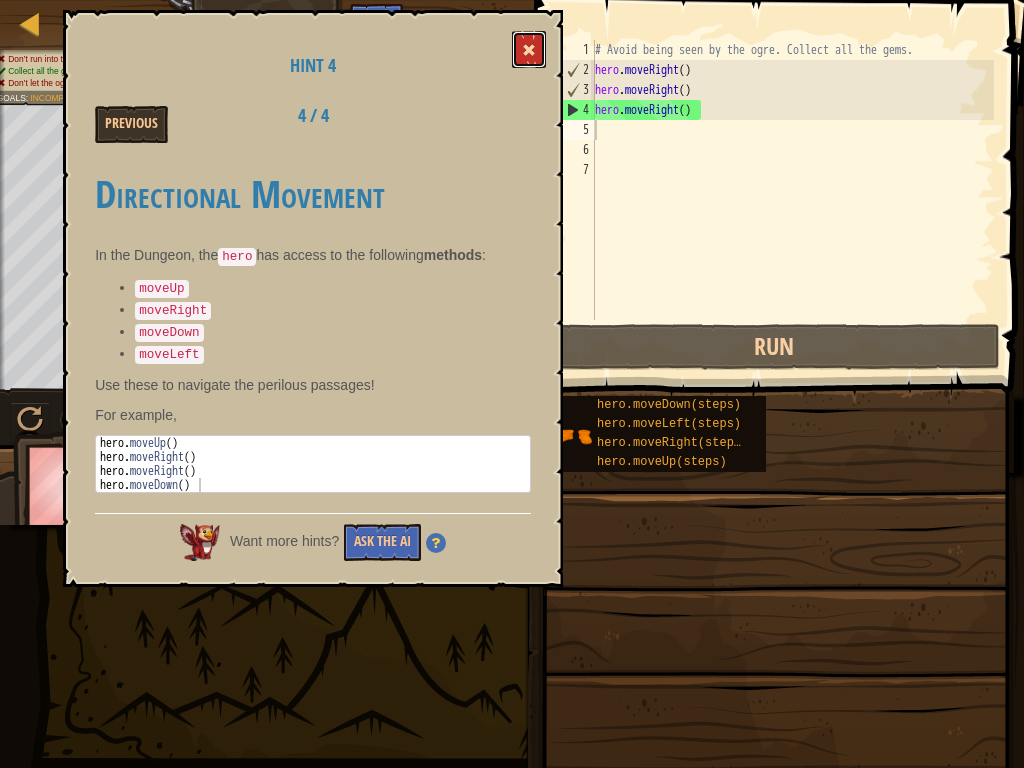 click at bounding box center (529, 49) 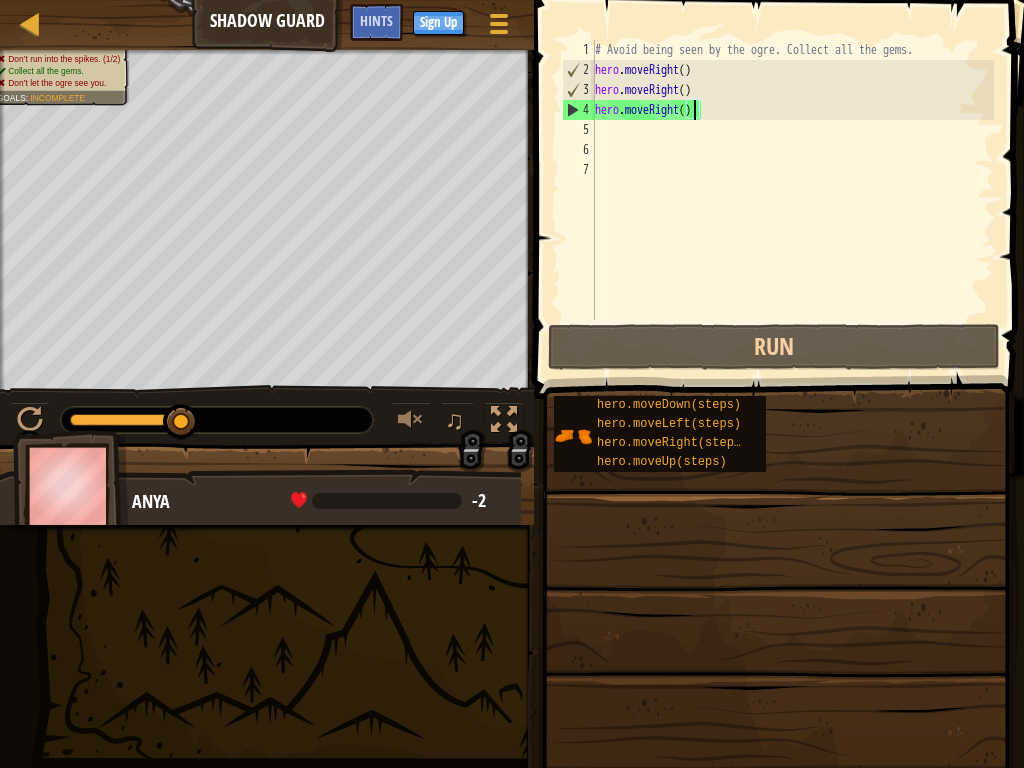 click on "# Avoid being seen by the ogre. Collect all the gems. hero . moveRight ( ) hero . moveRight ( ) hero . moveRight ( )" at bounding box center [792, 200] 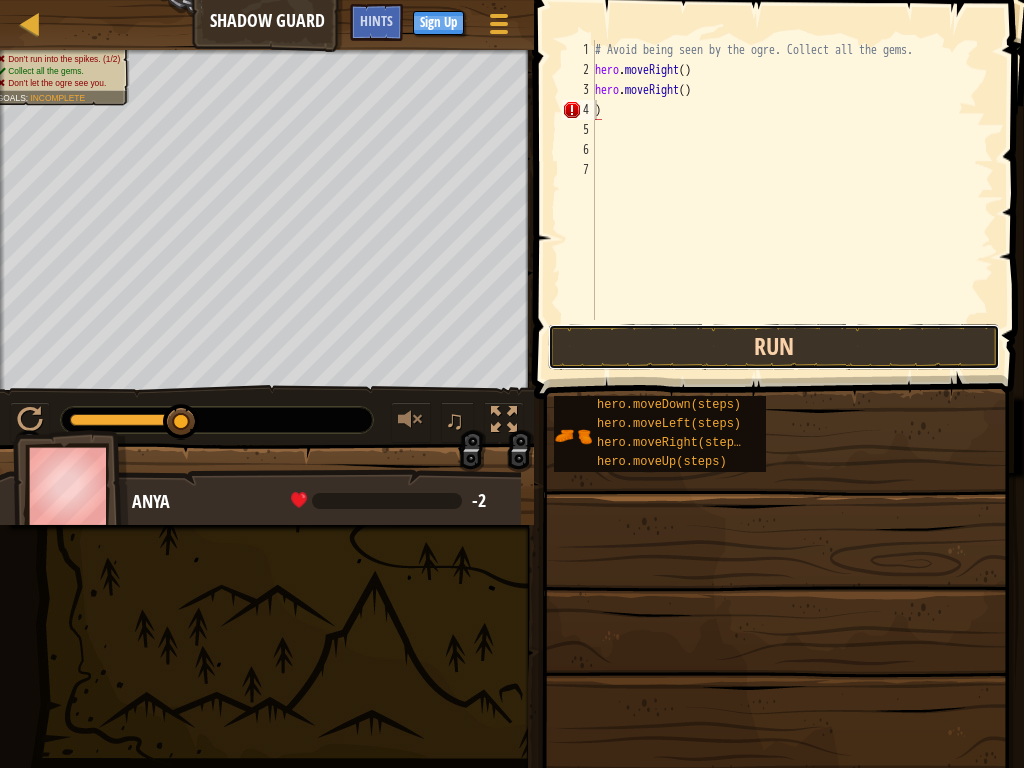click on "Run" at bounding box center [774, 347] 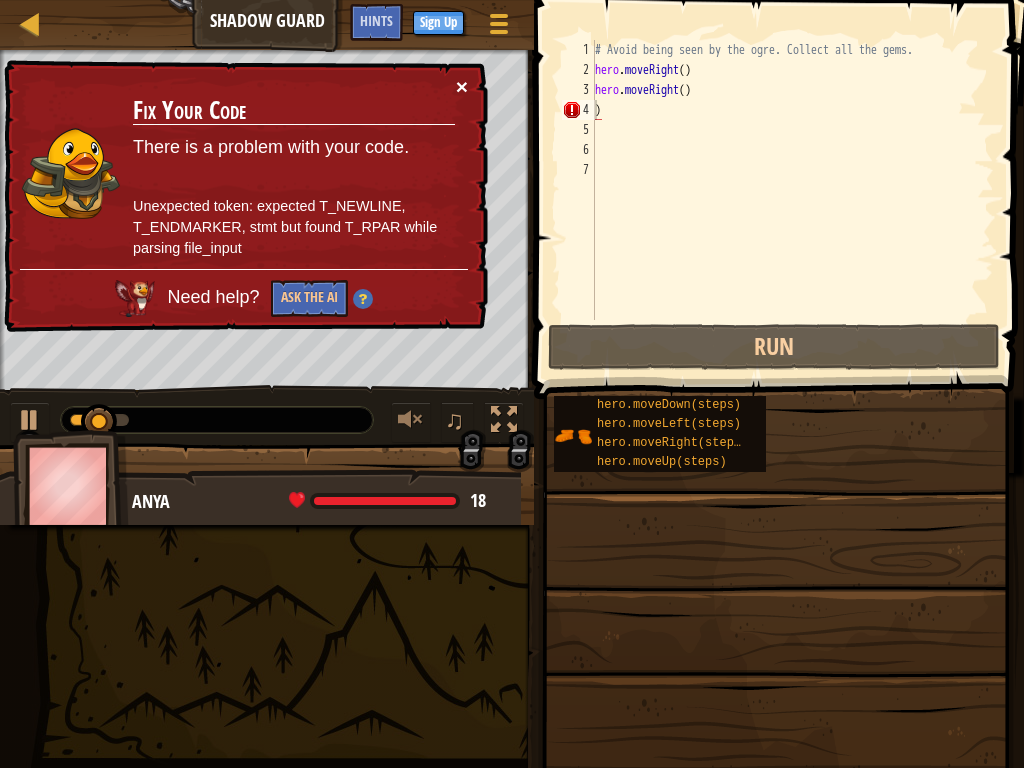 click on "×" at bounding box center [462, 87] 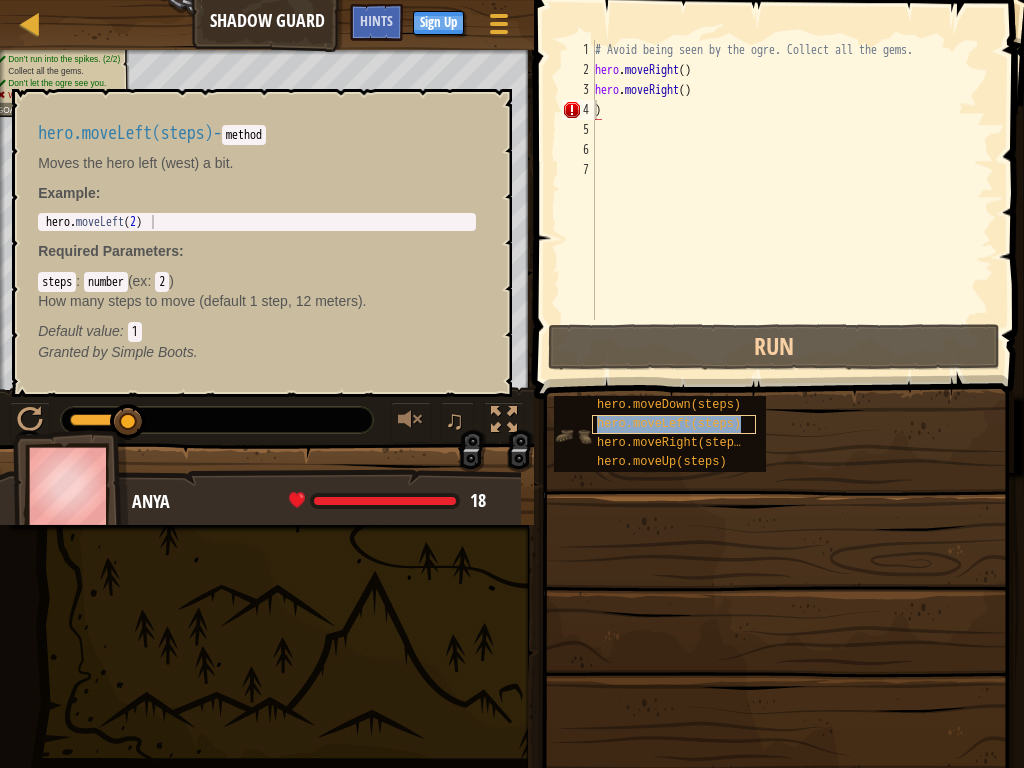 click on "hero.moveLeft(steps)" at bounding box center [674, 424] 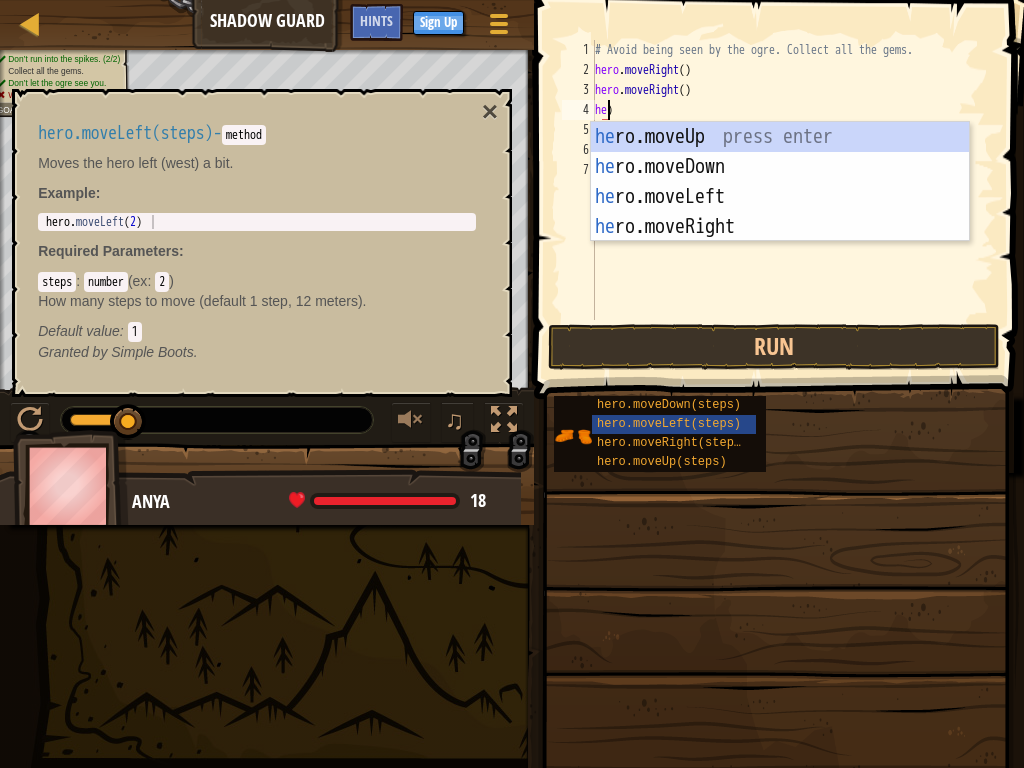 scroll, scrollTop: 9, scrollLeft: 1, axis: both 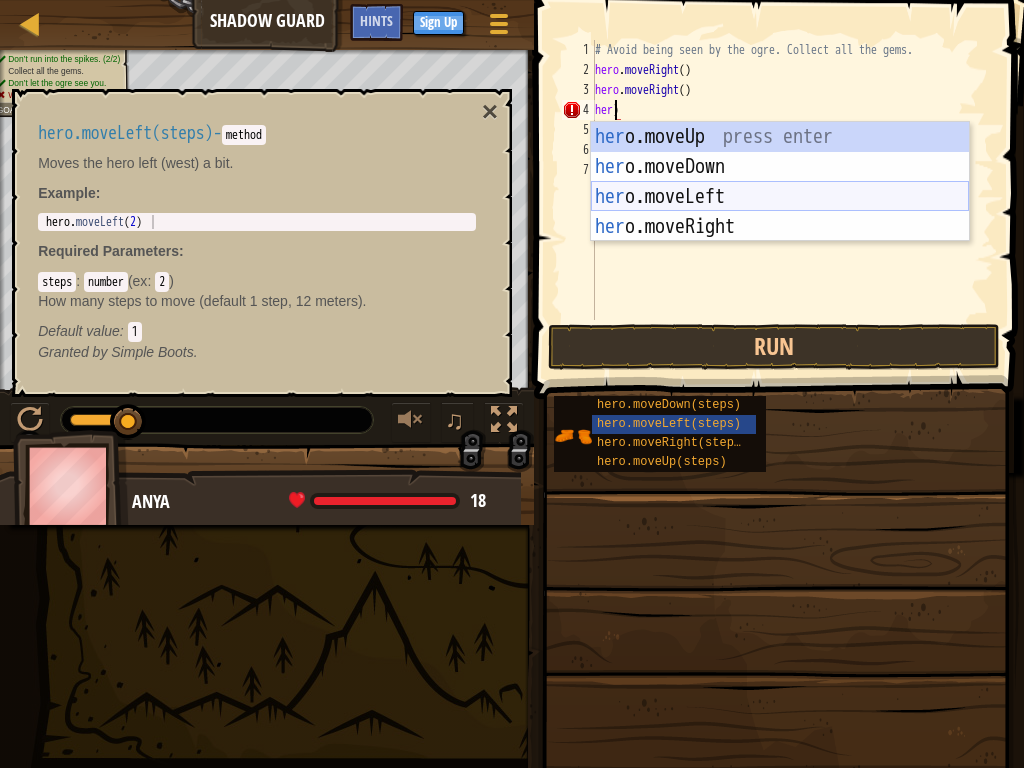 click on "her o.moveUp press enter her o.moveDown press enter her o.moveLeft press enter her o.moveRight press enter" at bounding box center [780, 212] 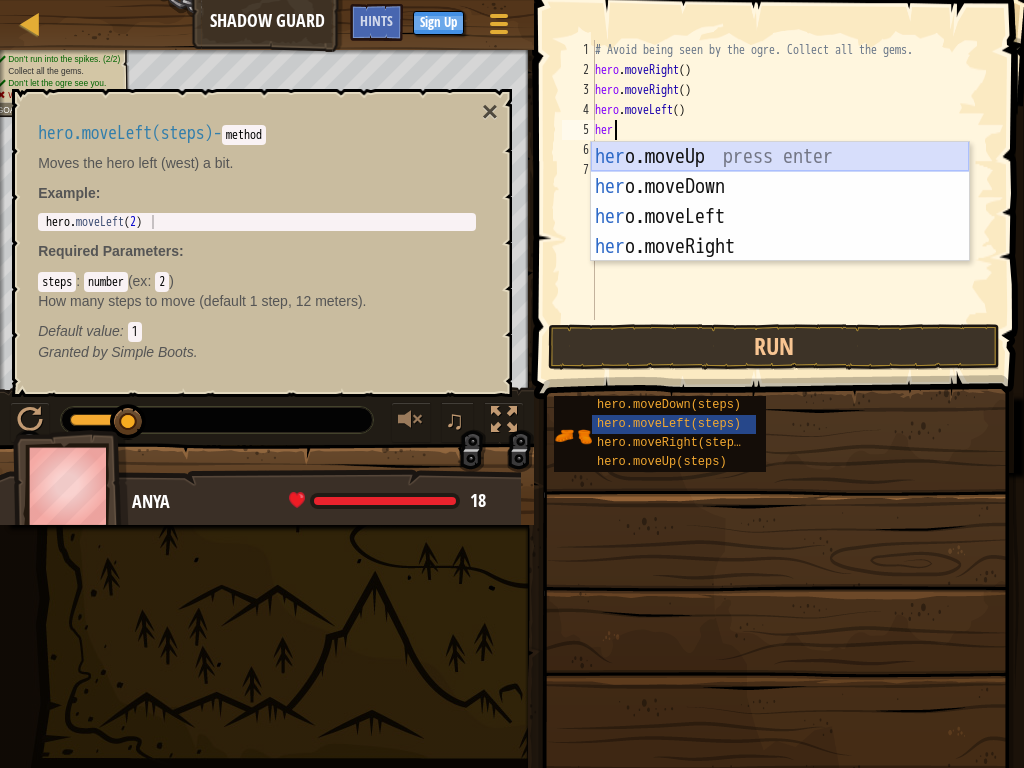 scroll, scrollTop: 9, scrollLeft: 0, axis: vertical 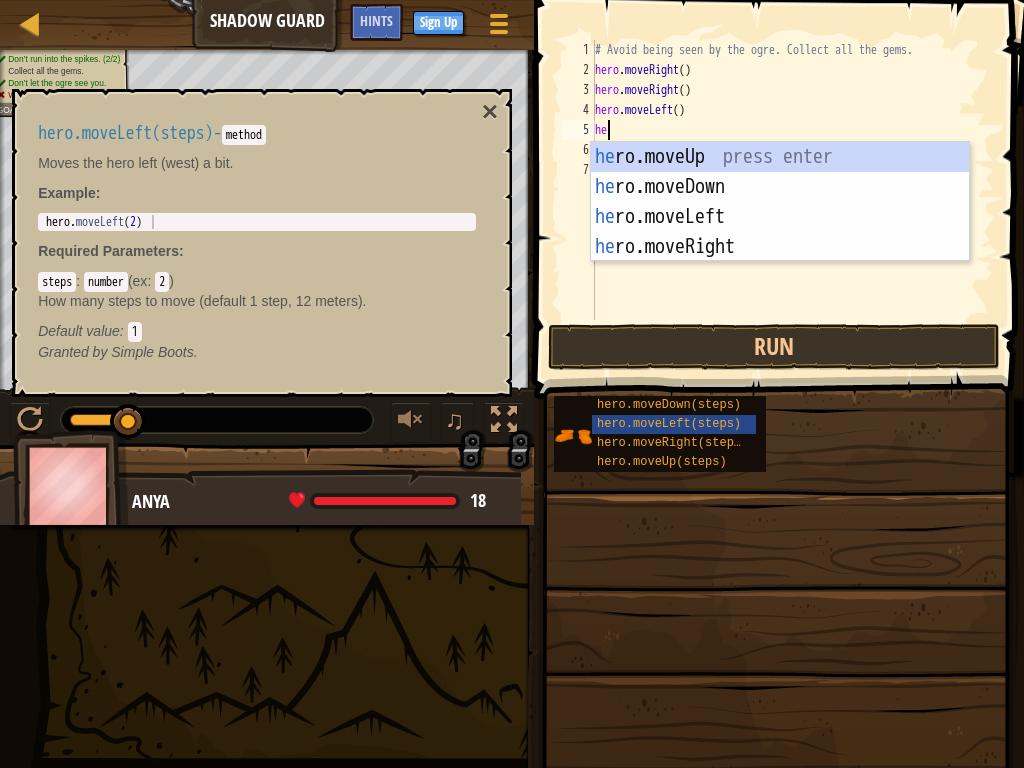 type on "h" 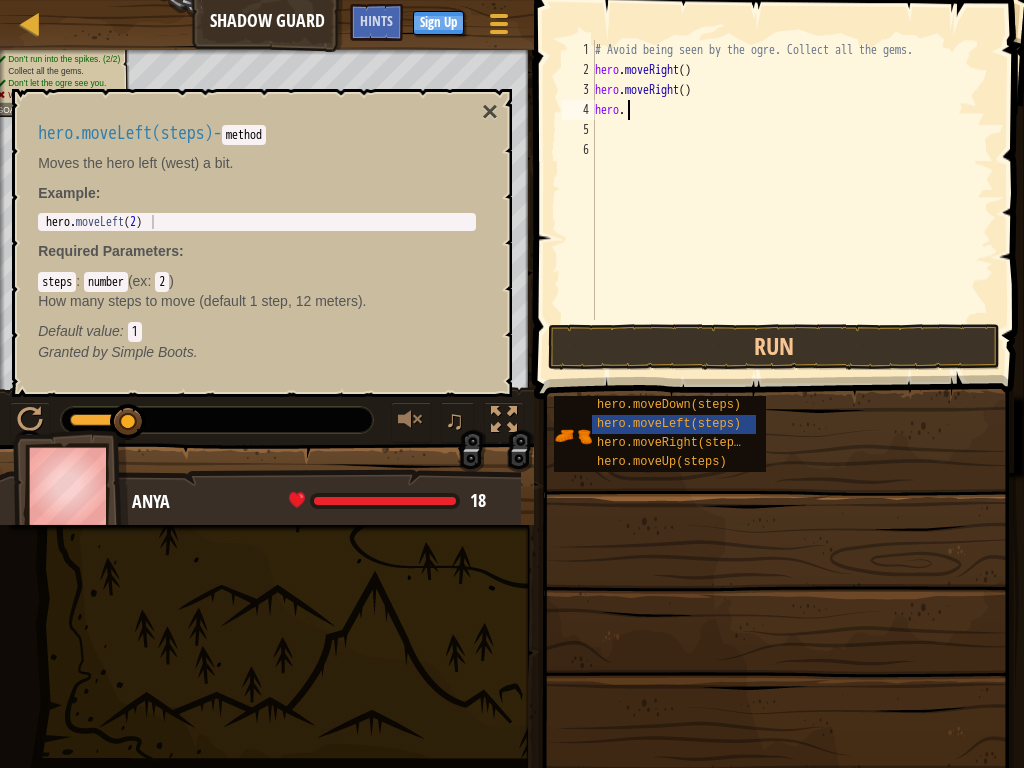 type on "h" 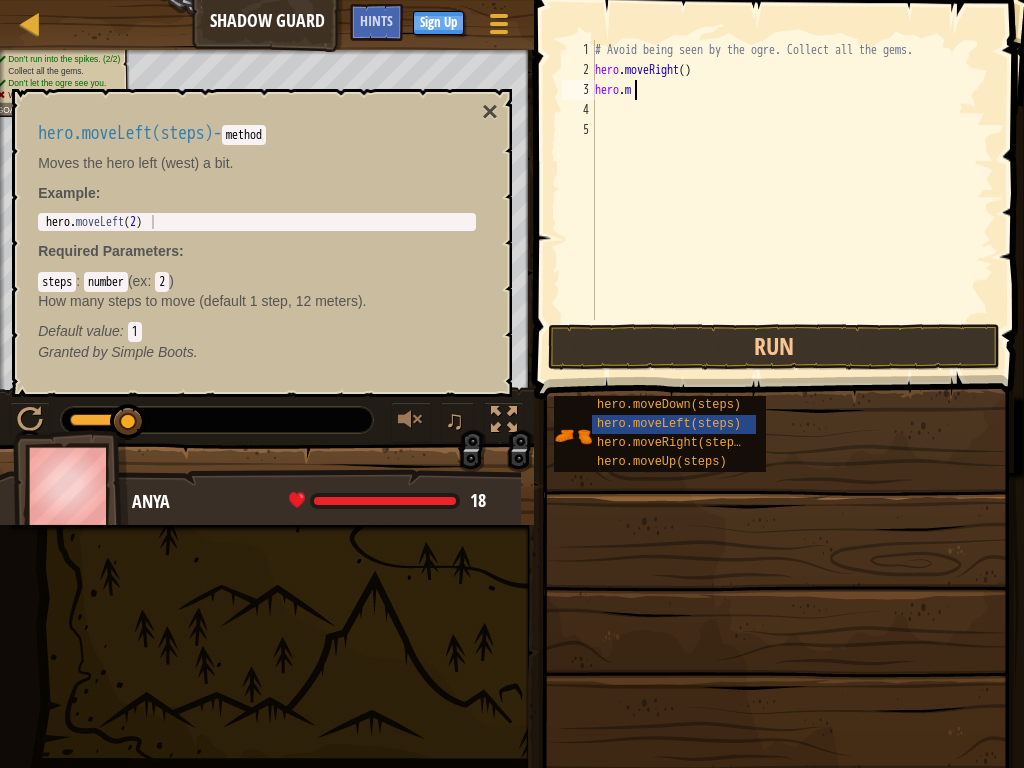 type on "h" 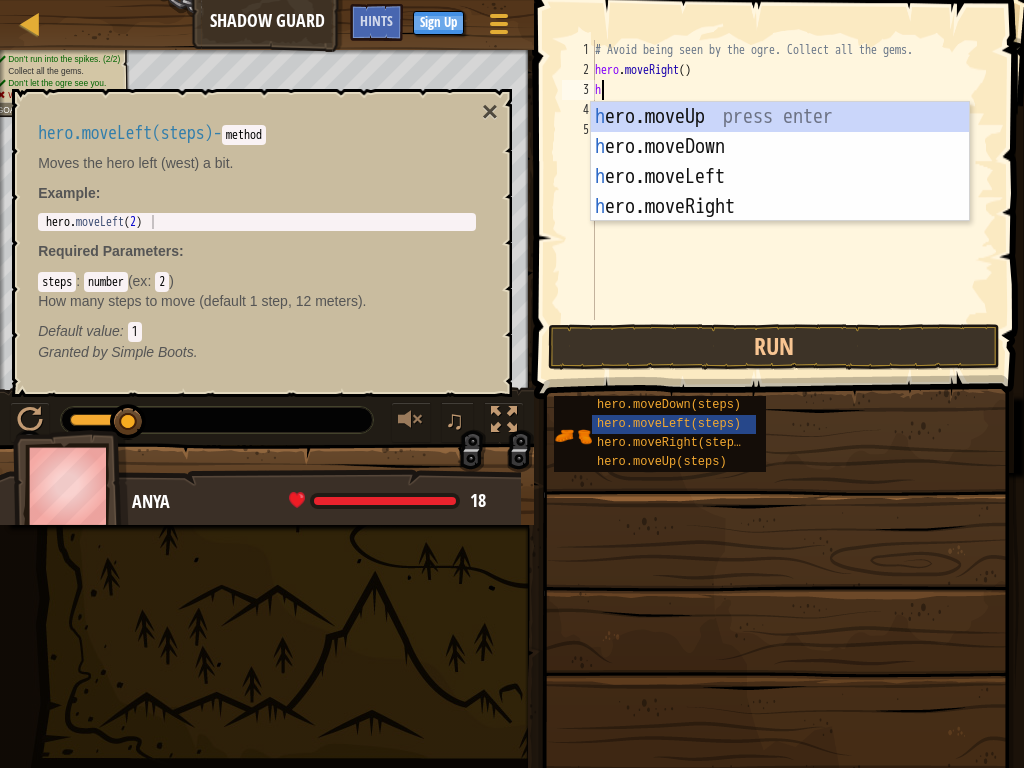 type on "hz" 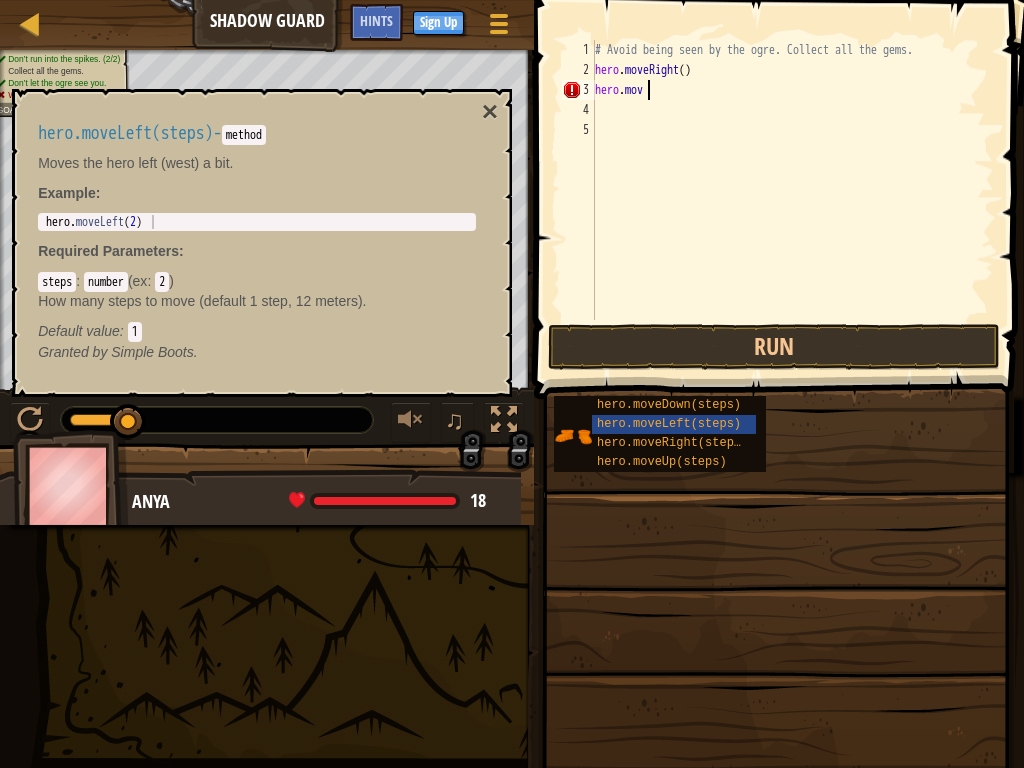 scroll, scrollTop: 9, scrollLeft: 1, axis: both 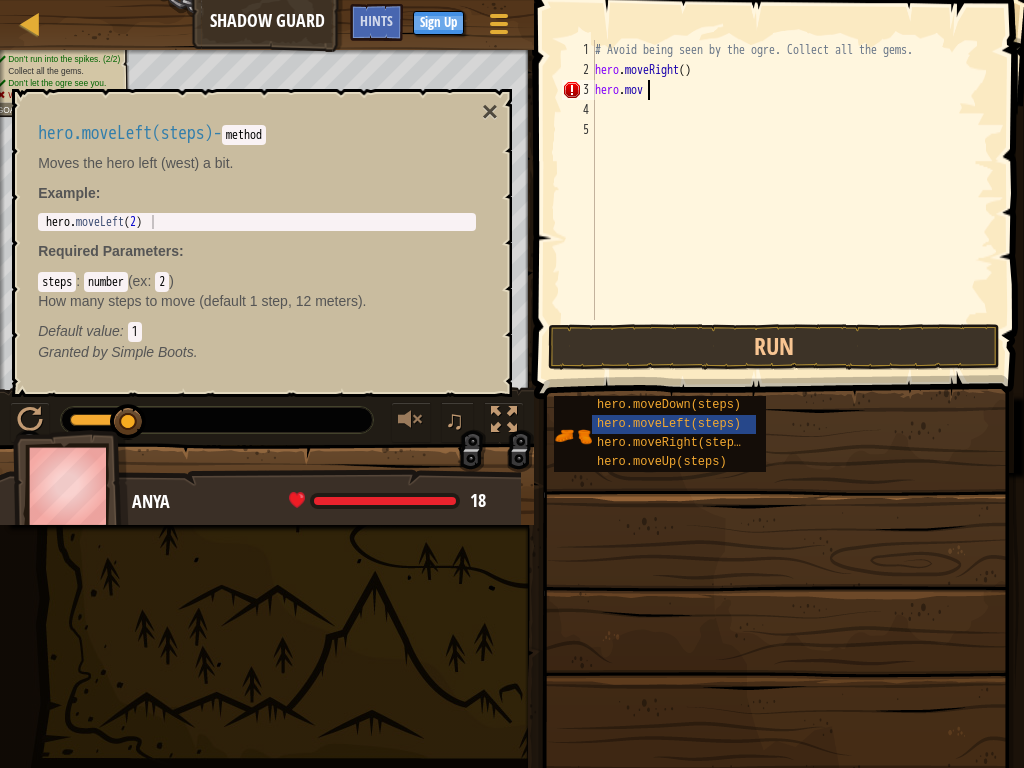 type on "h" 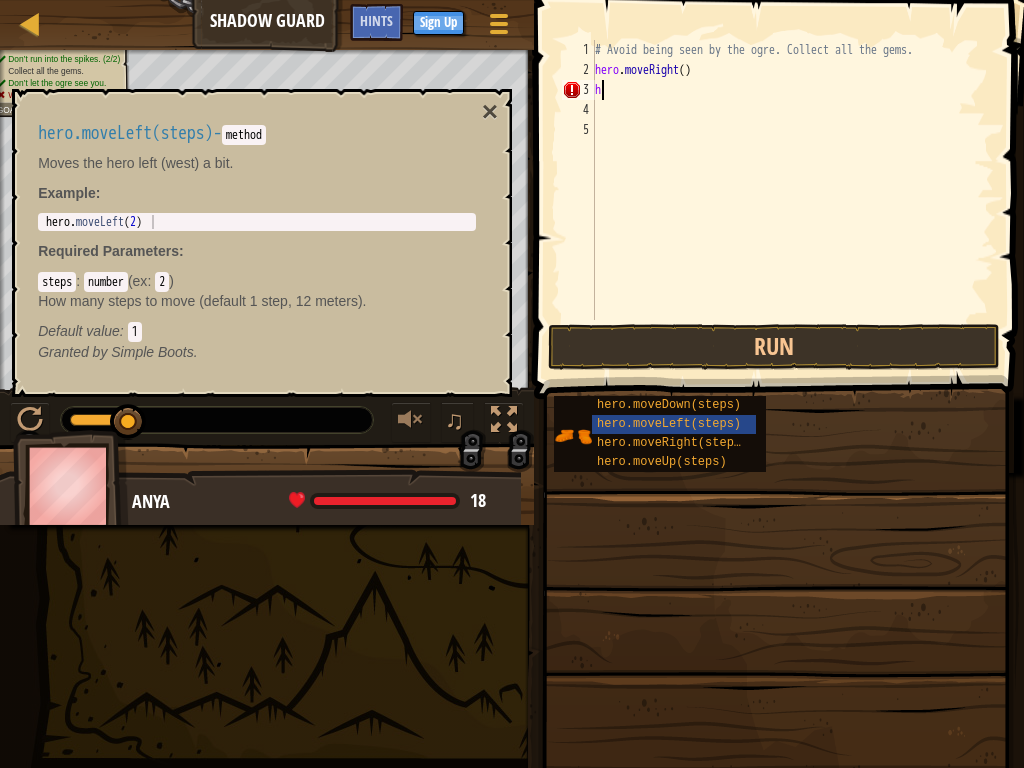 scroll, scrollTop: 9, scrollLeft: 0, axis: vertical 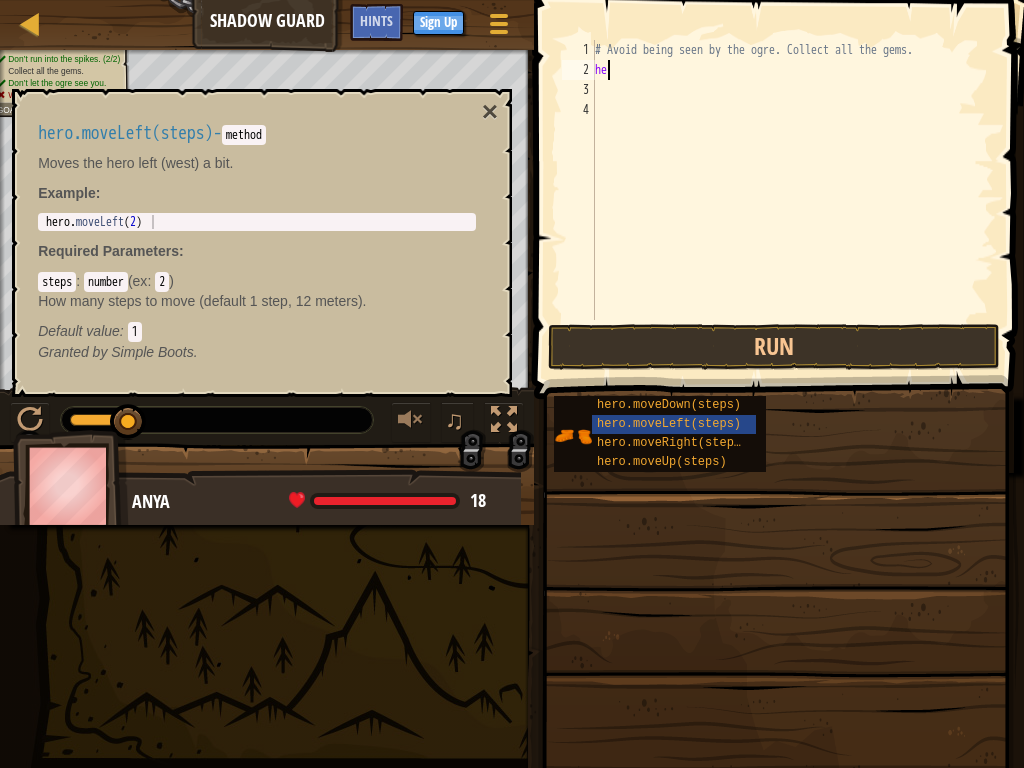 type on "h" 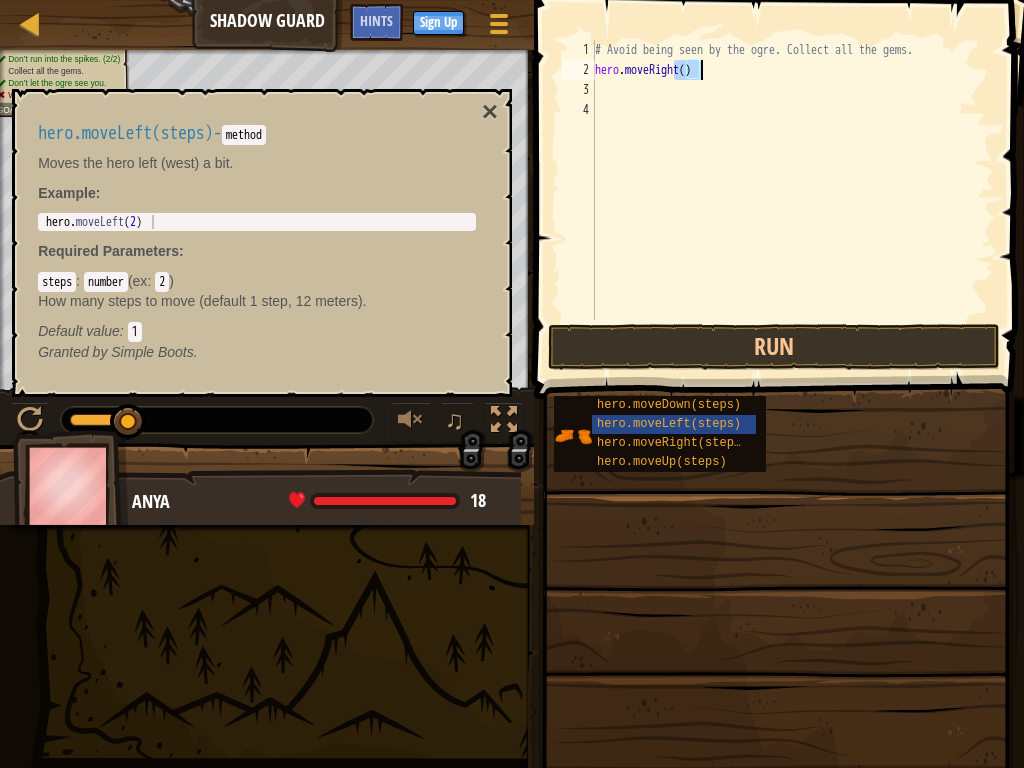 type on "hero.moveRight()" 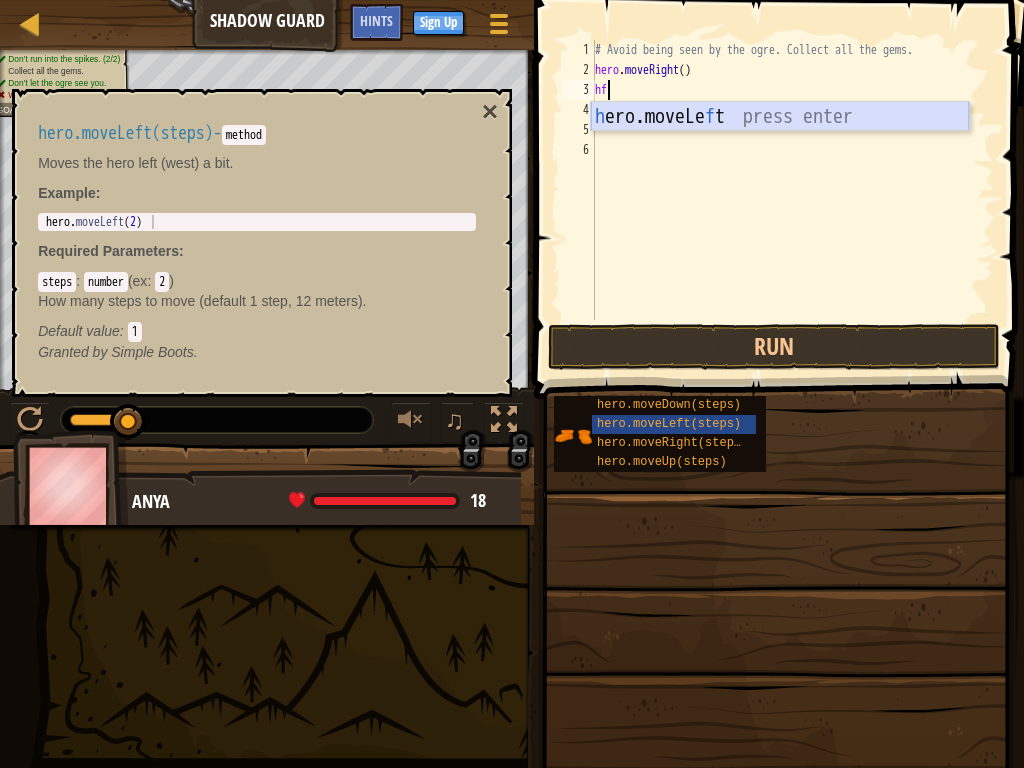 type on "h" 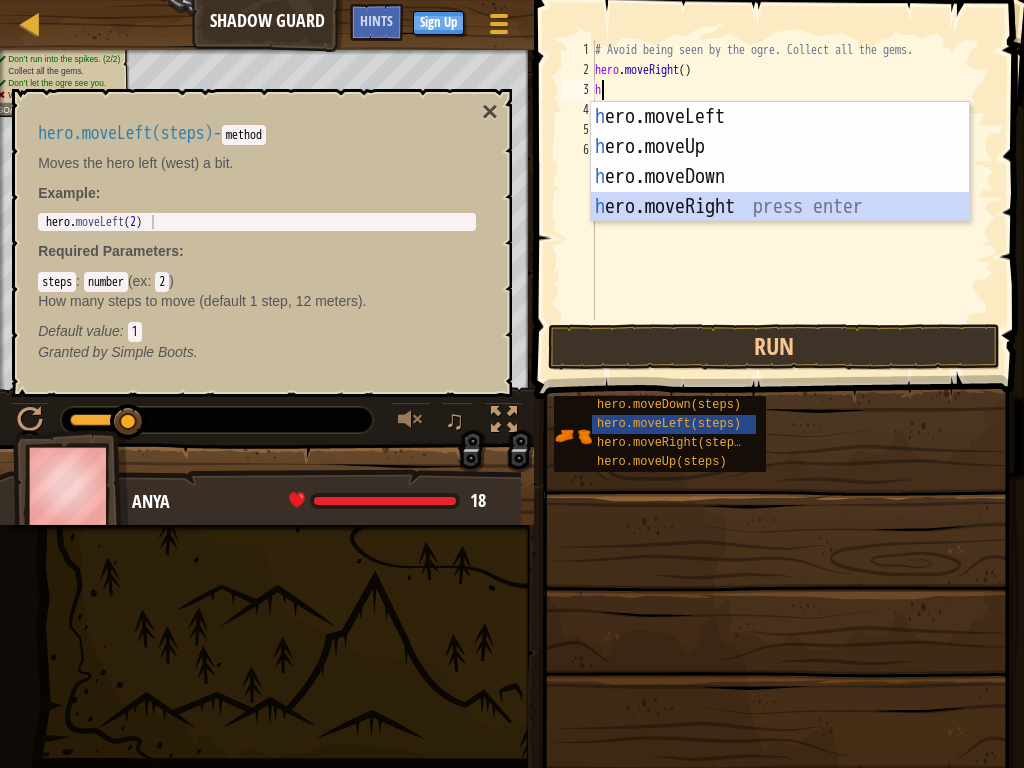 click on "h ero.moveLeft press enter h ero.moveUp press enter h ero.moveDown press enter h ero.moveRight press enter" at bounding box center (780, 192) 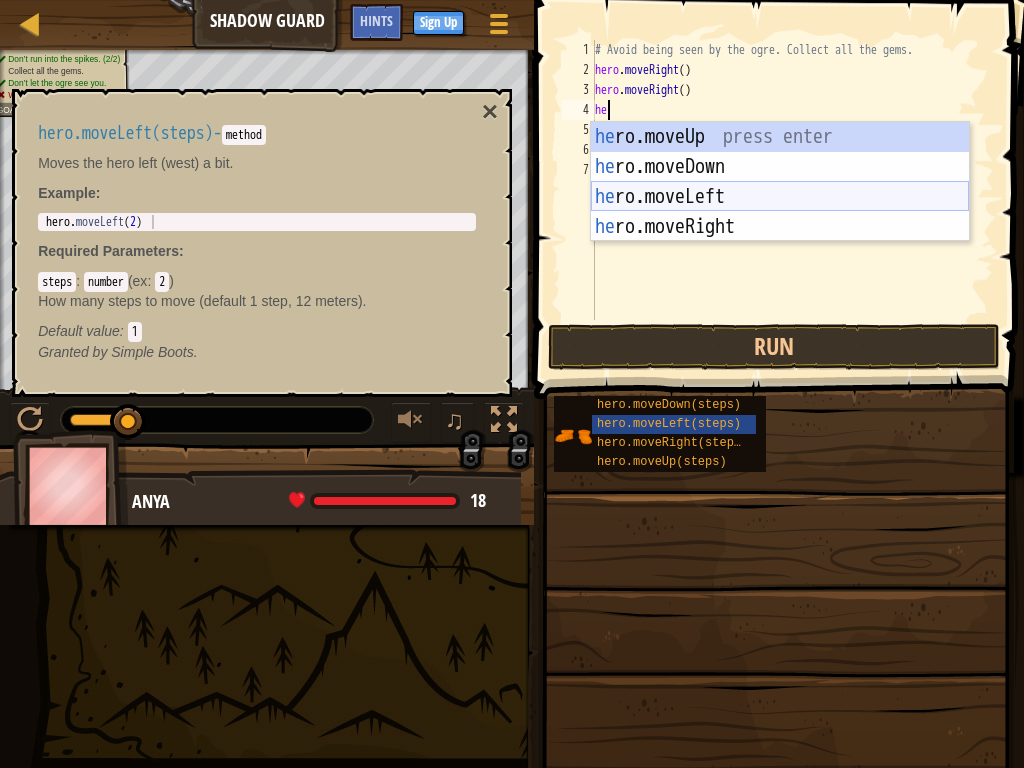 type on "her" 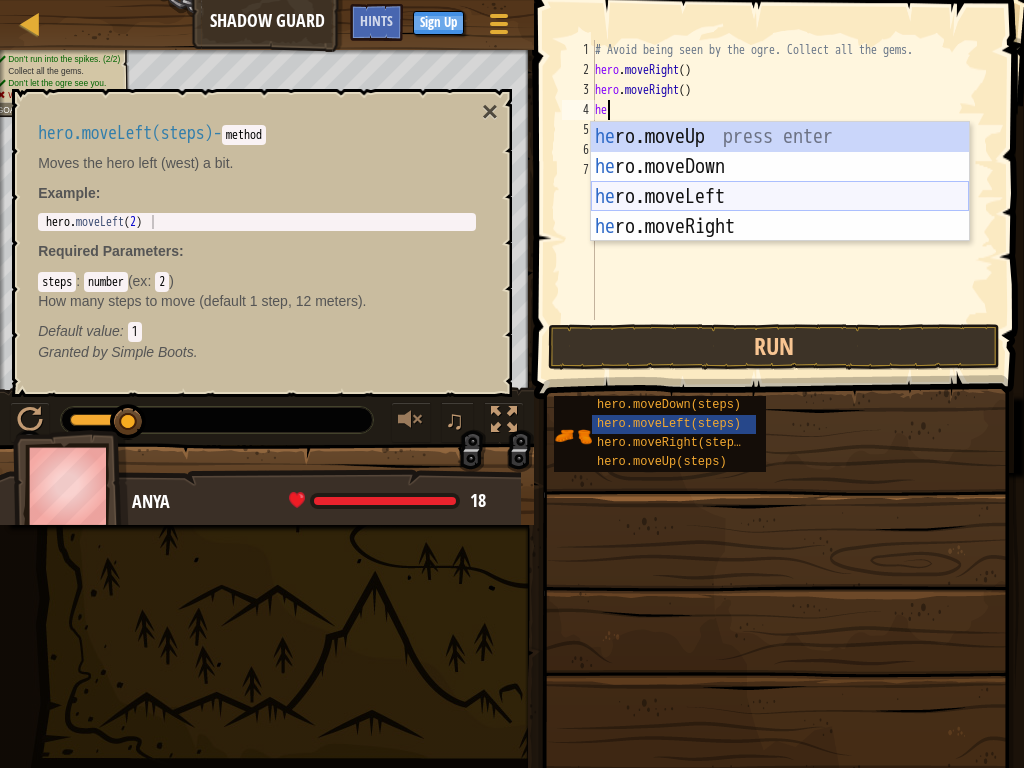 scroll, scrollTop: 9, scrollLeft: 1, axis: both 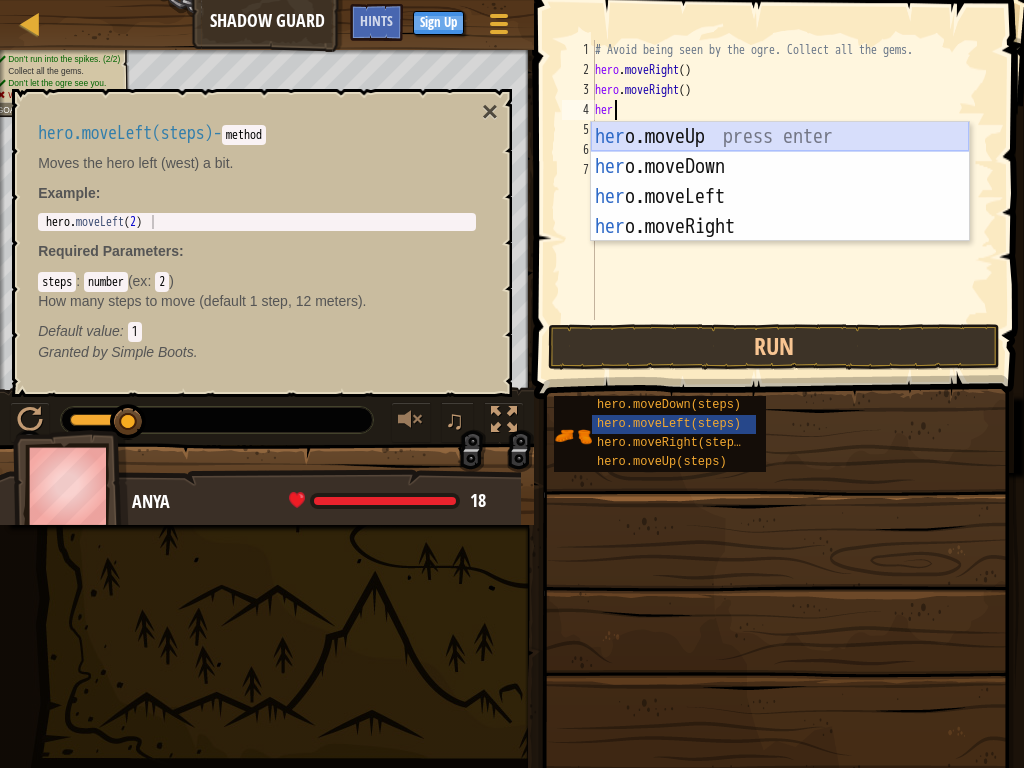click on "her o.moveUp press enter her o.moveDown press enter her o.moveLeft press enter her o.moveRight press enter" at bounding box center (780, 212) 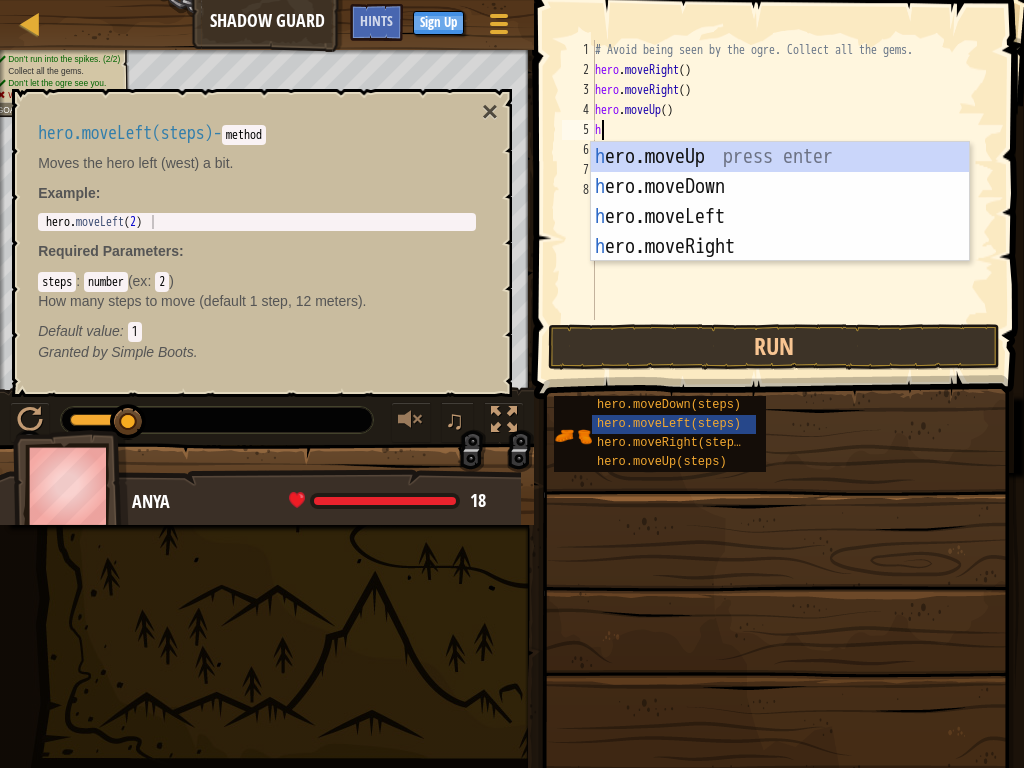 type on "he" 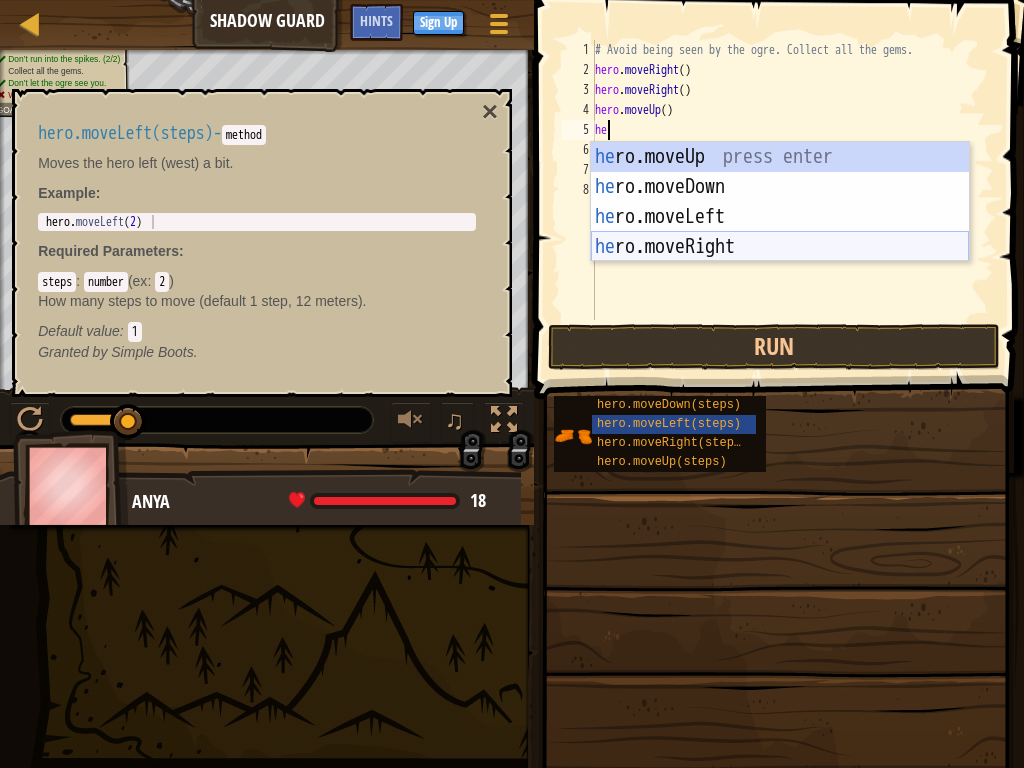 click on "he ro.moveUp press enter he ro.moveDown press enter he ro.moveLeft press enter he ro.moveRight press enter" at bounding box center [780, 232] 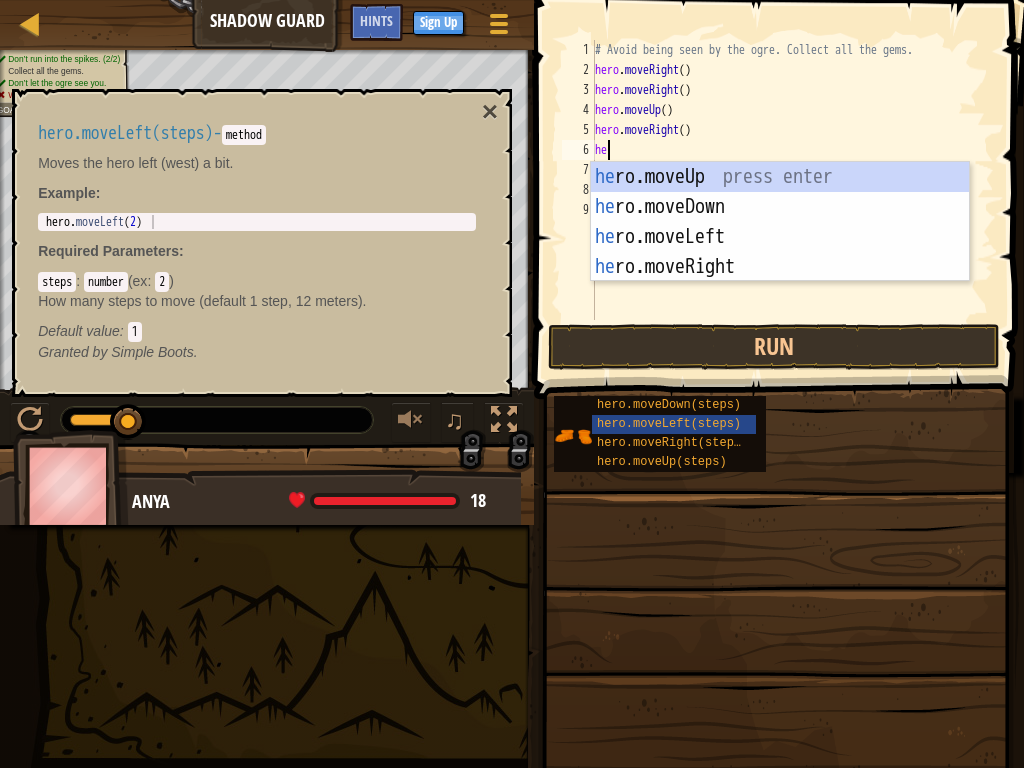 type on "her" 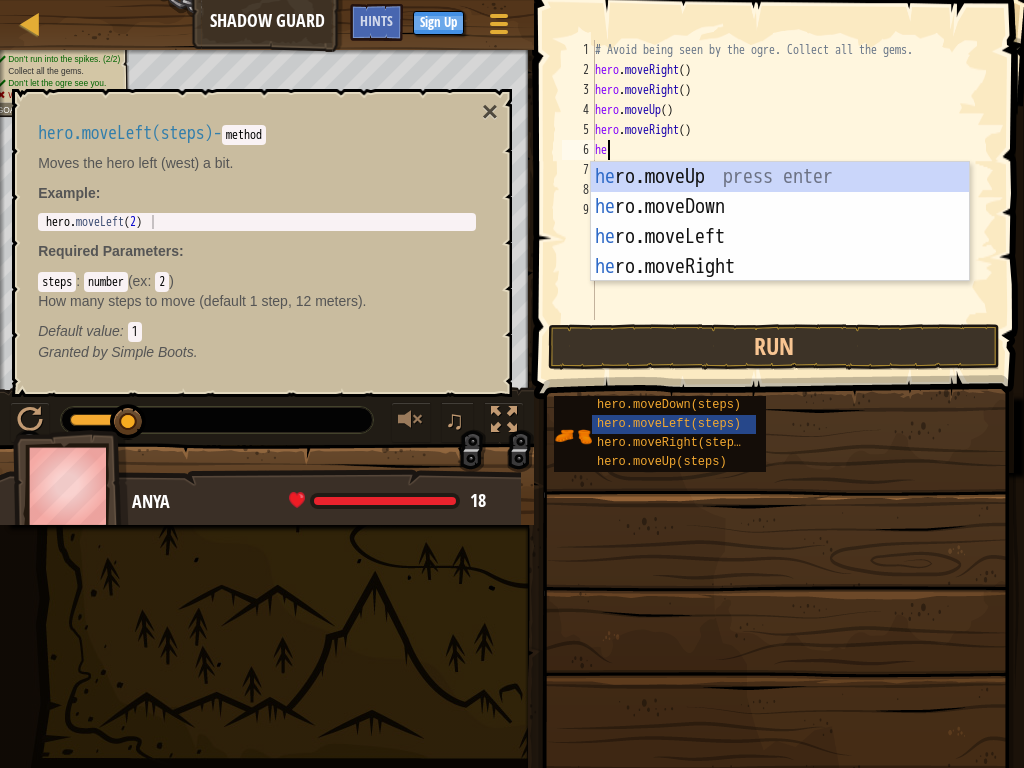 scroll, scrollTop: 9, scrollLeft: 1, axis: both 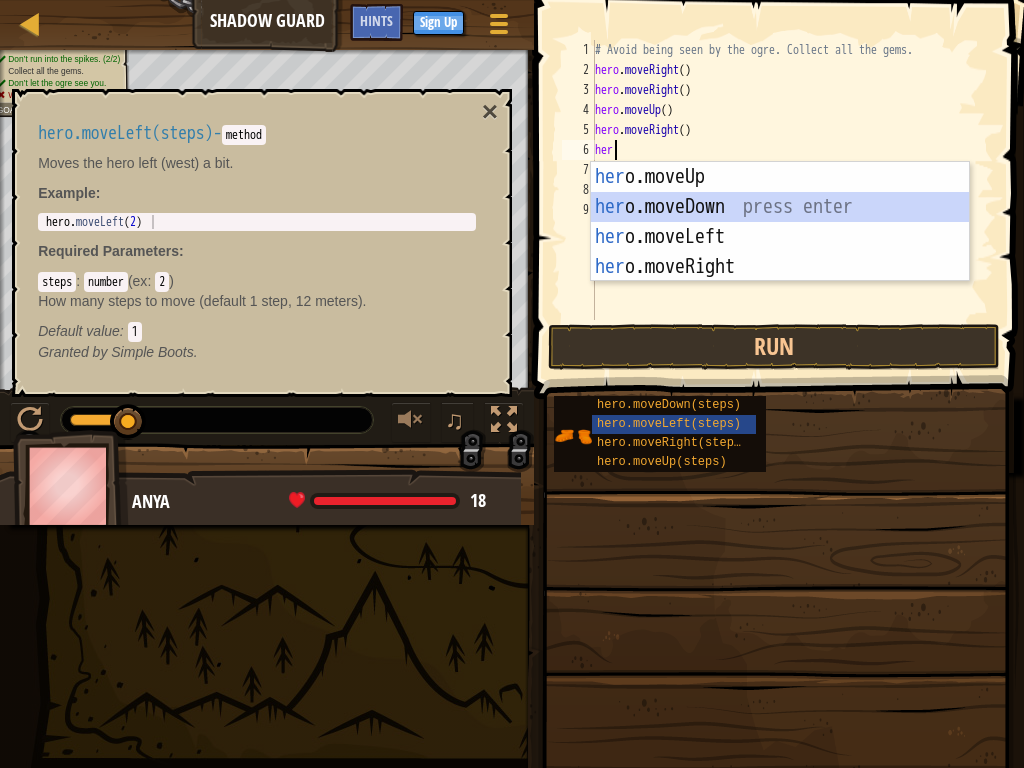 click on "her o.moveUp press enter her o.moveDown press enter her o.moveLeft press enter her o.moveRight press enter" at bounding box center (780, 252) 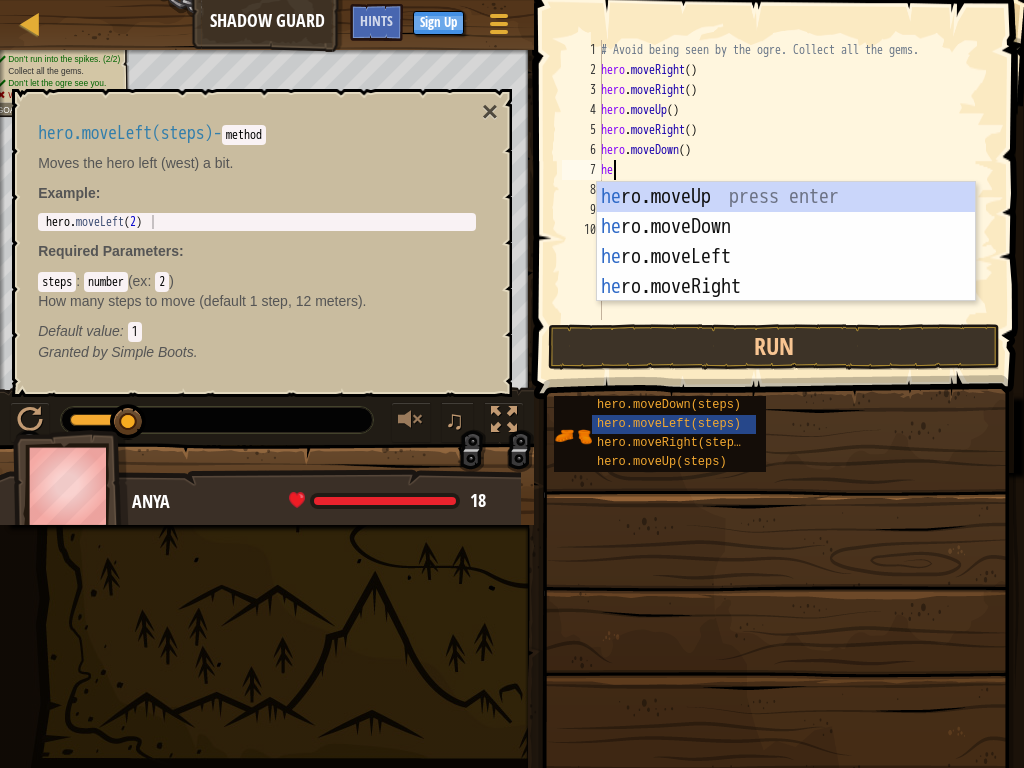 type on "her" 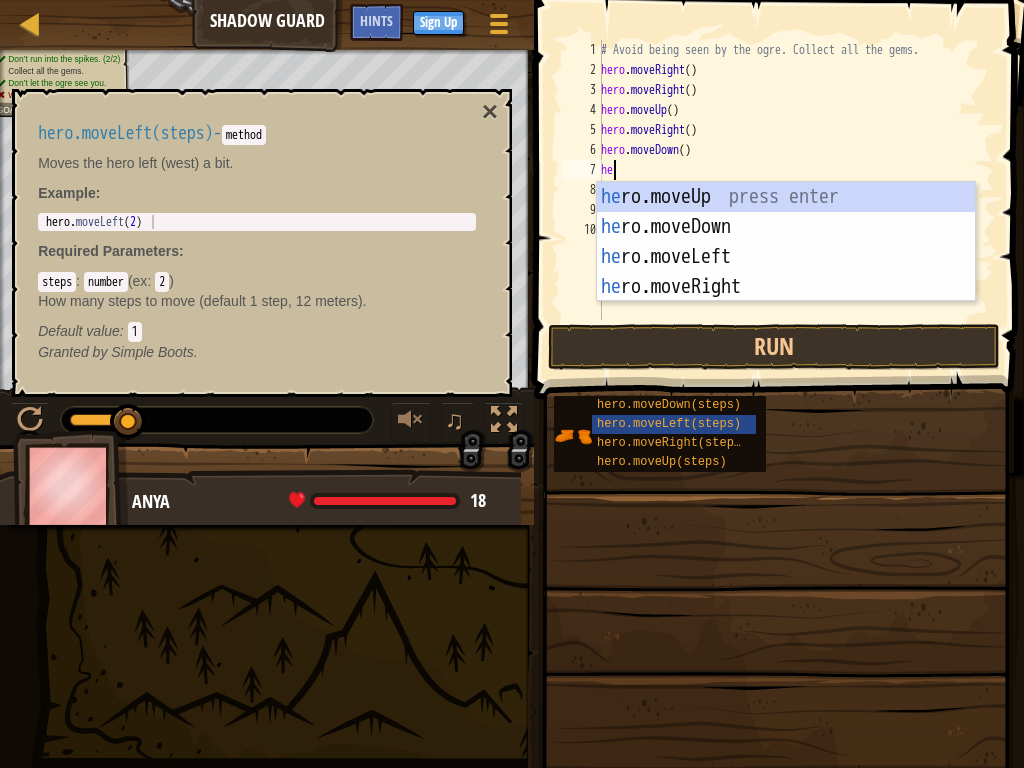 scroll, scrollTop: 9, scrollLeft: 1, axis: both 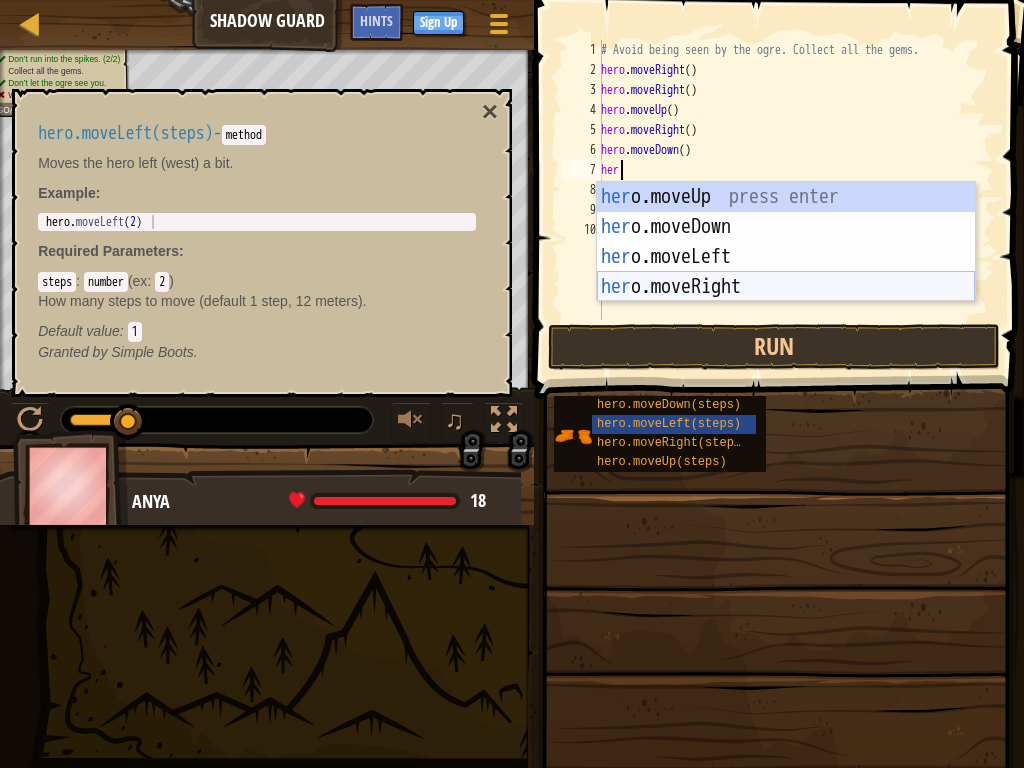 click on "her o.moveUp press enter her o.moveDown press enter her o.moveLeft press enter her o.moveRight press enter" at bounding box center [786, 272] 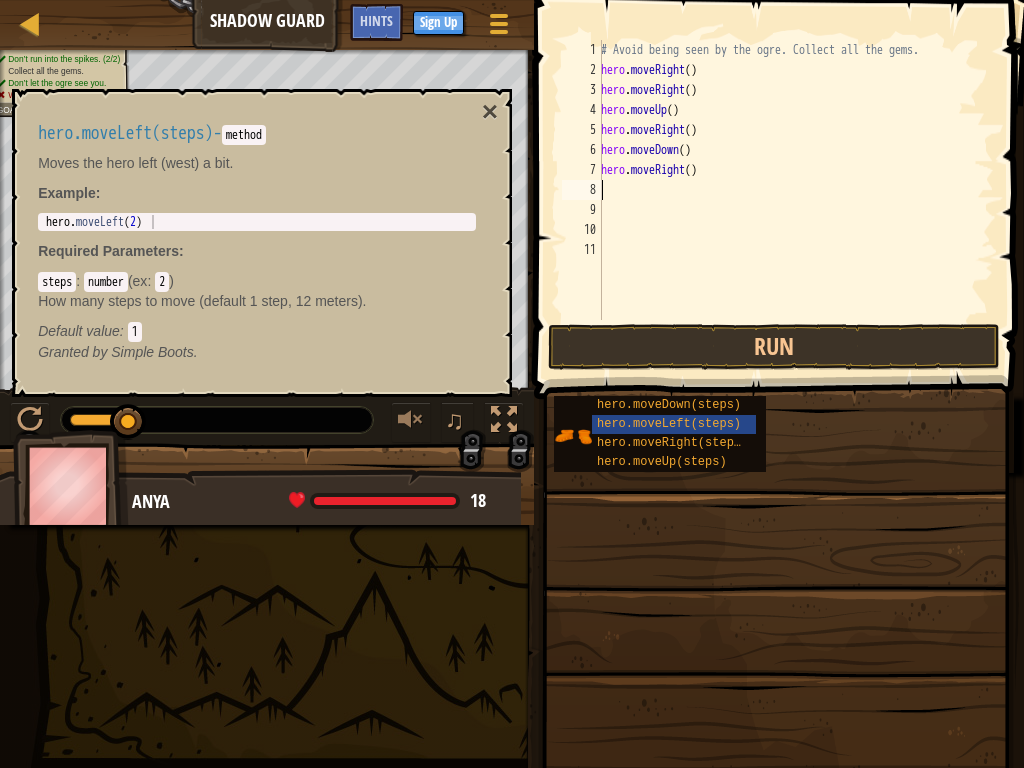 scroll, scrollTop: 9, scrollLeft: 0, axis: vertical 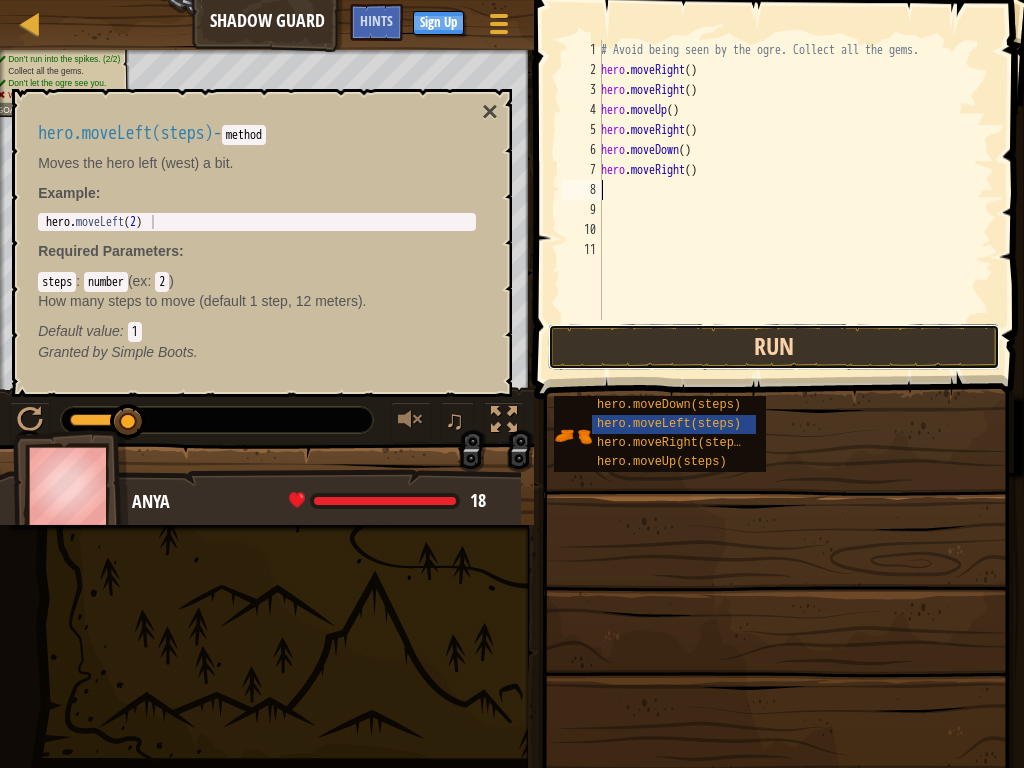 click on "Run" at bounding box center (774, 347) 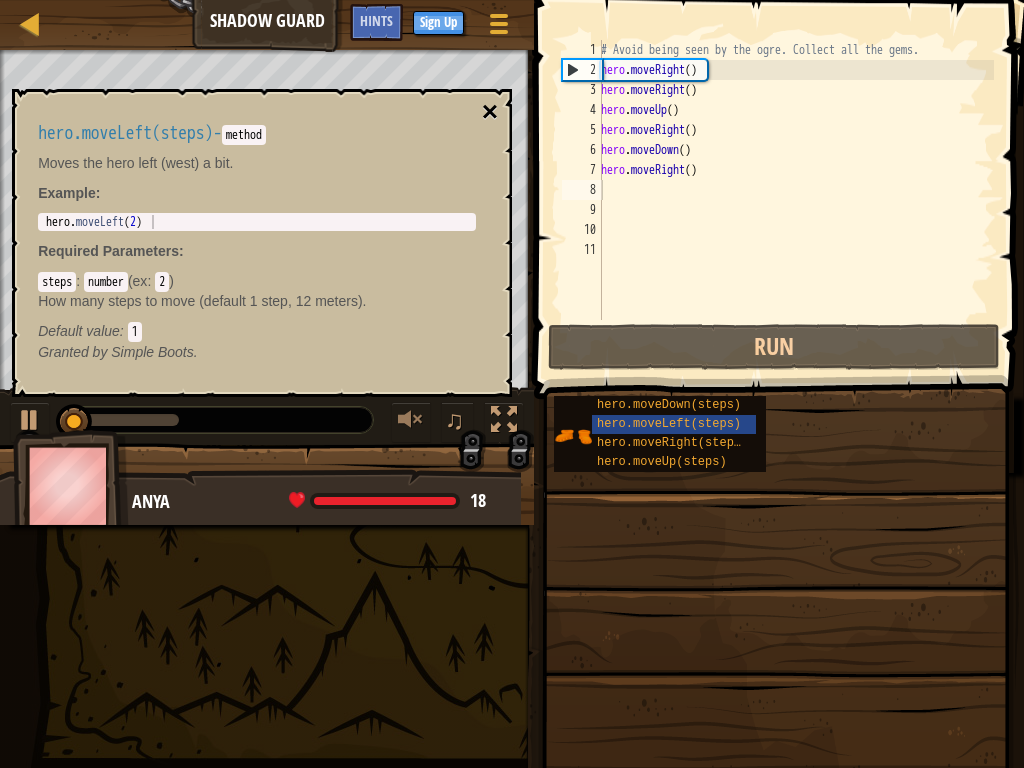 click on "×" at bounding box center [490, 112] 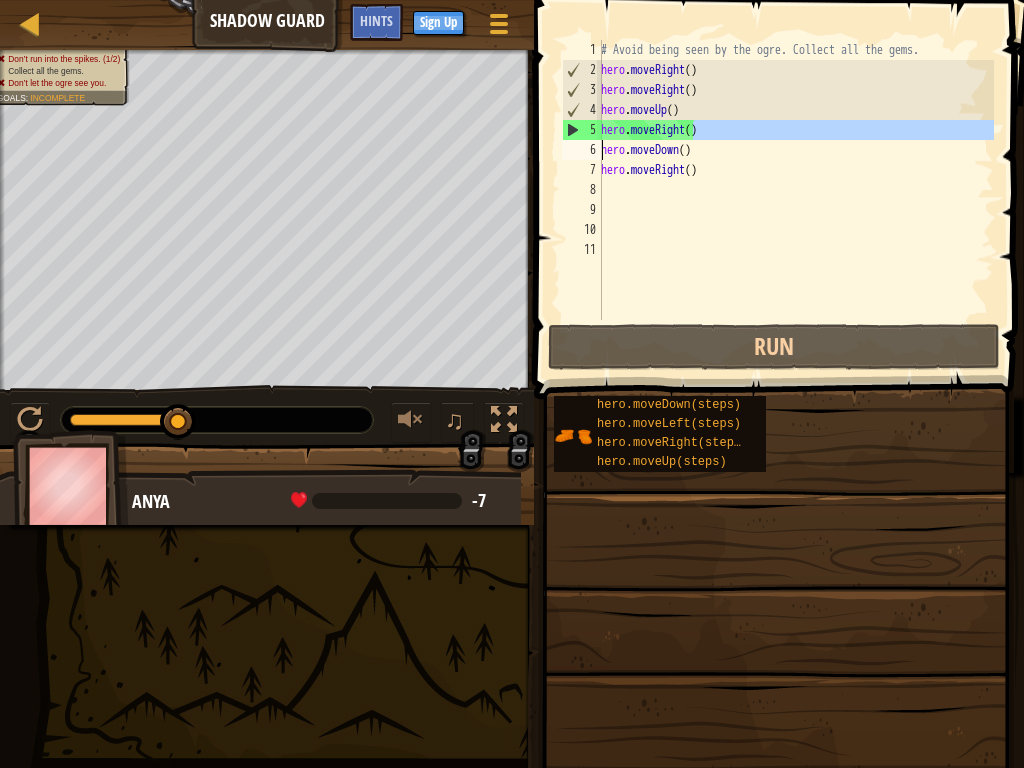 drag, startPoint x: 695, startPoint y: 129, endPoint x: 550, endPoint y: 146, distance: 145.99315 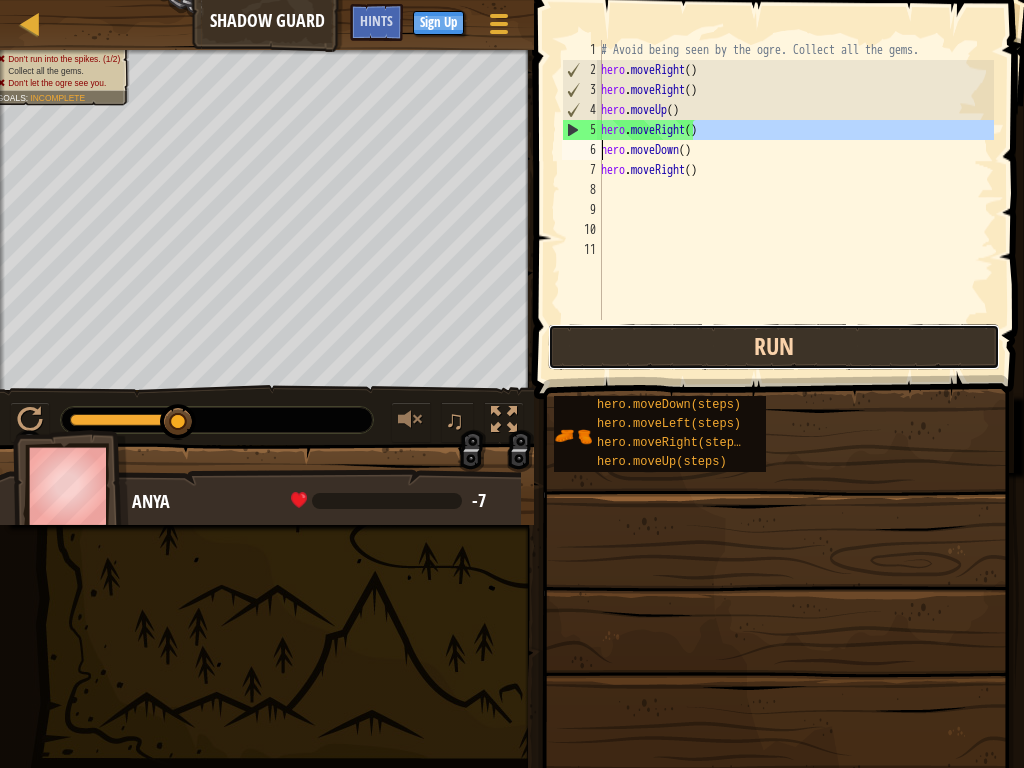 drag, startPoint x: 681, startPoint y: 336, endPoint x: 667, endPoint y: 328, distance: 16.124516 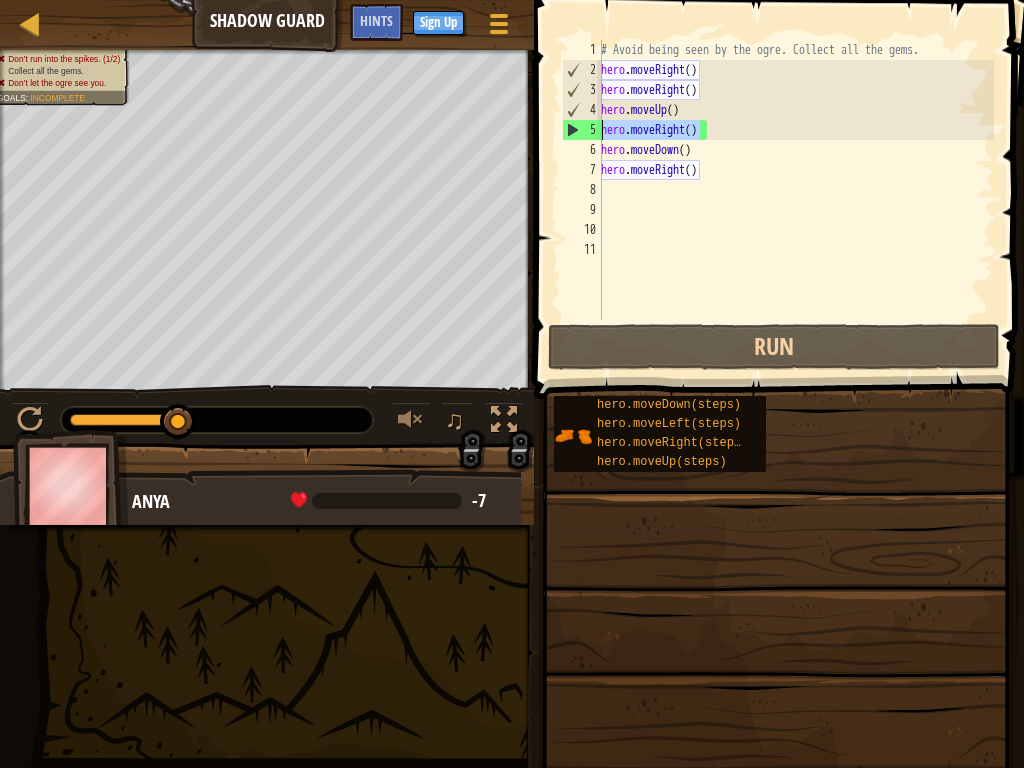 drag, startPoint x: 703, startPoint y: 127, endPoint x: 599, endPoint y: 129, distance: 104.019226 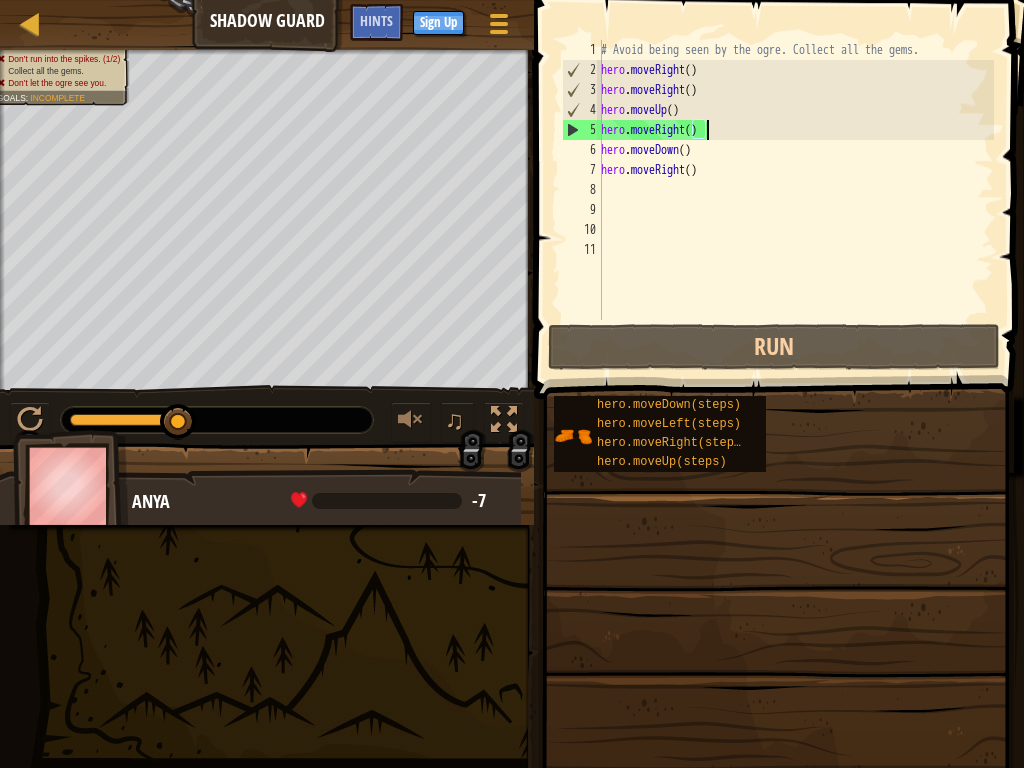 click on "# Avoid being seen by the ogre. Collect all the gems. hero . moveRight ( ) hero . moveRight ( ) hero . moveUp ( ) hero . moveRight ( ) hero . moveDown ( ) hero . moveRight ( )" at bounding box center (795, 200) 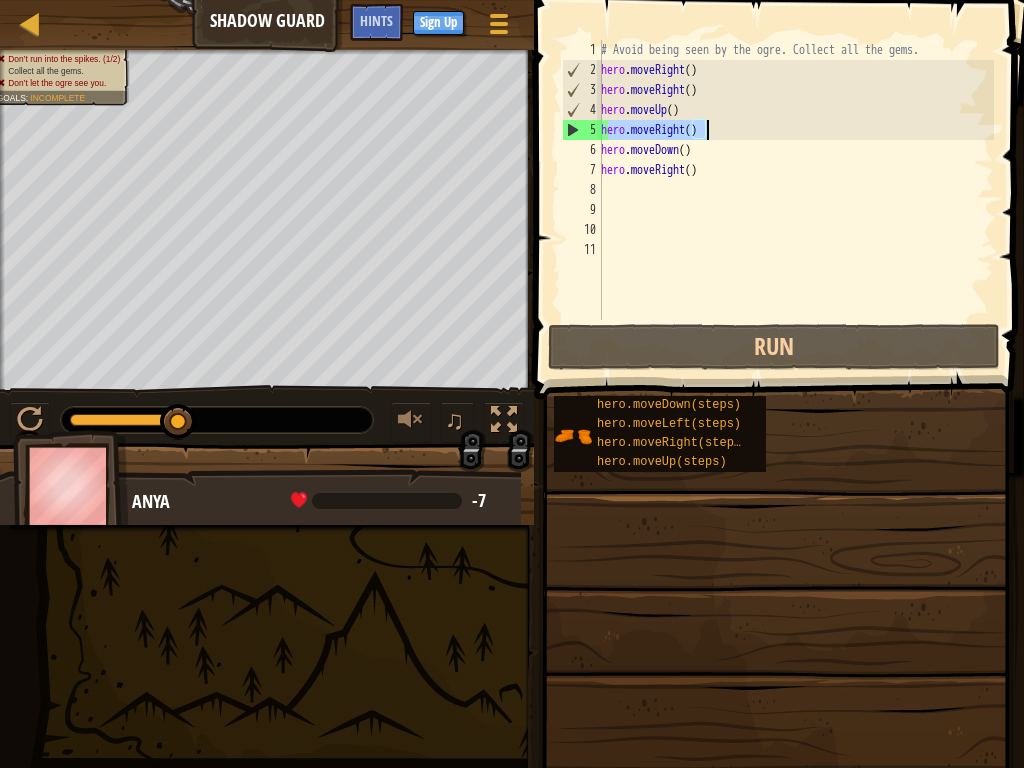 drag, startPoint x: 608, startPoint y: 127, endPoint x: 716, endPoint y: 126, distance: 108.00463 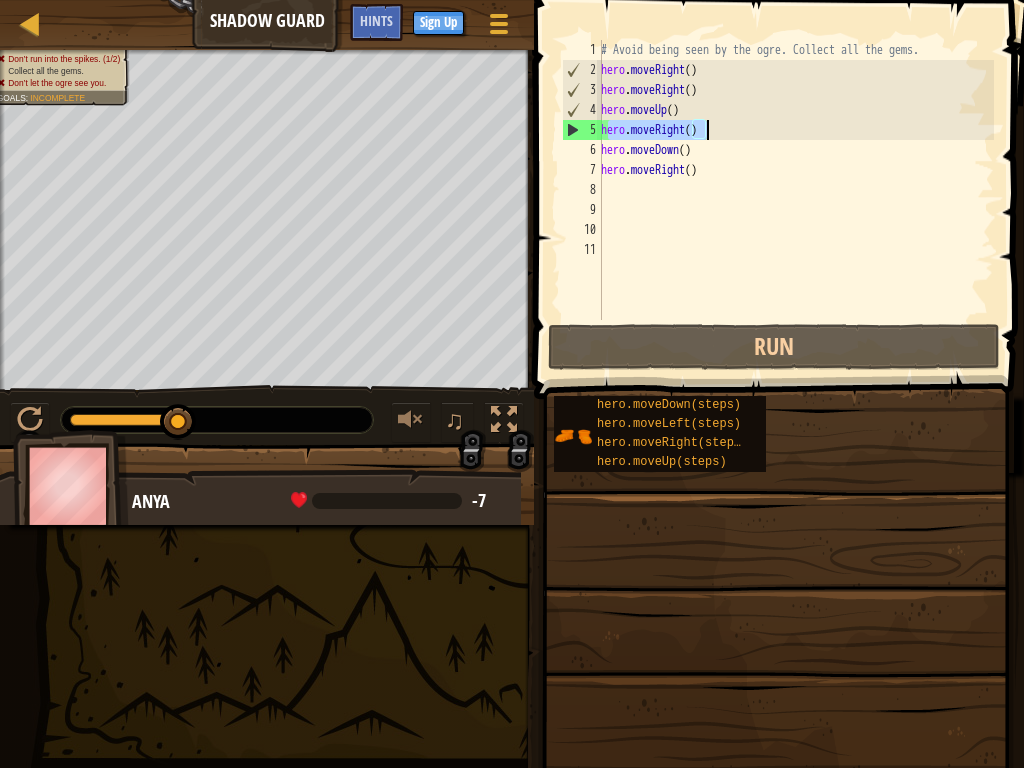 click on "# Avoid being seen by the ogre. Collect all the gems. hero . moveRight ( ) hero . moveRight ( ) hero . moveUp ( ) hero . moveRight ( ) hero . moveDown ( ) hero . moveRight ( )" at bounding box center (795, 200) 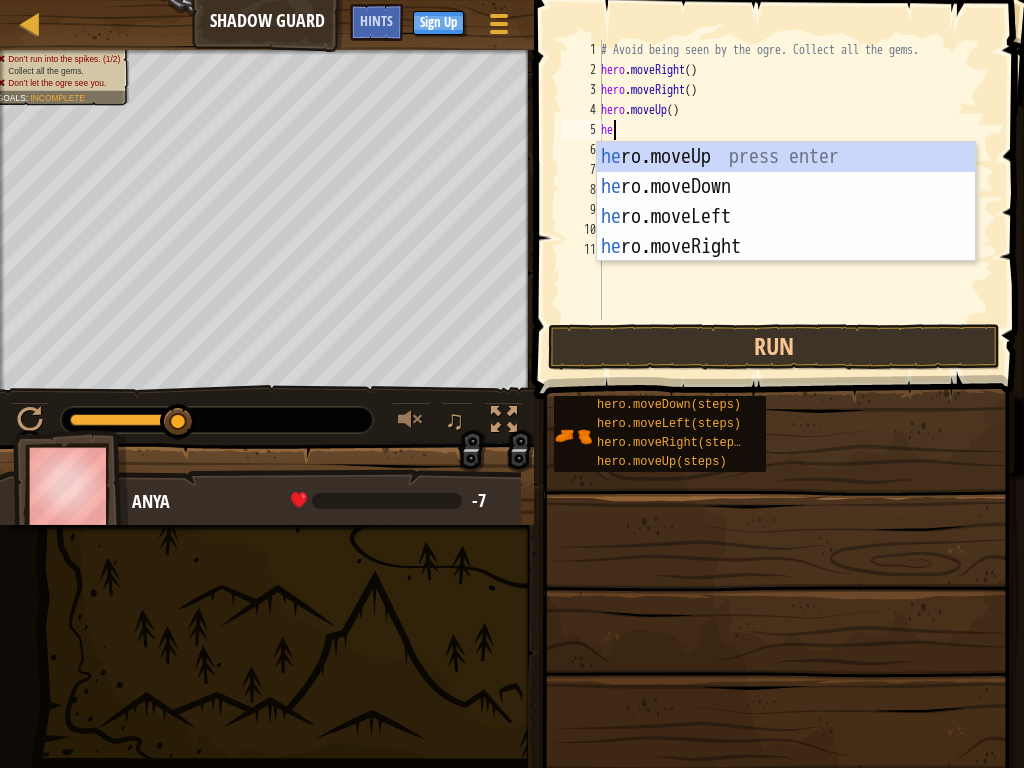type on "her" 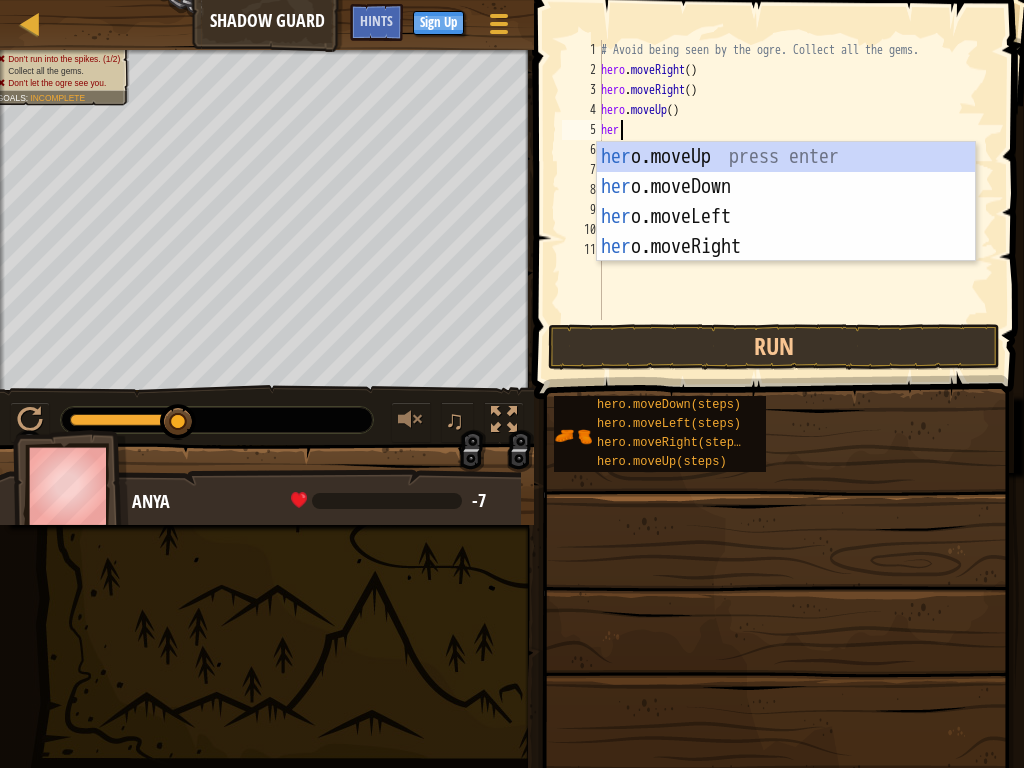 scroll, scrollTop: 9, scrollLeft: 1, axis: both 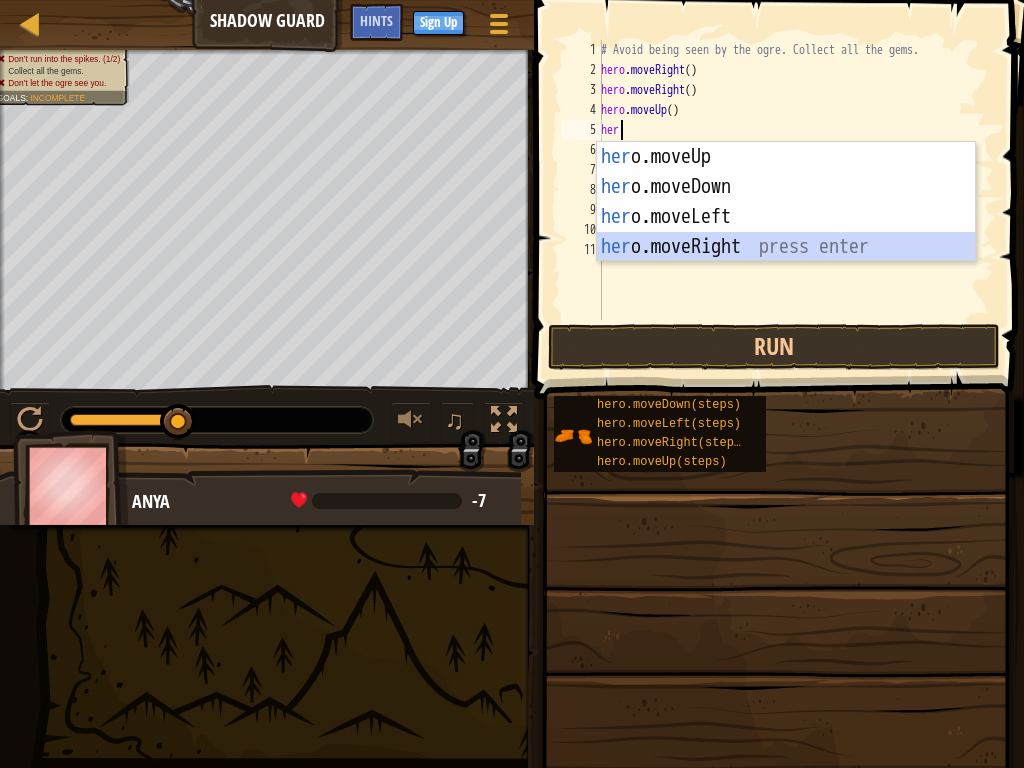 click on "her o.moveUp press enter her o.moveDown press enter her o.moveLeft press enter her o.moveRight press enter" at bounding box center (786, 232) 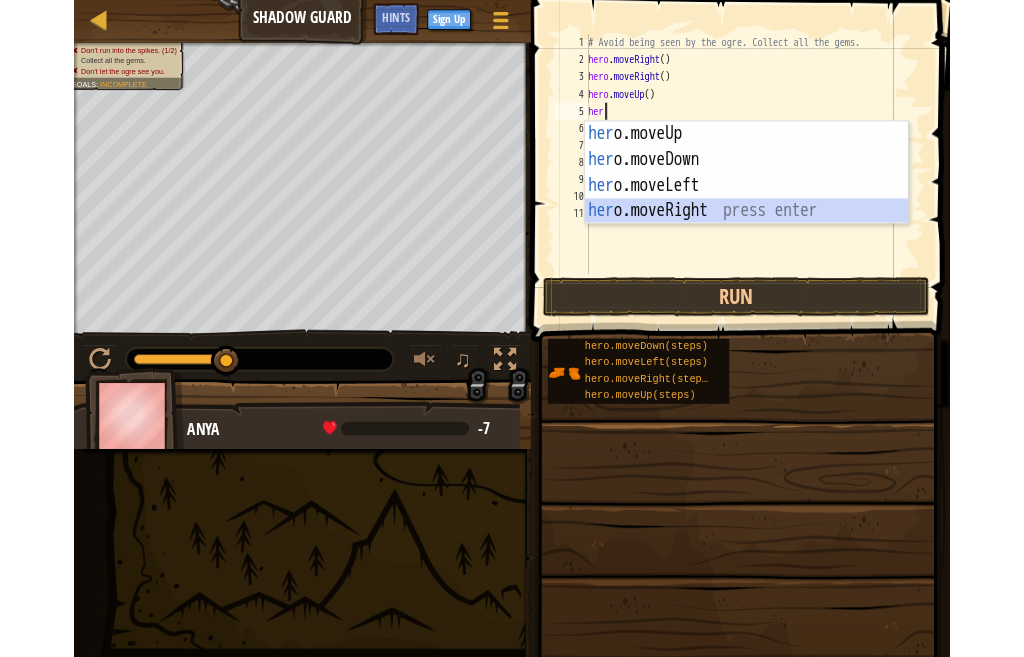 scroll, scrollTop: 9, scrollLeft: 0, axis: vertical 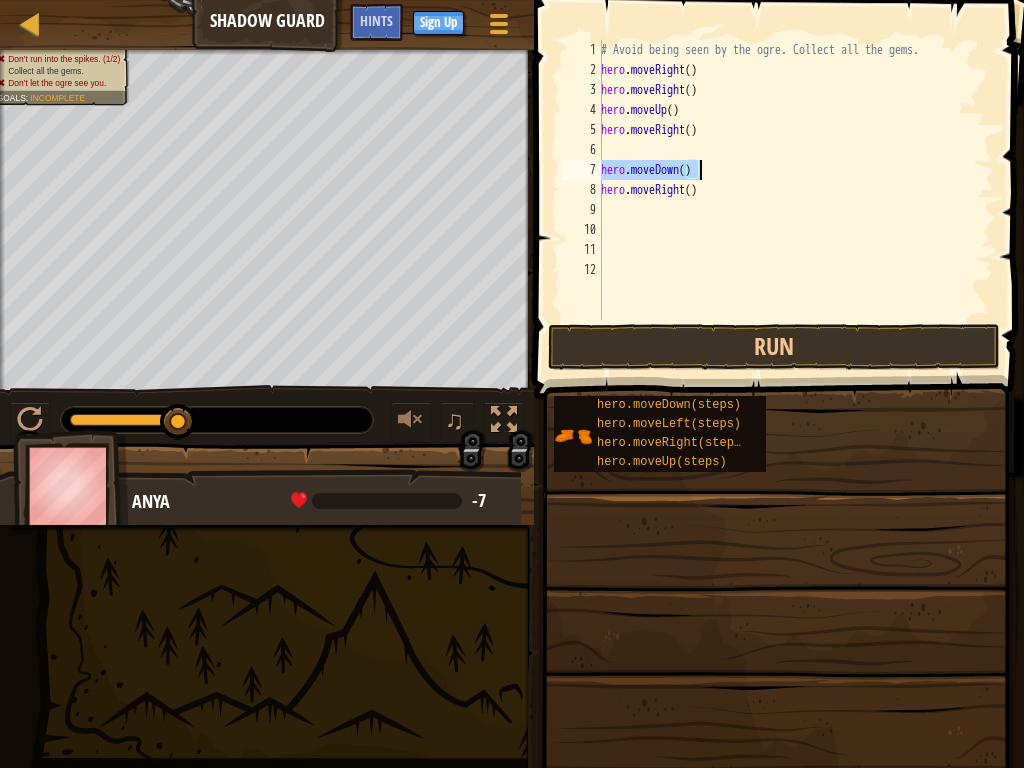 drag, startPoint x: 603, startPoint y: 165, endPoint x: 700, endPoint y: 169, distance: 97.082436 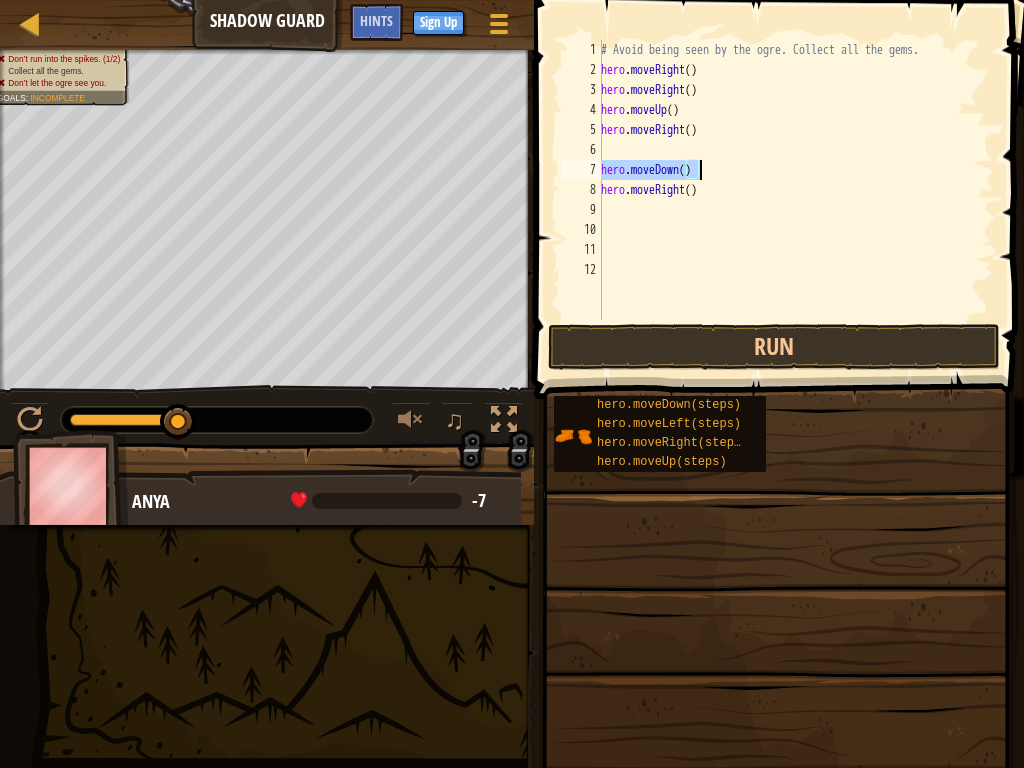type on "hero.moveDown()" 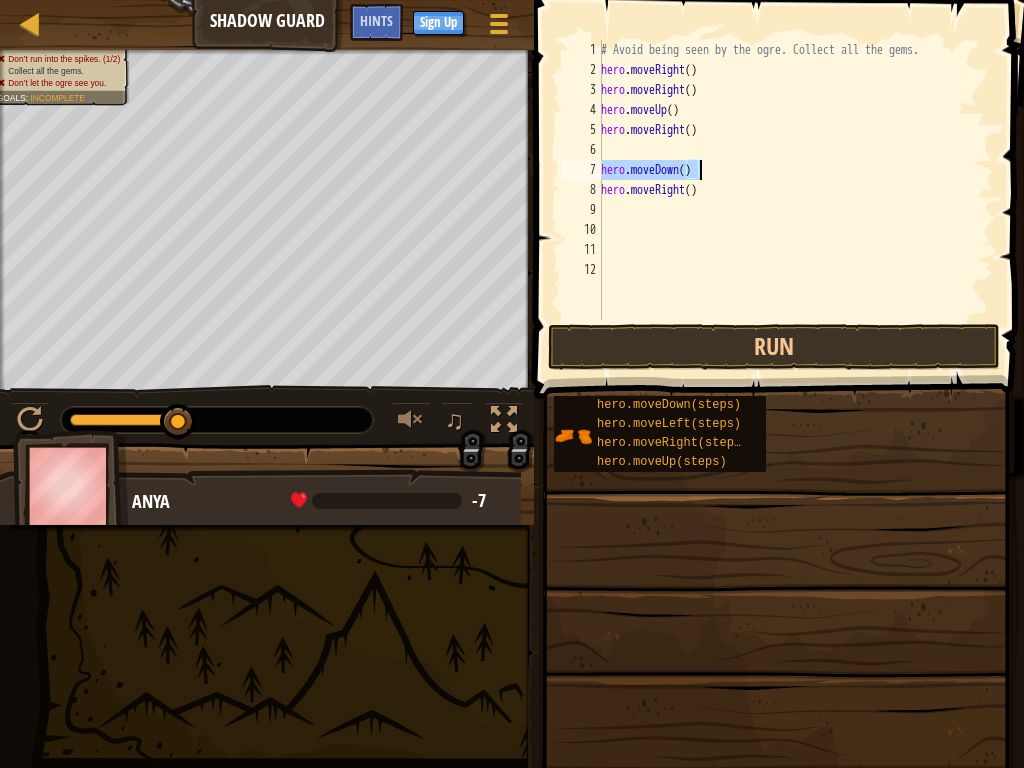 type on "hero.moveRight()" 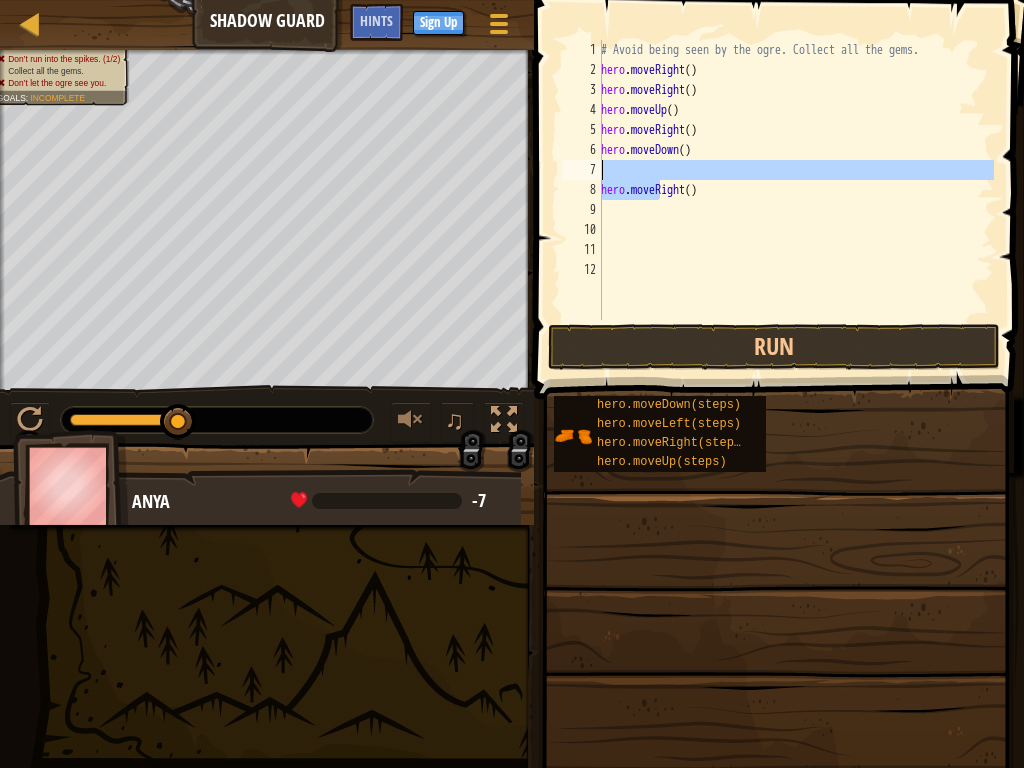drag, startPoint x: 662, startPoint y: 190, endPoint x: 685, endPoint y: 171, distance: 29.832869 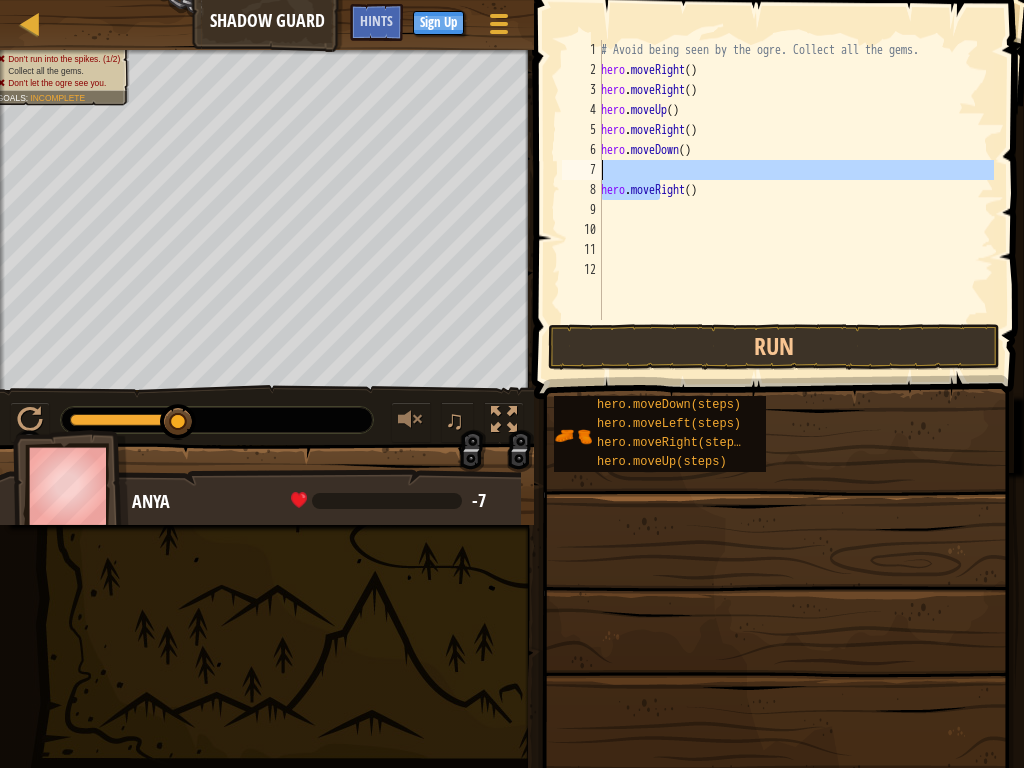 click on "# Avoid being seen by the ogre. Collect all the gems. hero . moveRight ( ) hero . moveRight ( ) hero . moveUp ( ) hero . moveRight ( ) hero . moveDown ( ) hero . moveRight ( )" at bounding box center [795, 180] 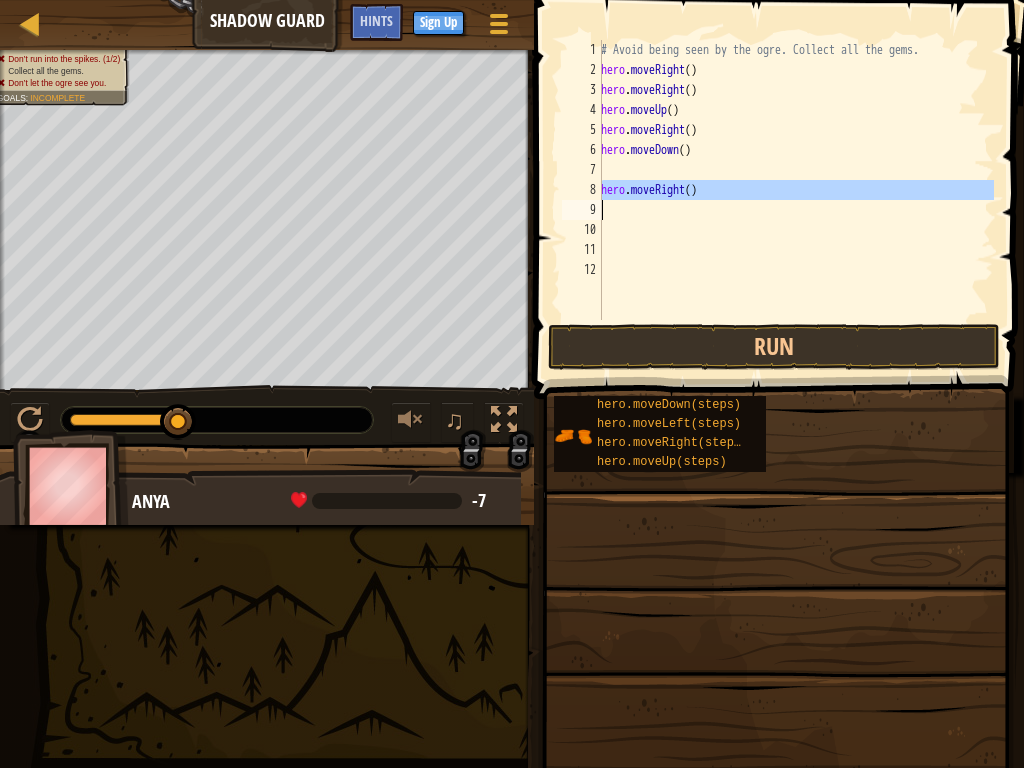 drag, startPoint x: 604, startPoint y: 185, endPoint x: 711, endPoint y: 206, distance: 109.041275 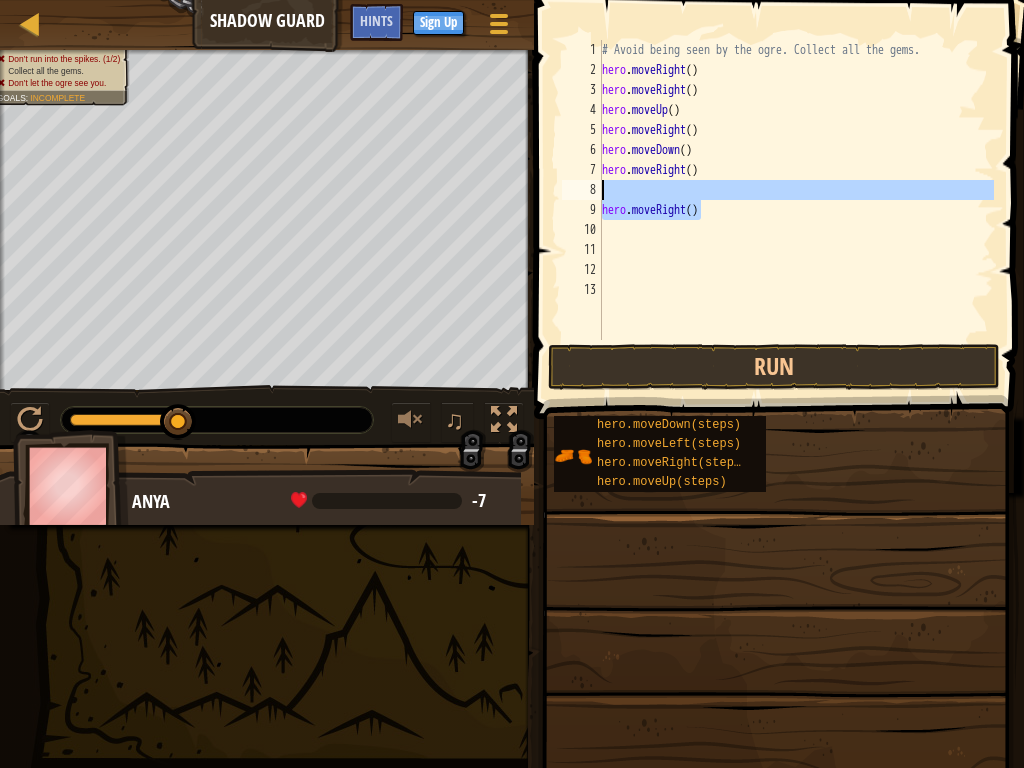 drag, startPoint x: 703, startPoint y: 208, endPoint x: 654, endPoint y: 195, distance: 50.695168 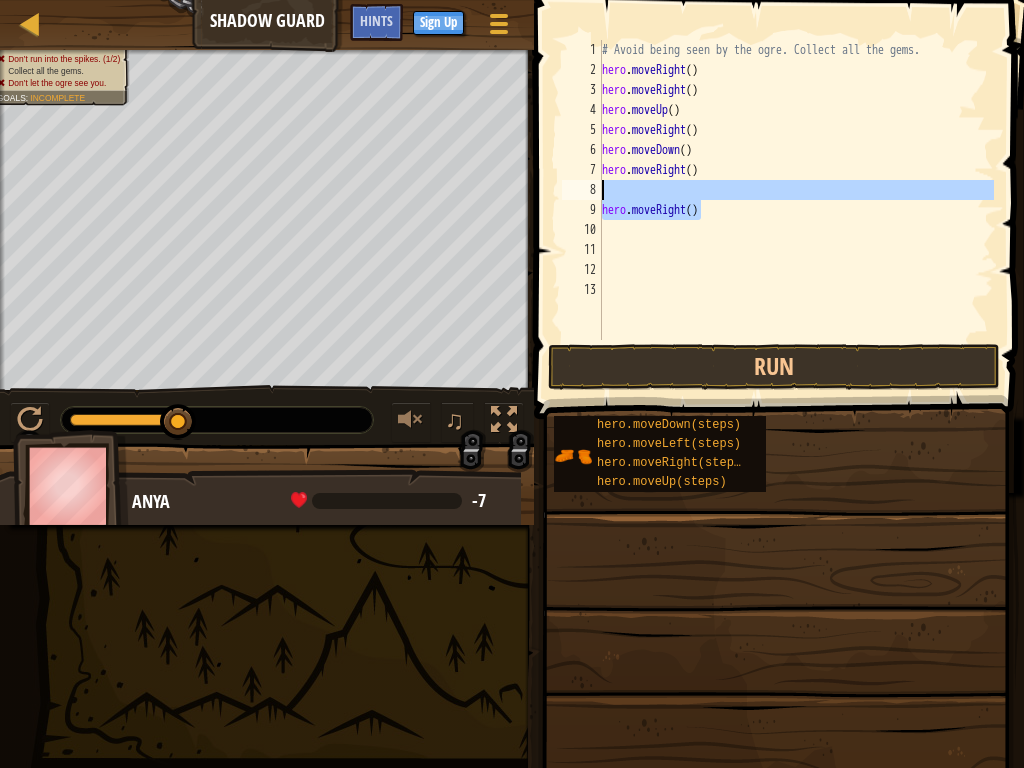 click on "# Avoid being seen by the ogre. Collect all the gems. hero . moveRight ( ) hero . moveRight ( ) hero . moveUp ( ) hero . moveRight ( ) hero . moveDown ( ) hero . moveRight ( ) hero . moveRight ( )" at bounding box center (796, 210) 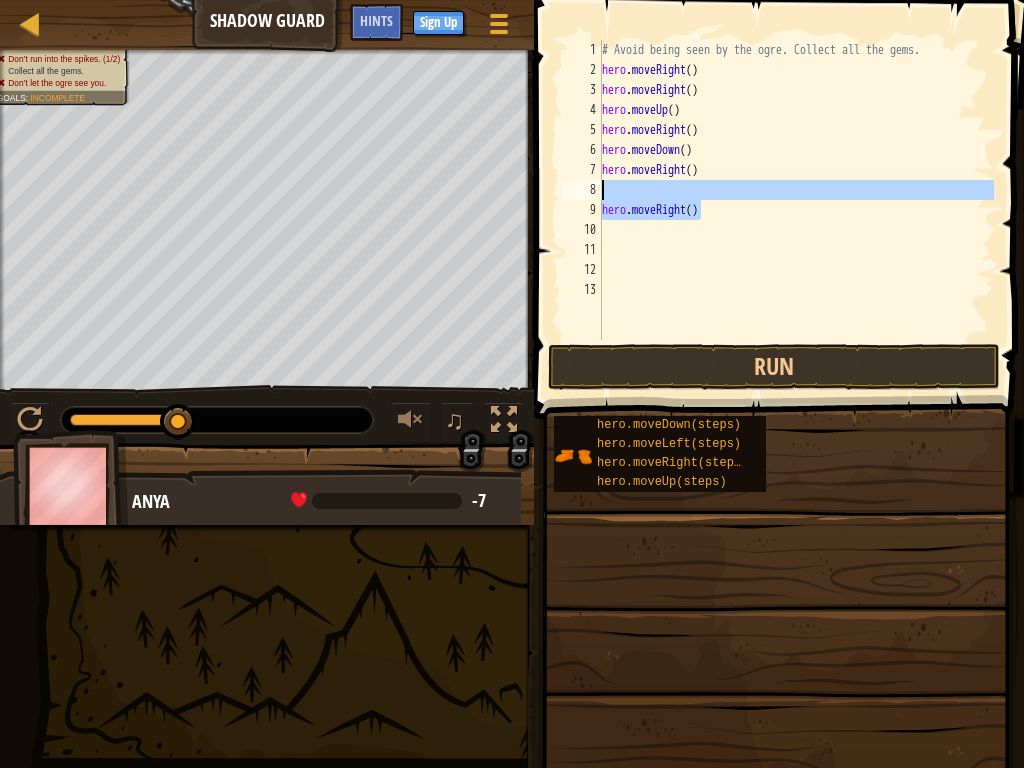 type on ")" 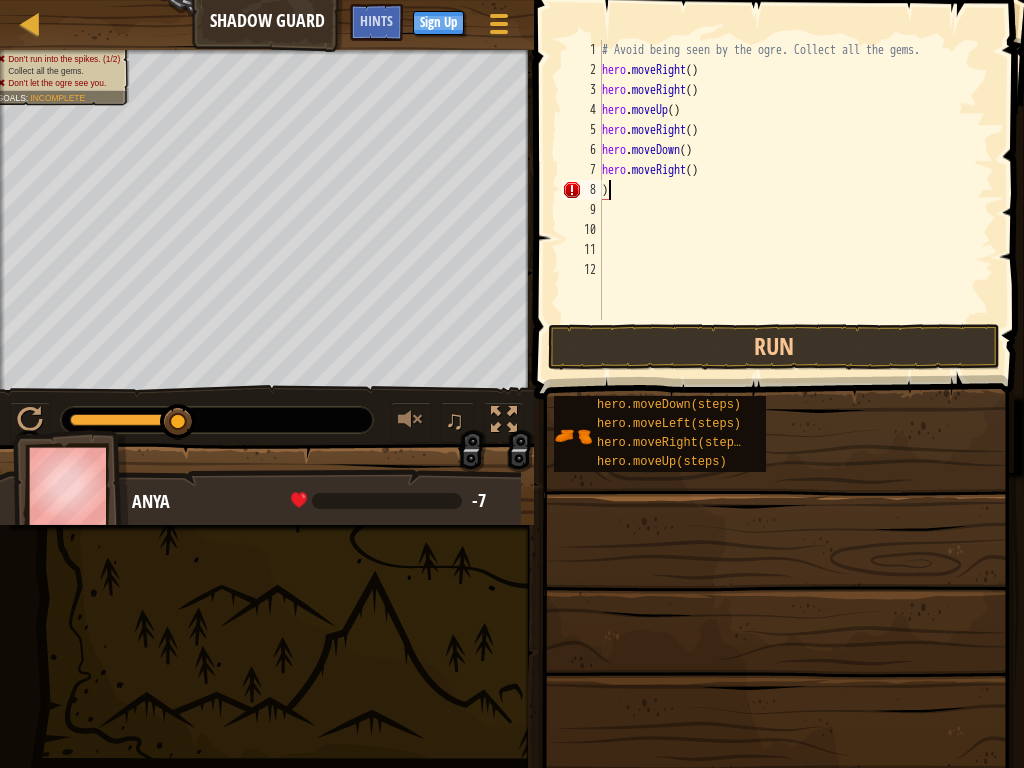 click on "# Avoid being seen by the ogre. Collect all the gems. hero . moveRight ( ) hero . moveRight ( ) hero . moveUp ( ) hero . moveRight ( ) hero . moveDown ( ) hero . moveRight ( ) )" at bounding box center [796, 200] 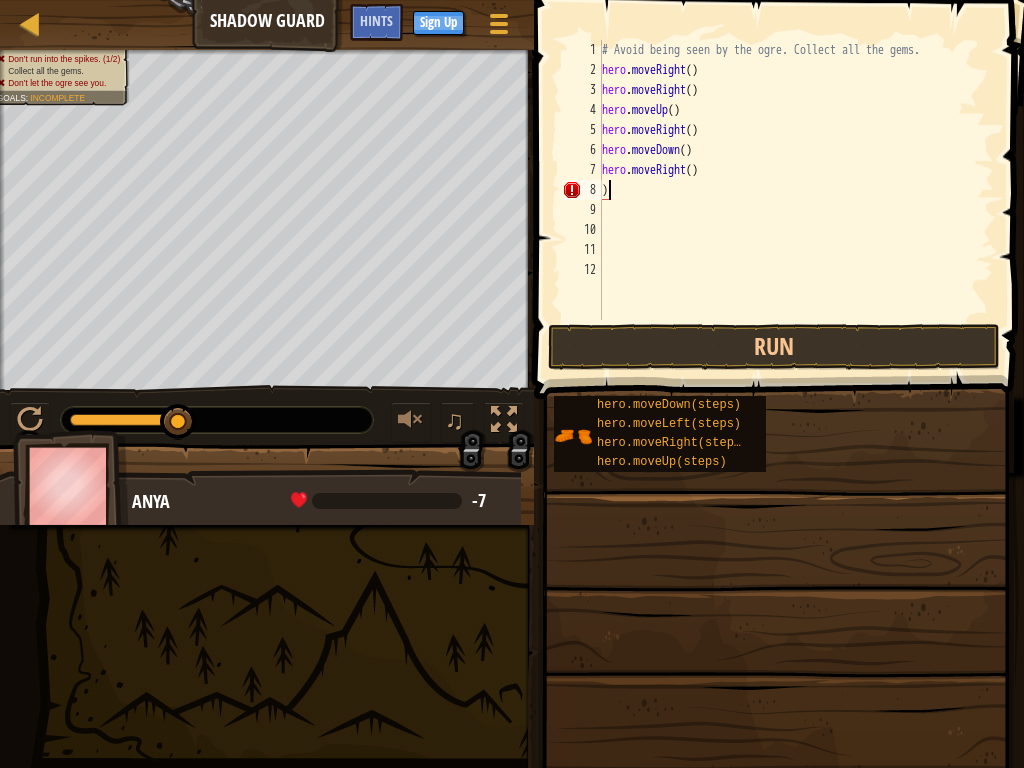 type 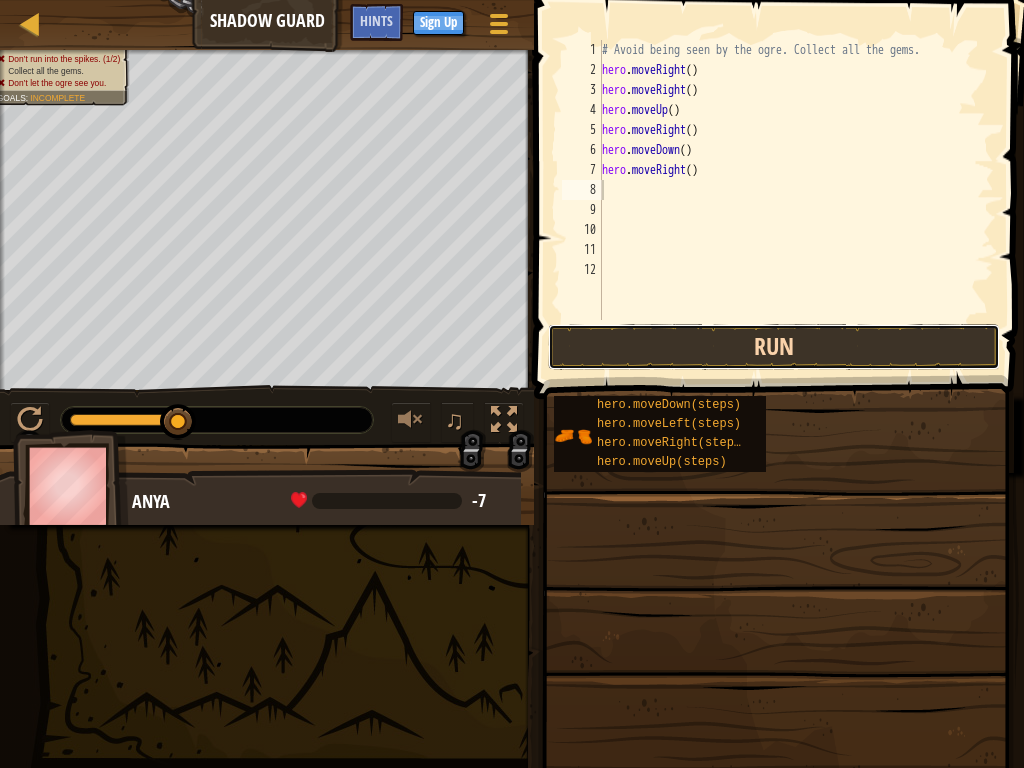 click on "Run" at bounding box center (774, 347) 